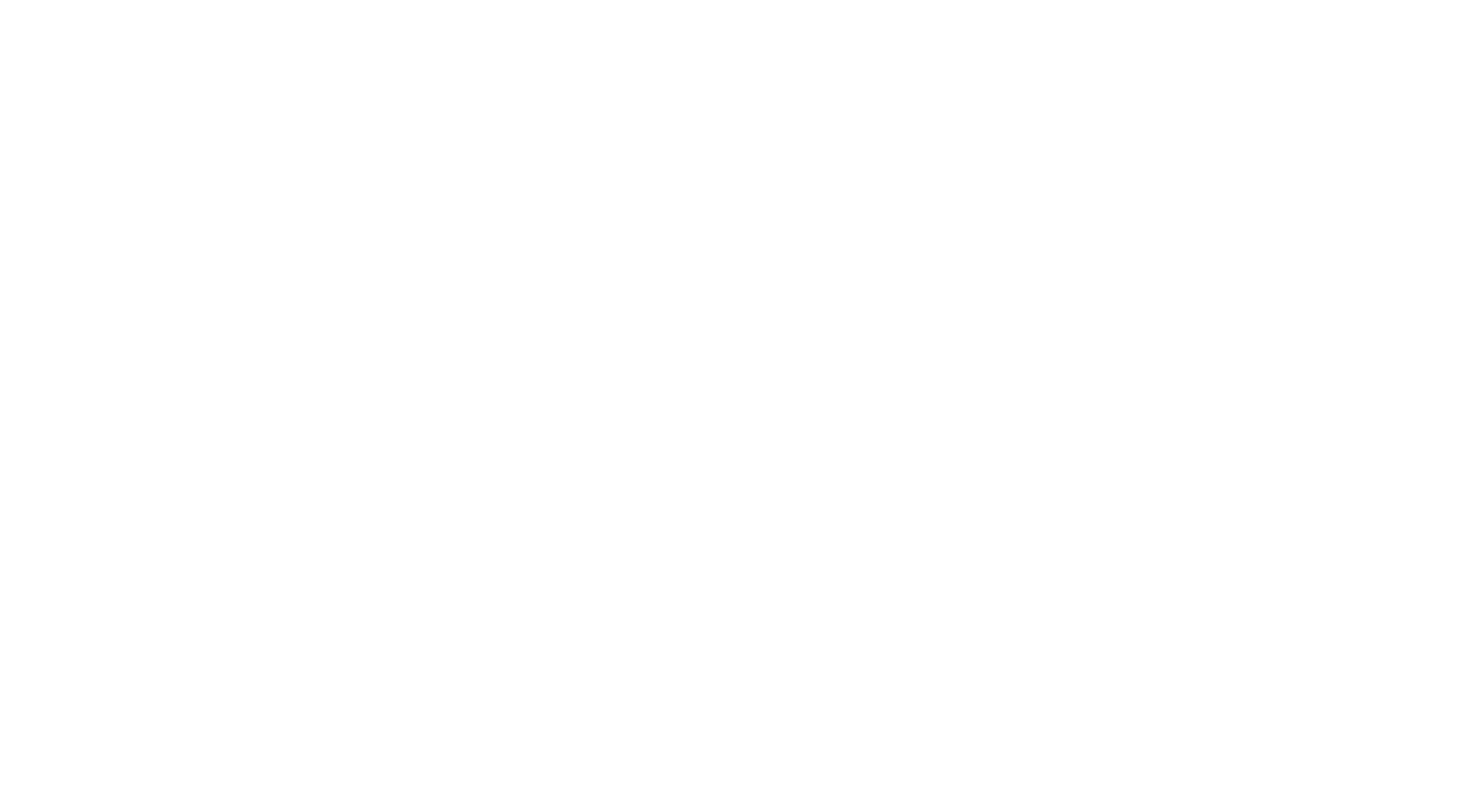 scroll, scrollTop: 0, scrollLeft: 0, axis: both 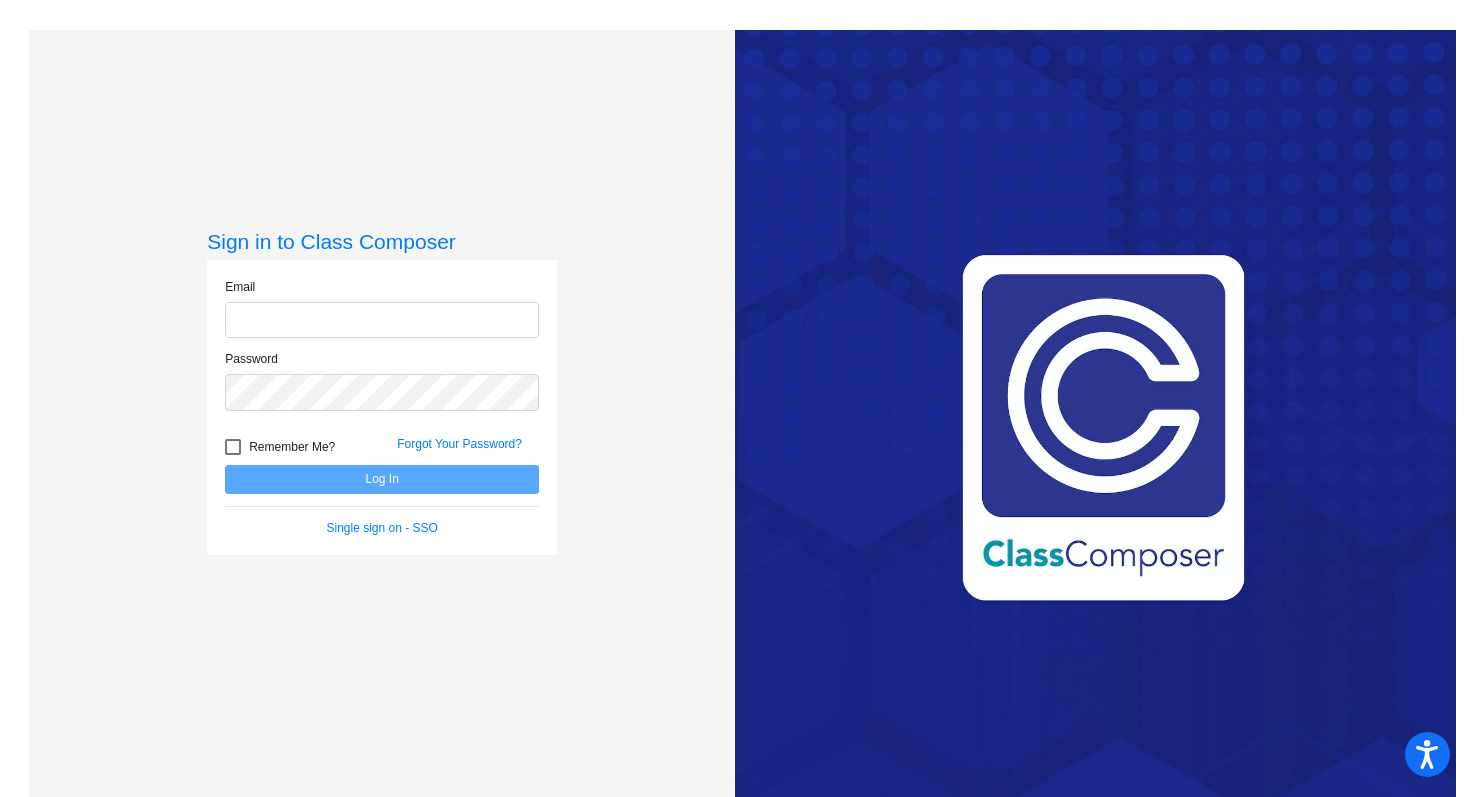 type on "[PERSON_NAME][EMAIL_ADDRESS][PERSON_NAME][DOMAIN_NAME]" 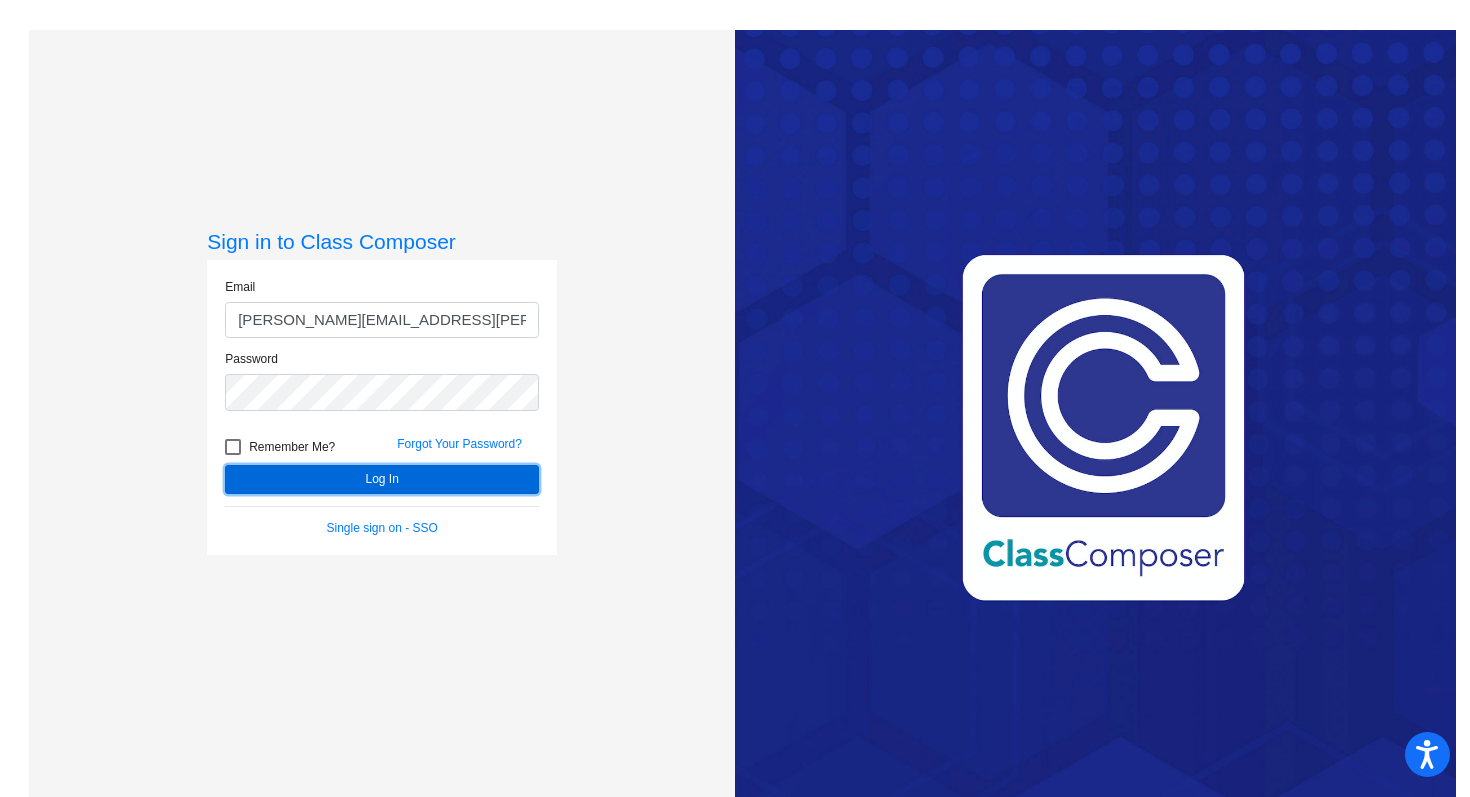 click on "Log In" 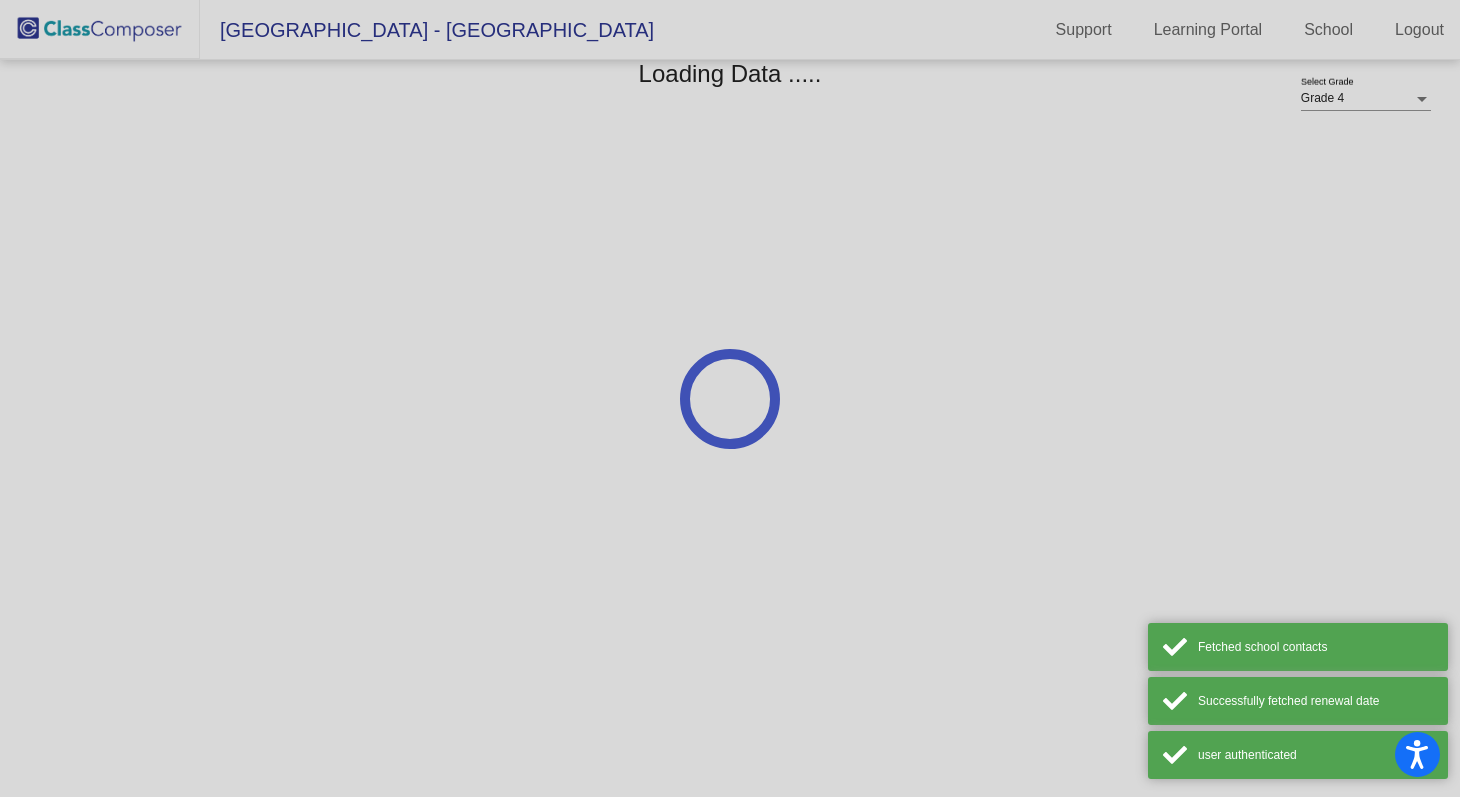 click on "Grade 4 Select Grade Loading Data ....." 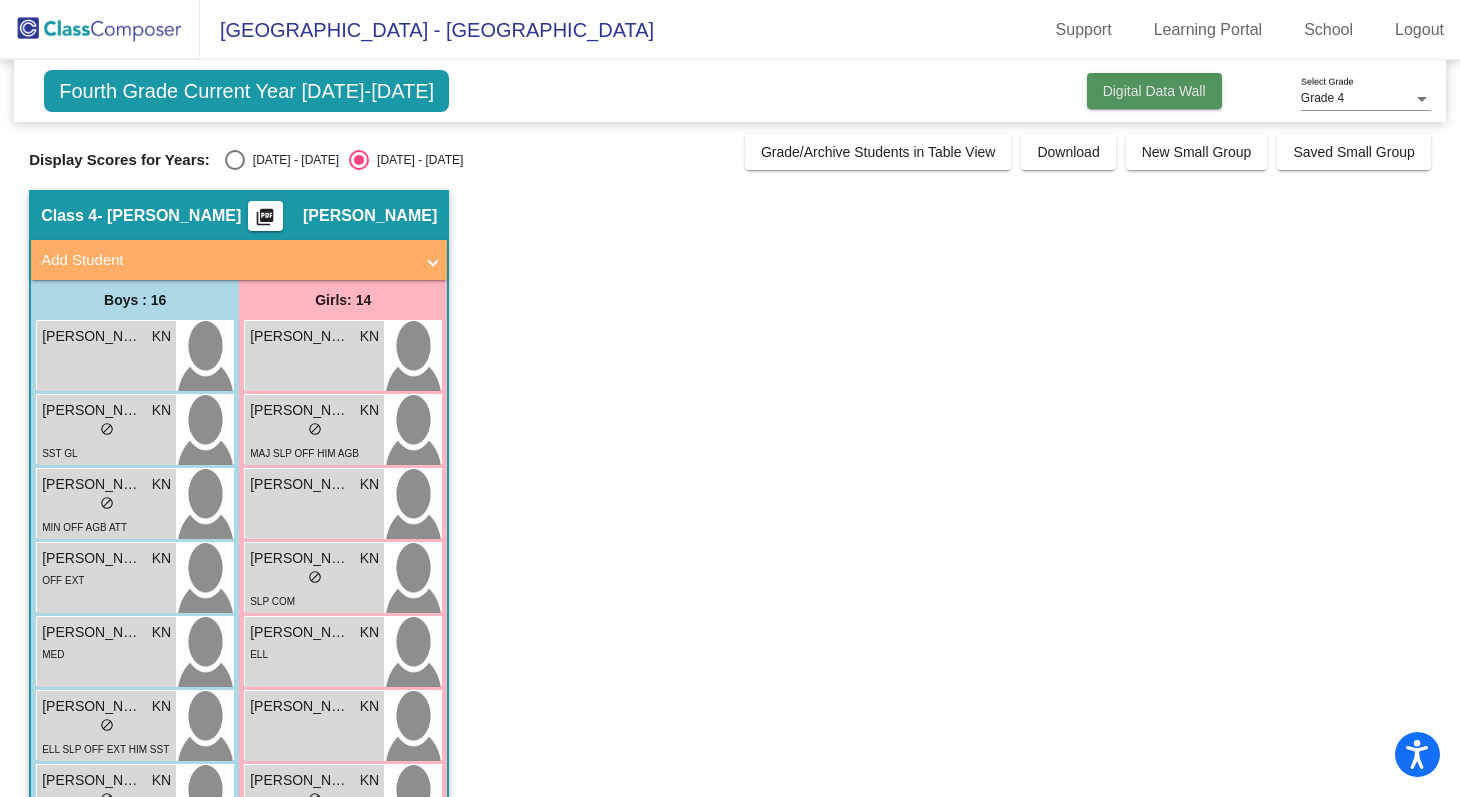 click on "Digital Data Wall" 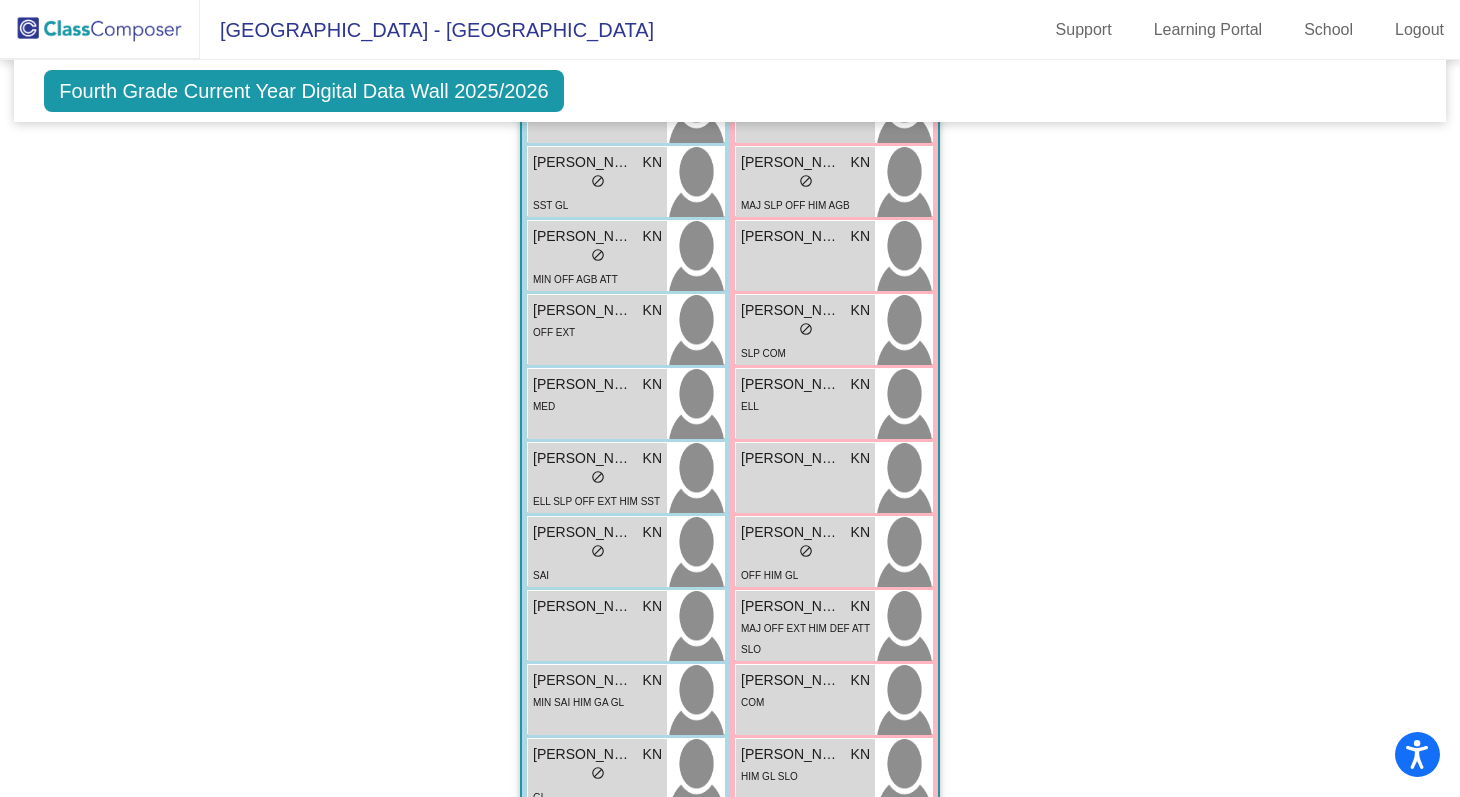 scroll, scrollTop: 2467, scrollLeft: 0, axis: vertical 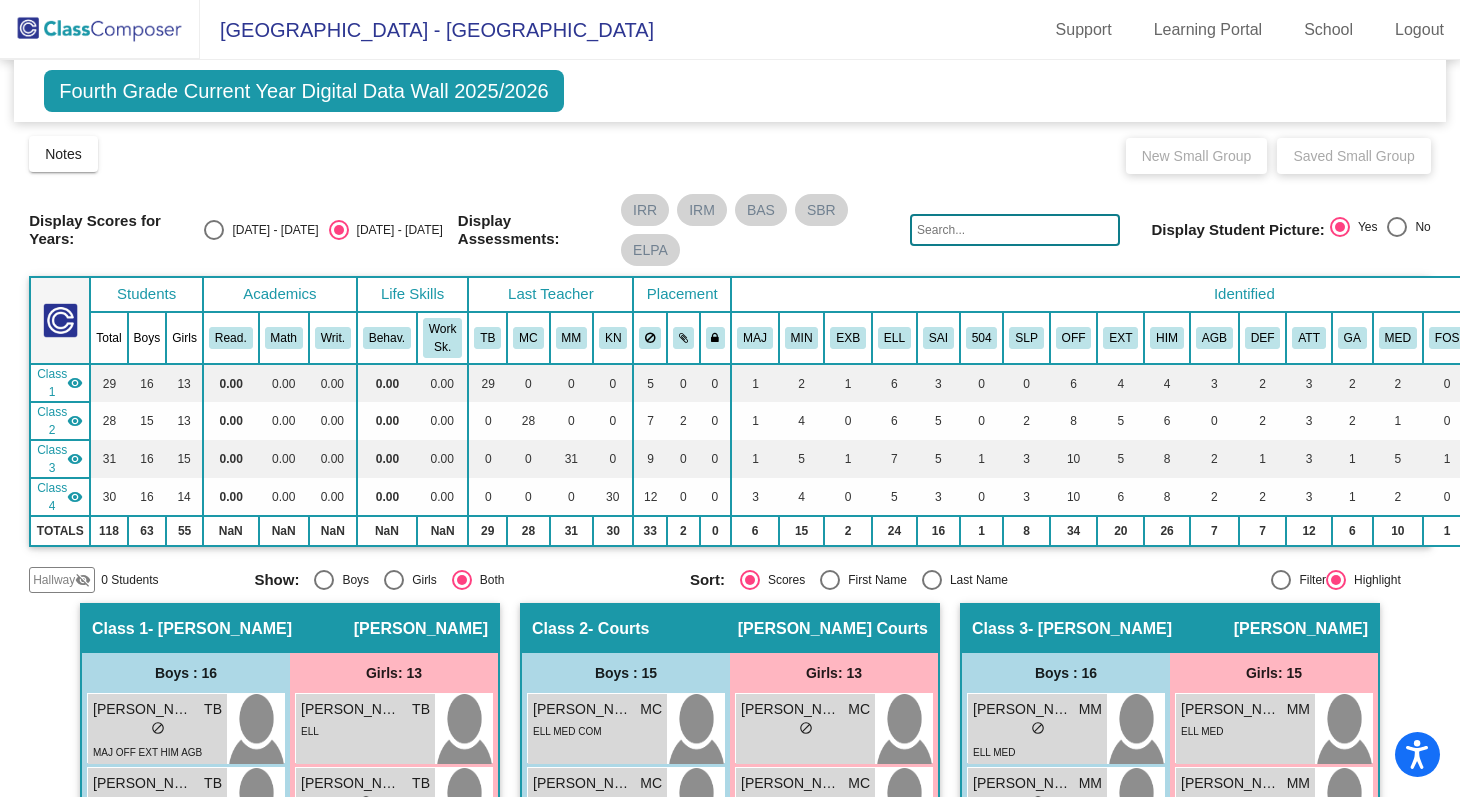 click 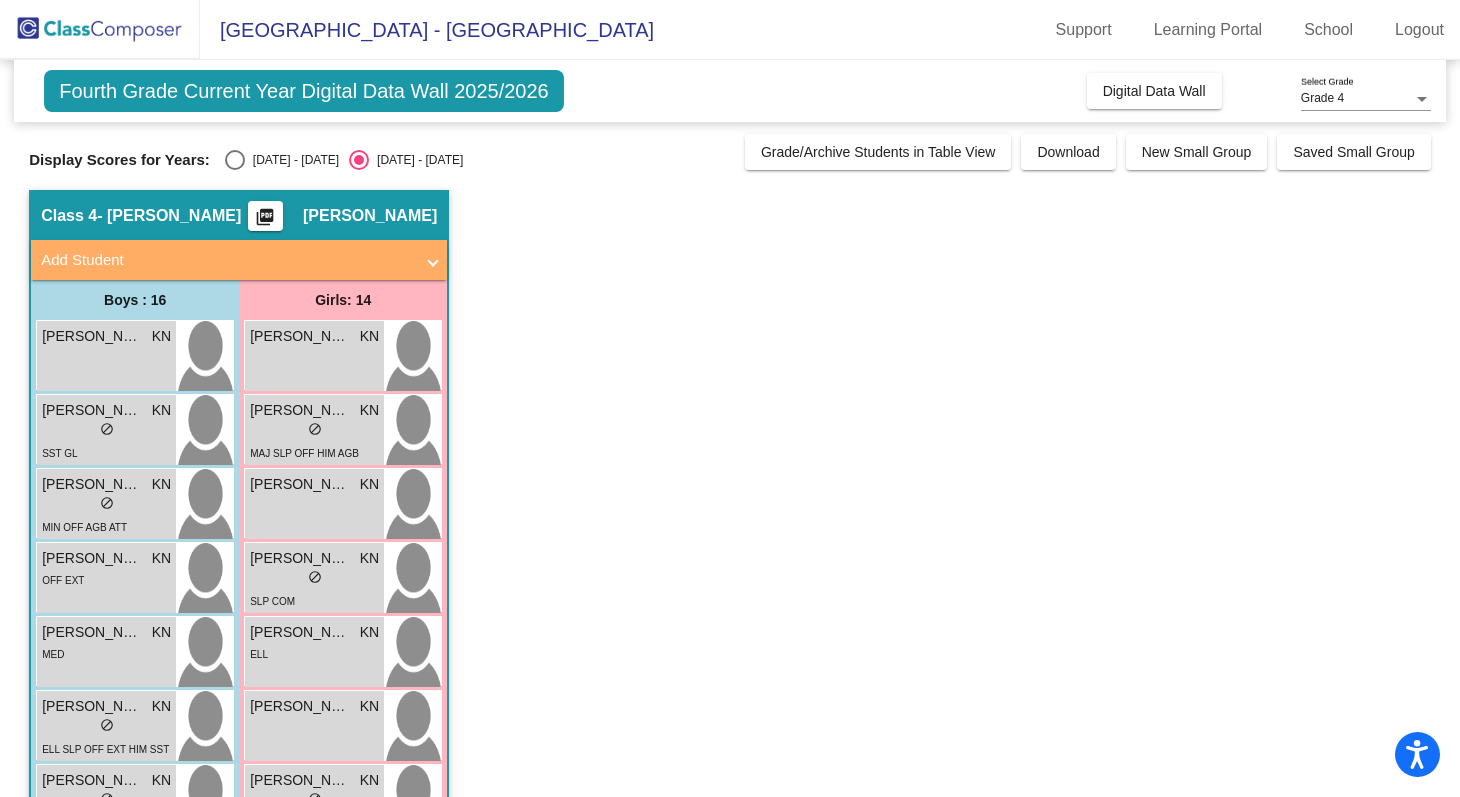 click at bounding box center (235, 160) 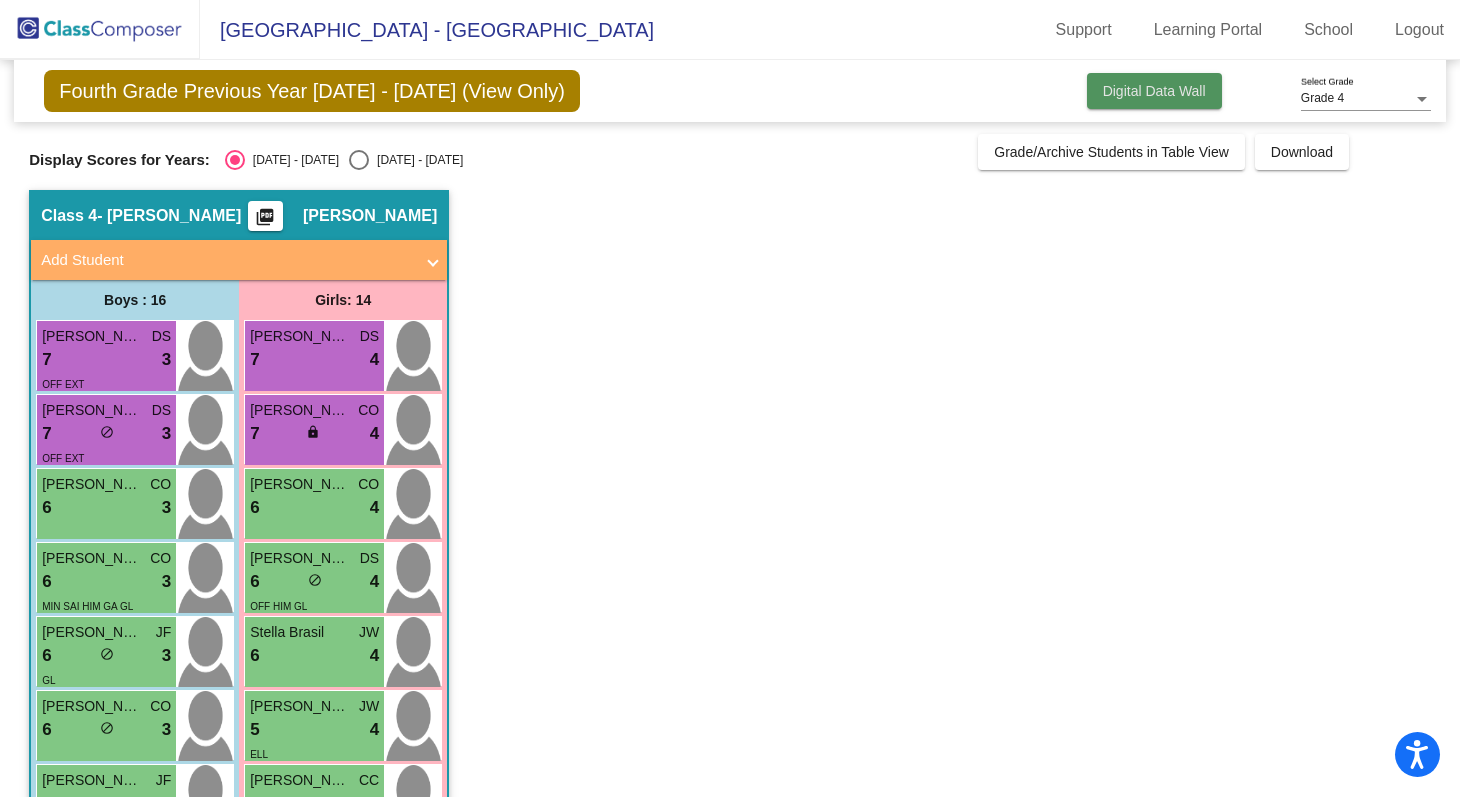 click on "Digital Data Wall" 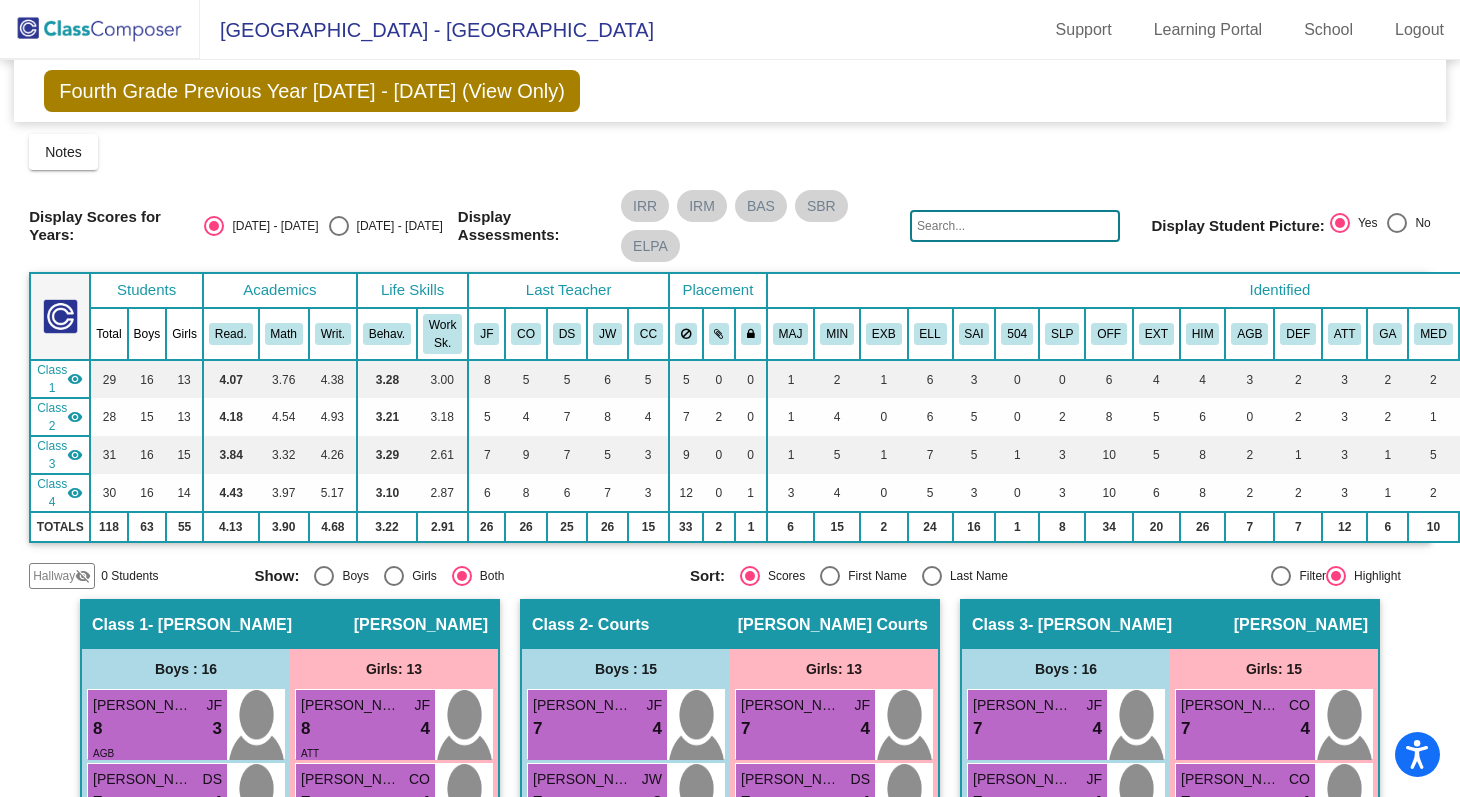 click on "Fourth Grade Previous Year [DATE] - [DATE] (View Only)" 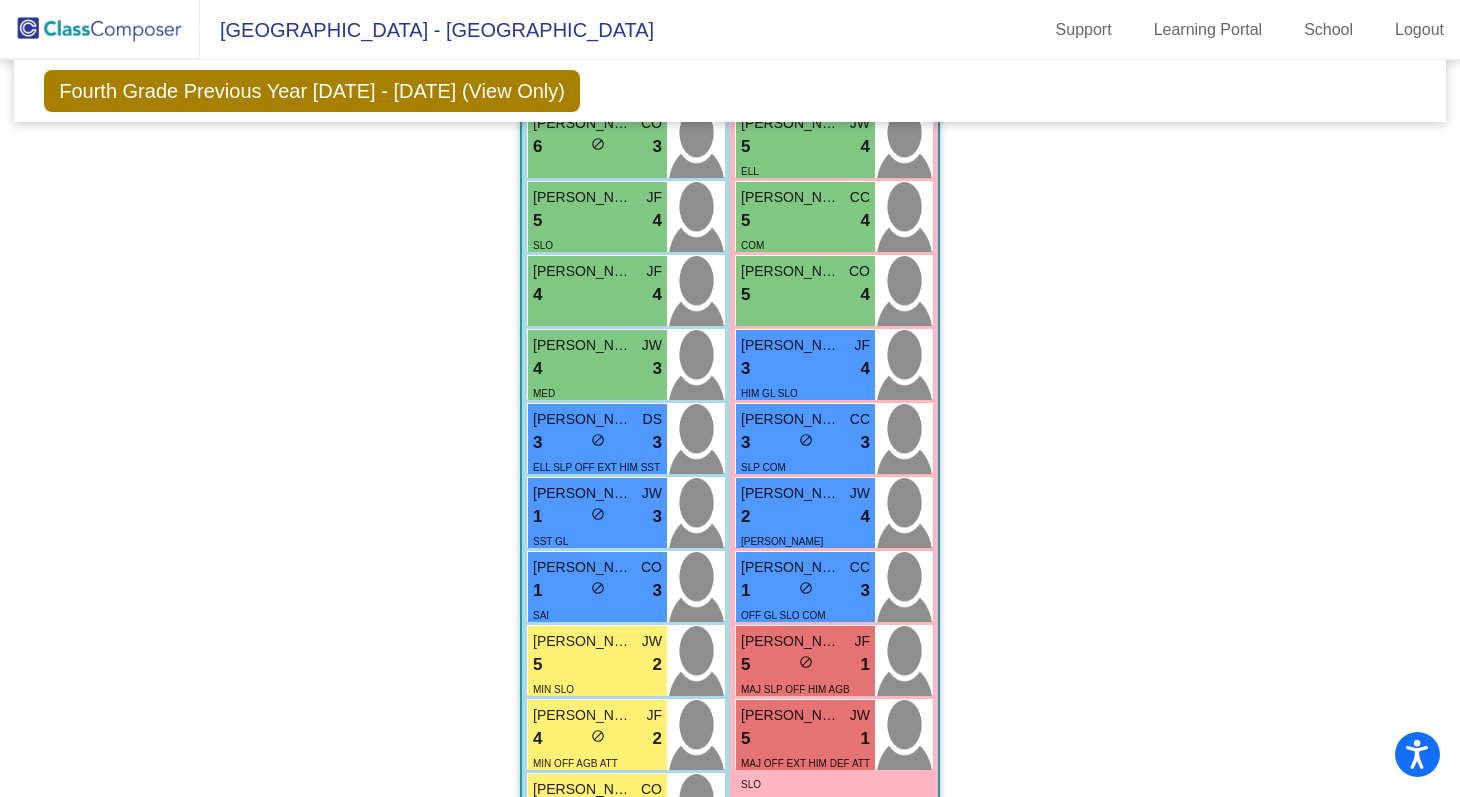scroll, scrollTop: 2463, scrollLeft: 0, axis: vertical 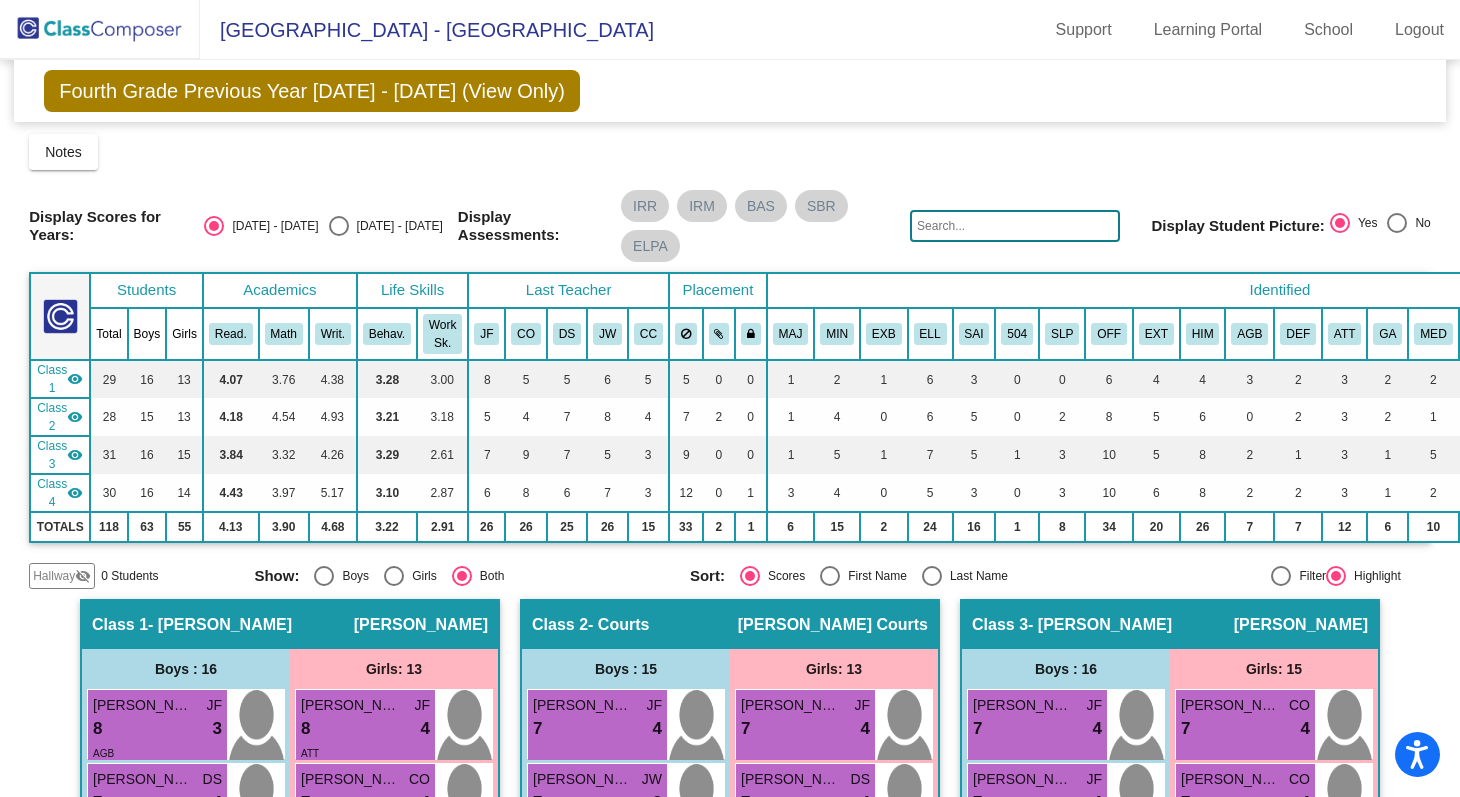 click on "- [PERSON_NAME]" 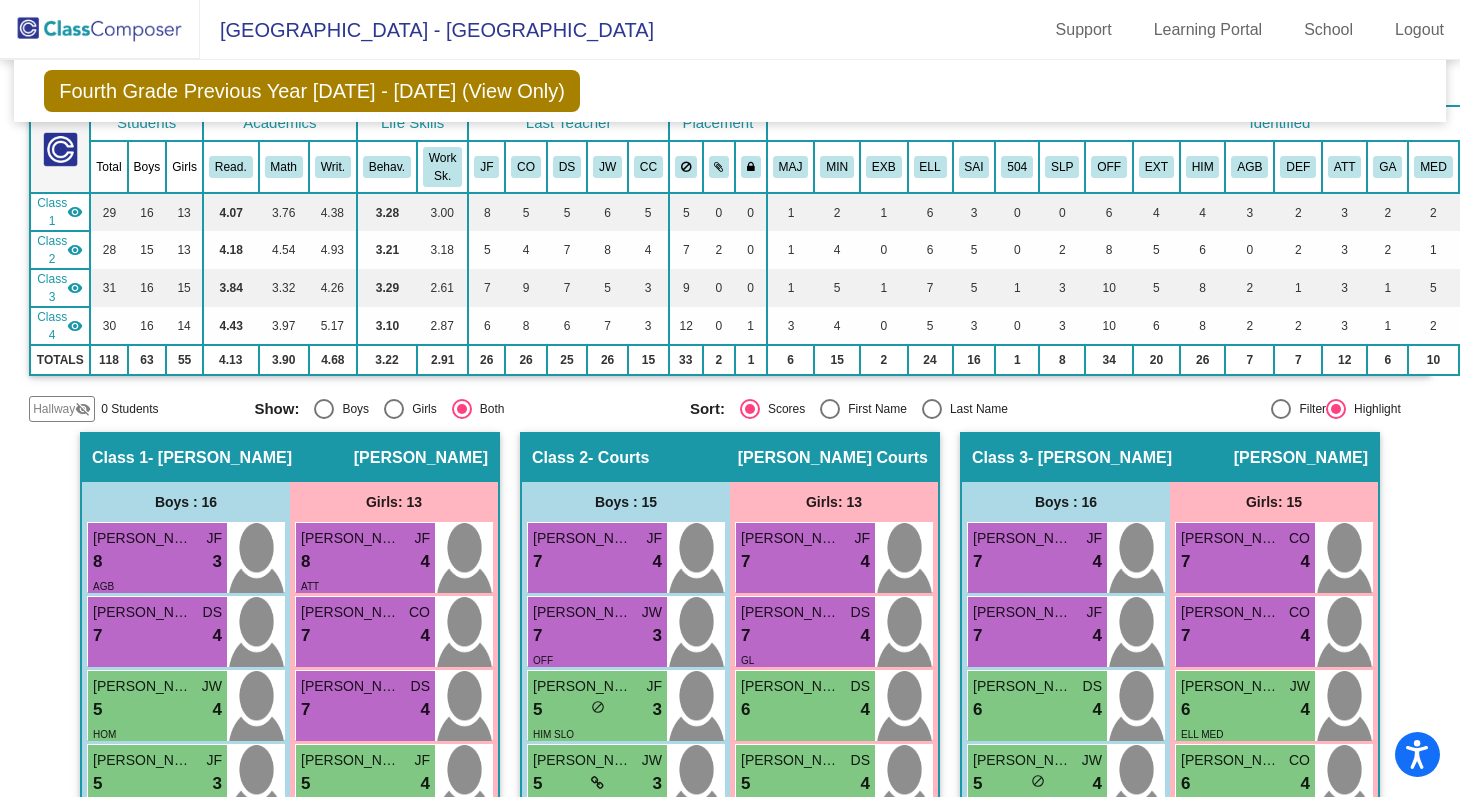 scroll, scrollTop: 0, scrollLeft: 0, axis: both 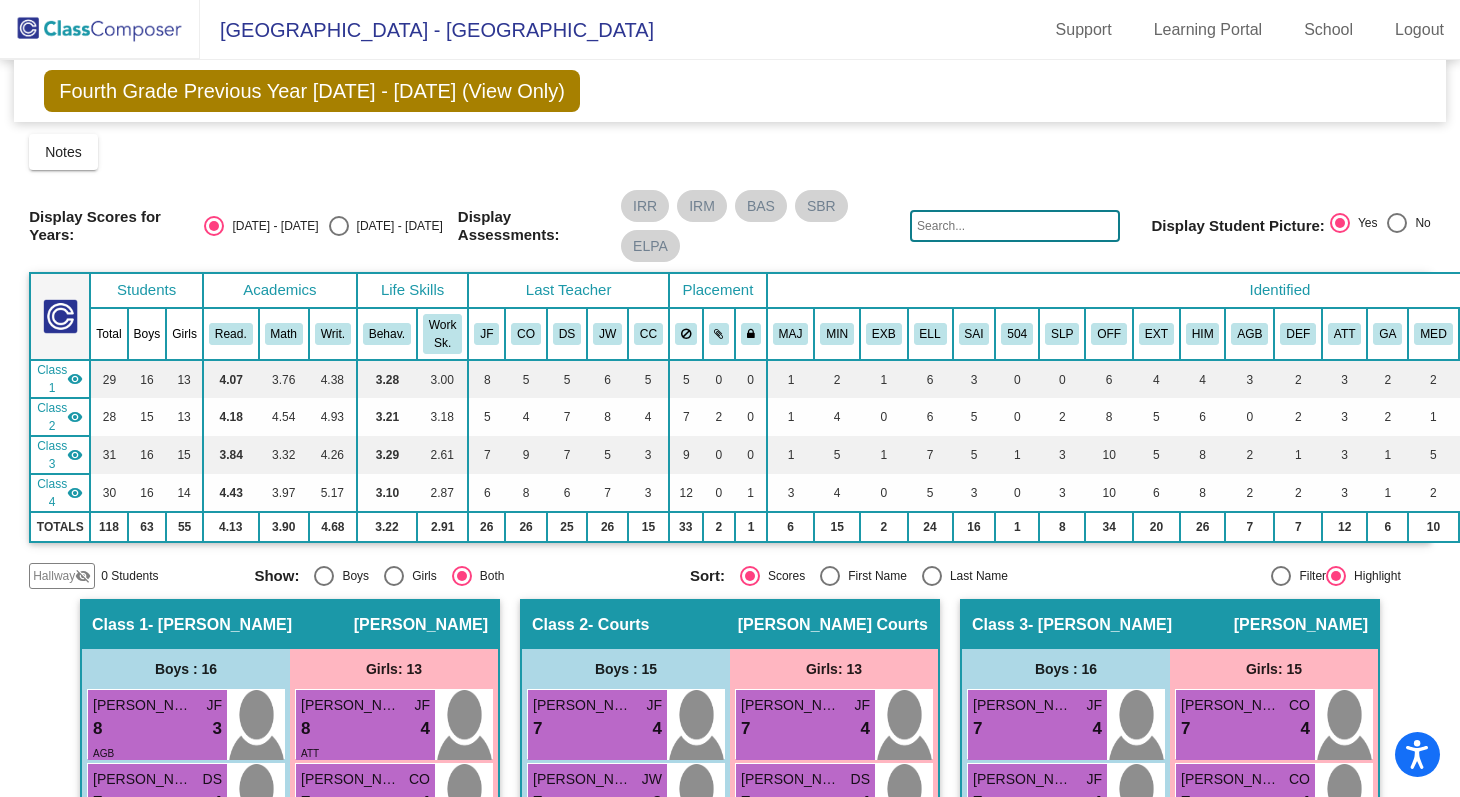 click on "[PERSON_NAME]" 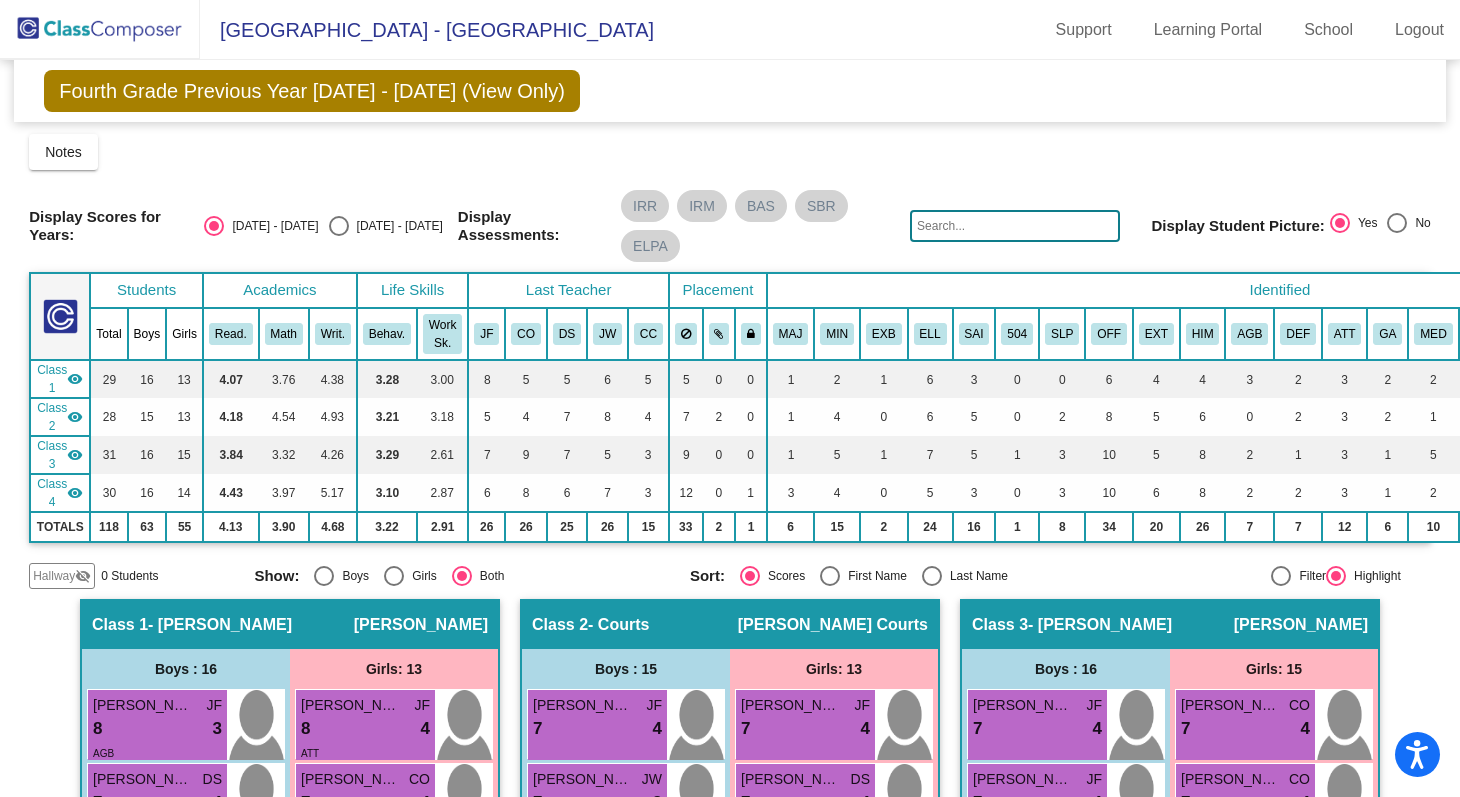 click at bounding box center [1281, 576] 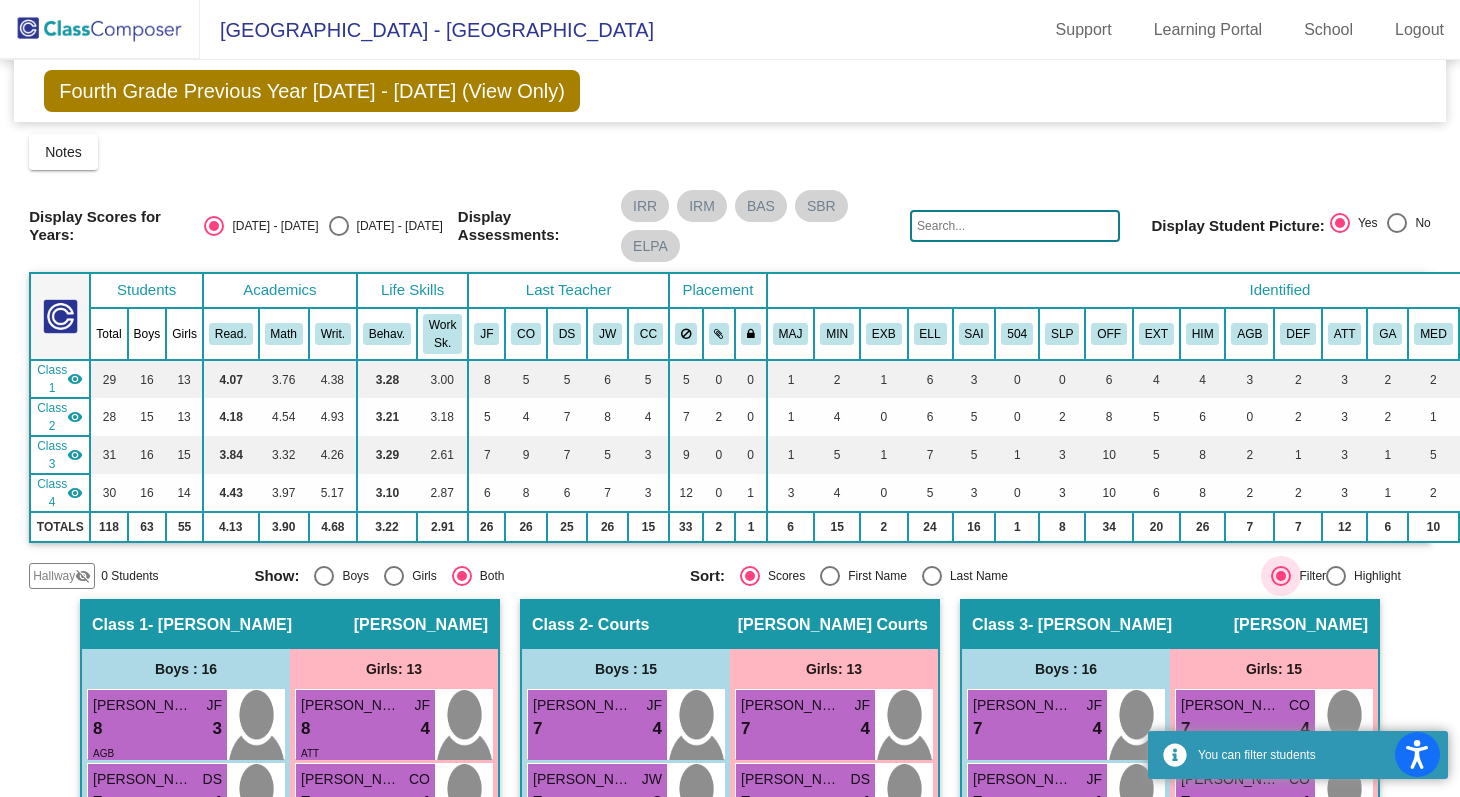click at bounding box center (1281, 576) 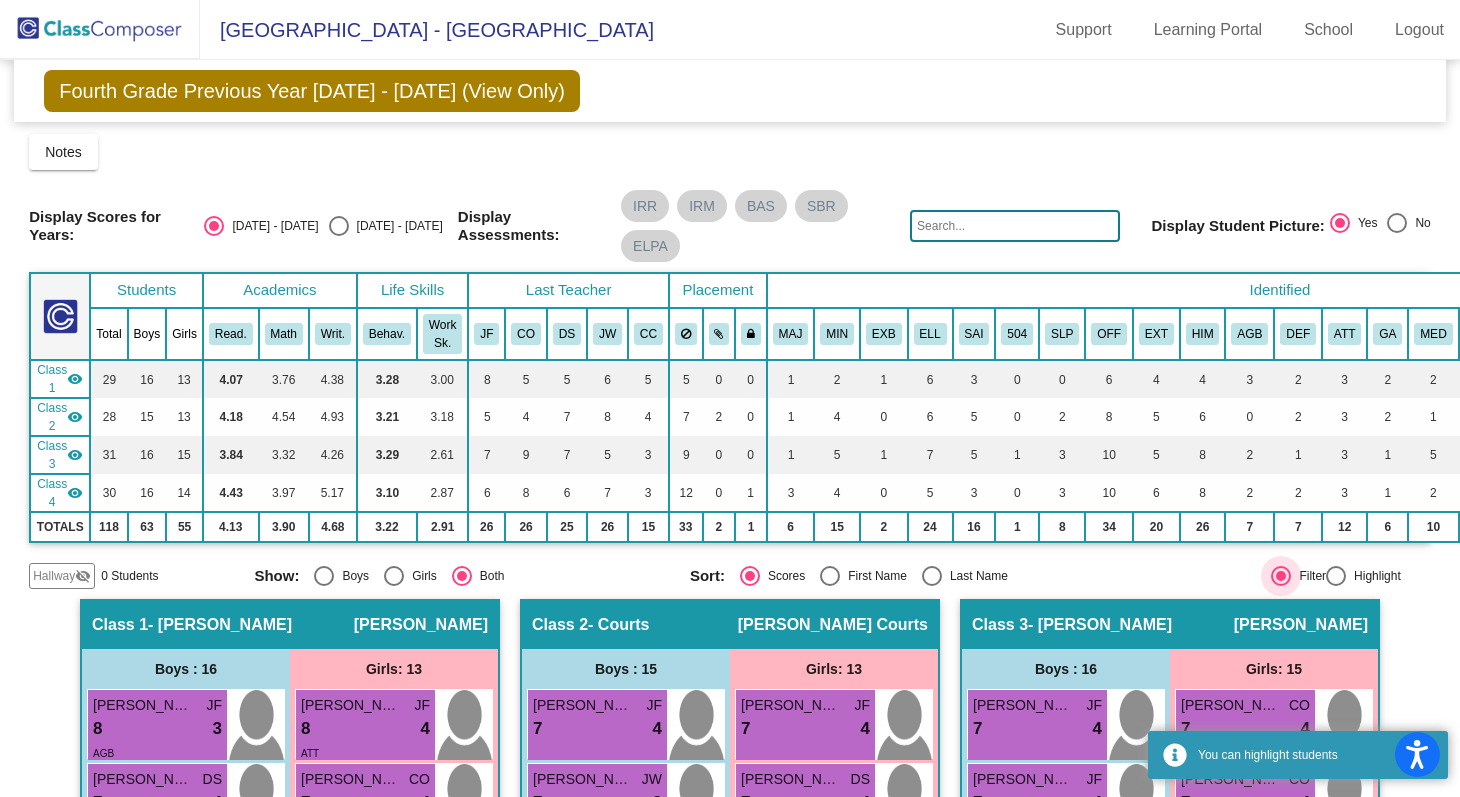click at bounding box center [1281, 576] 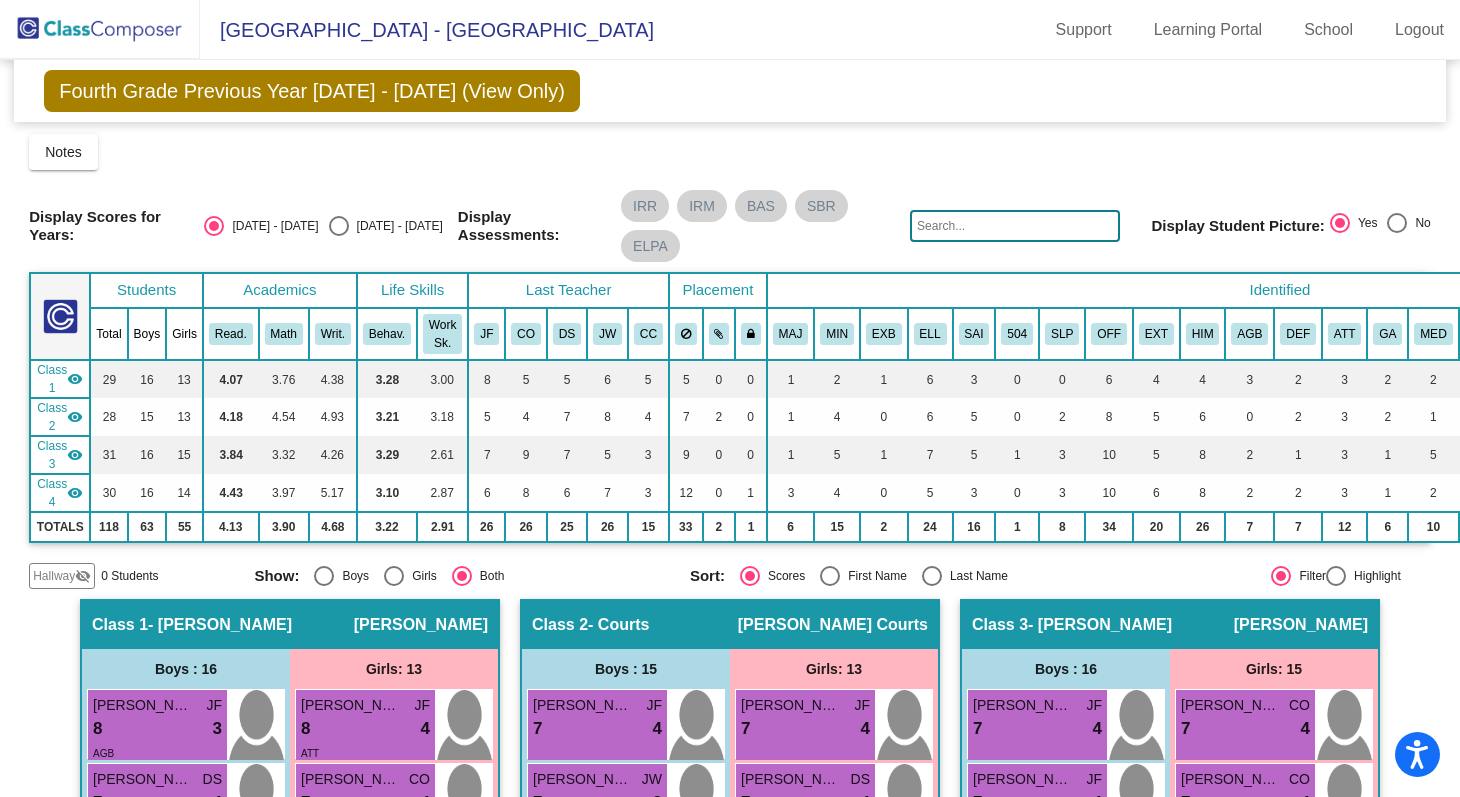 click on "Highlight" at bounding box center [1373, 576] 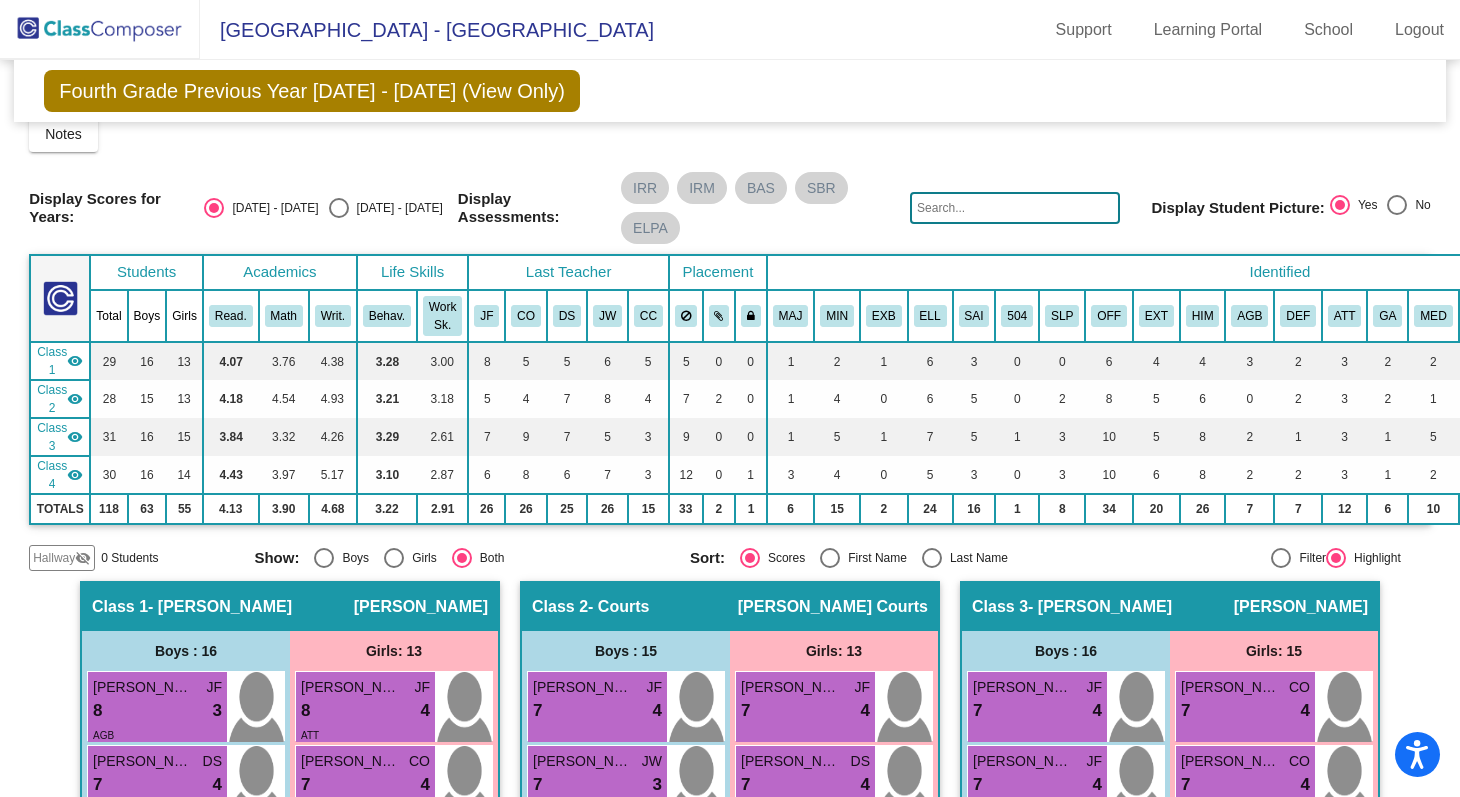scroll, scrollTop: 20, scrollLeft: 0, axis: vertical 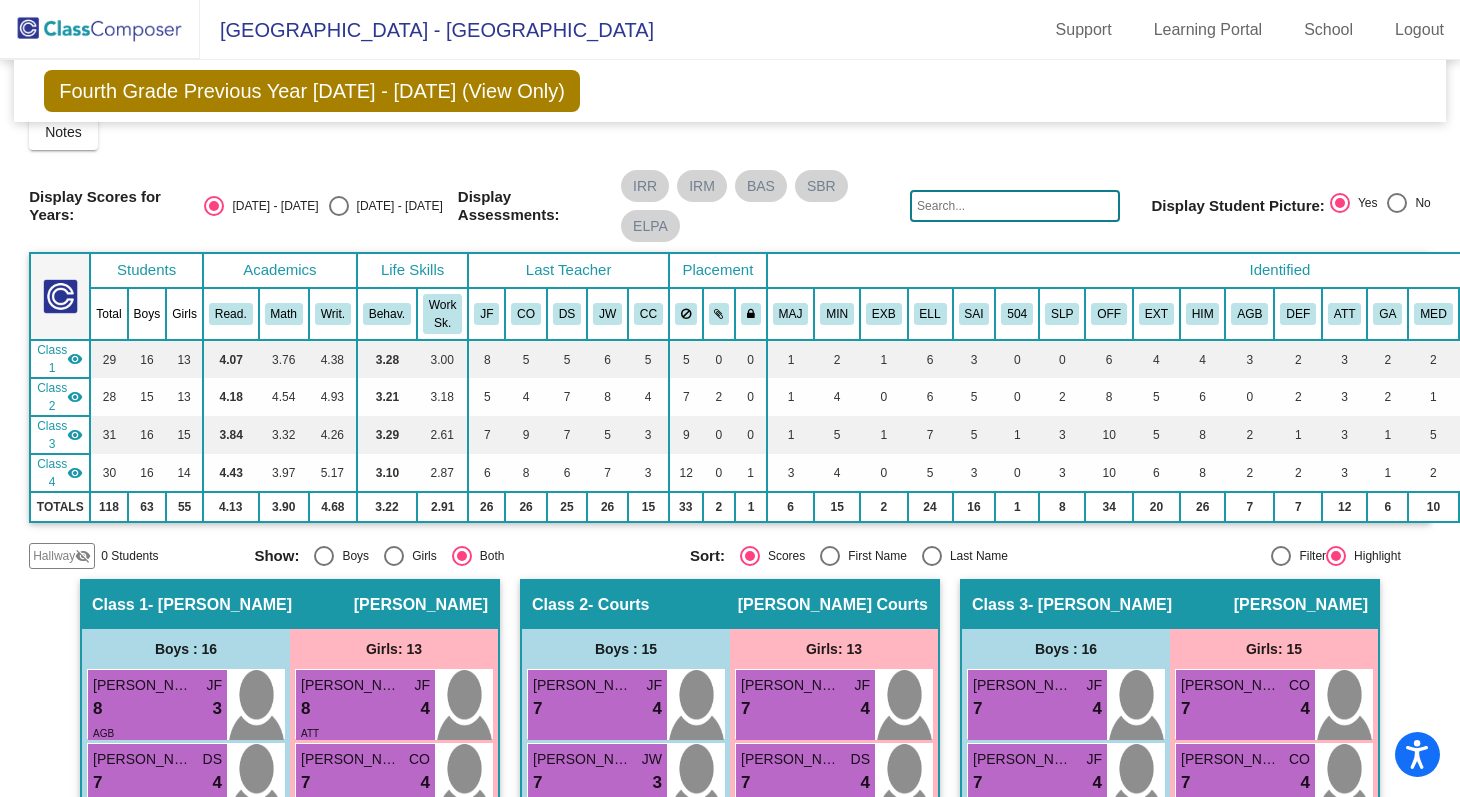 click on "visibility" 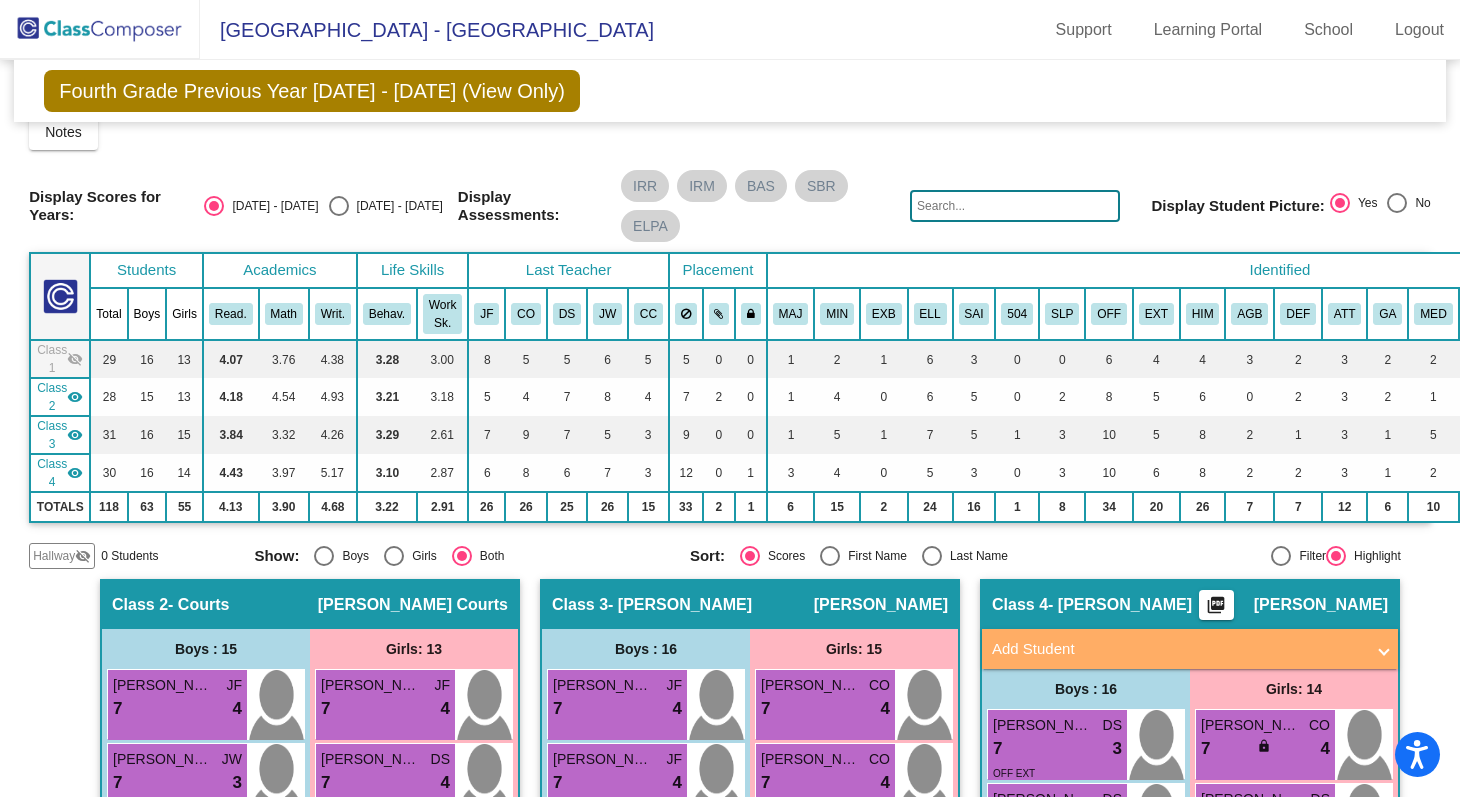 click on "visibility_off" 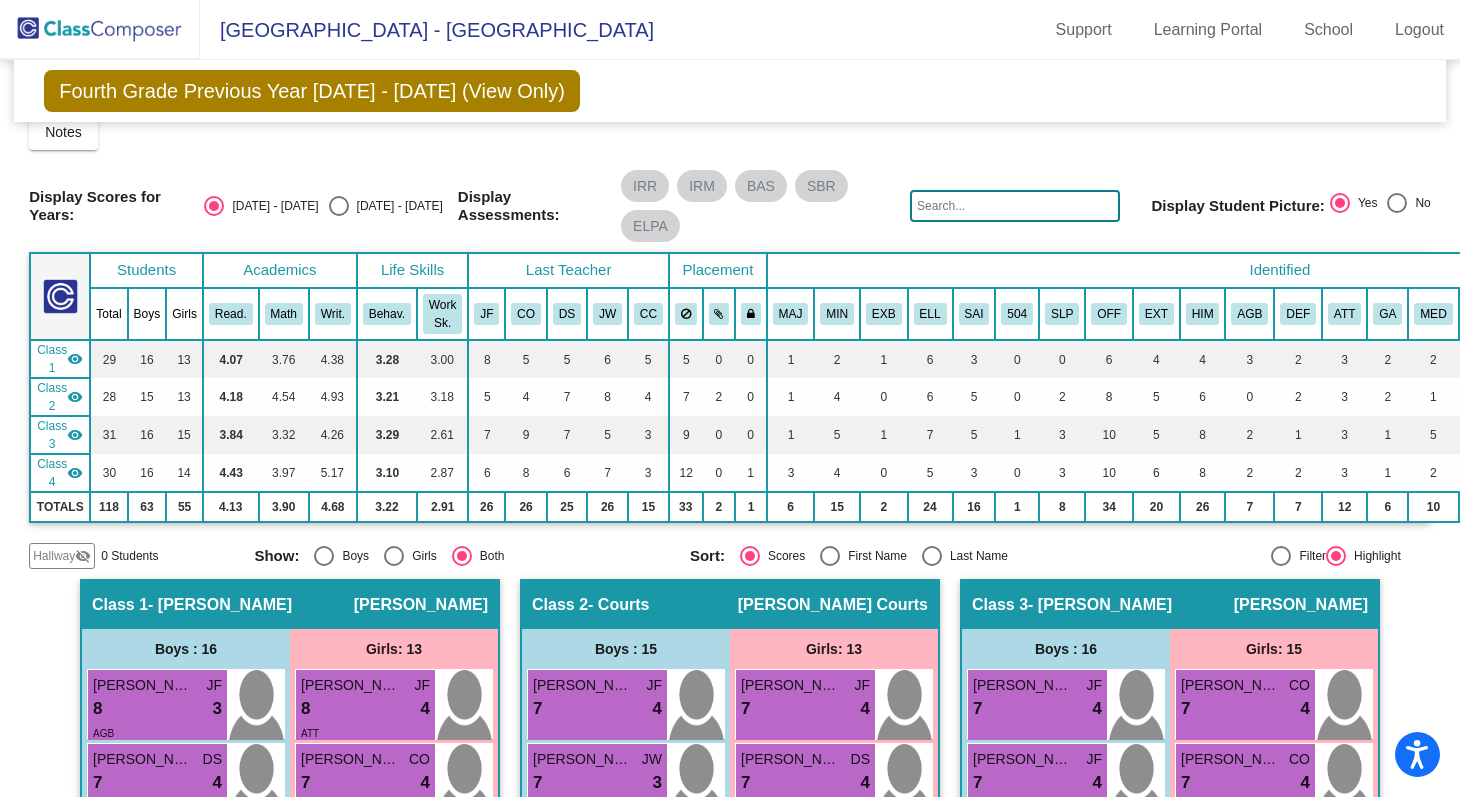 click on "visibility" 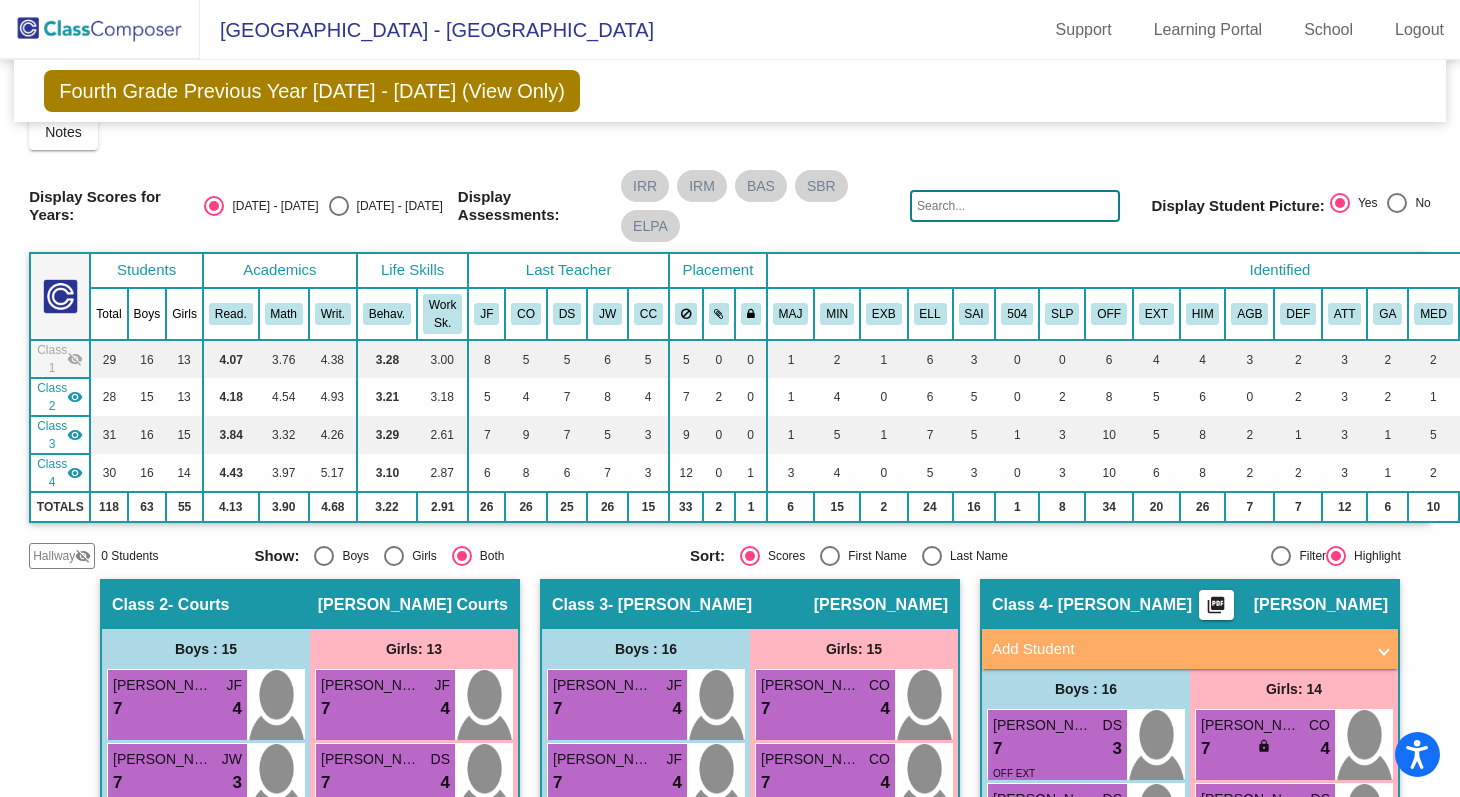 click on "visibility" 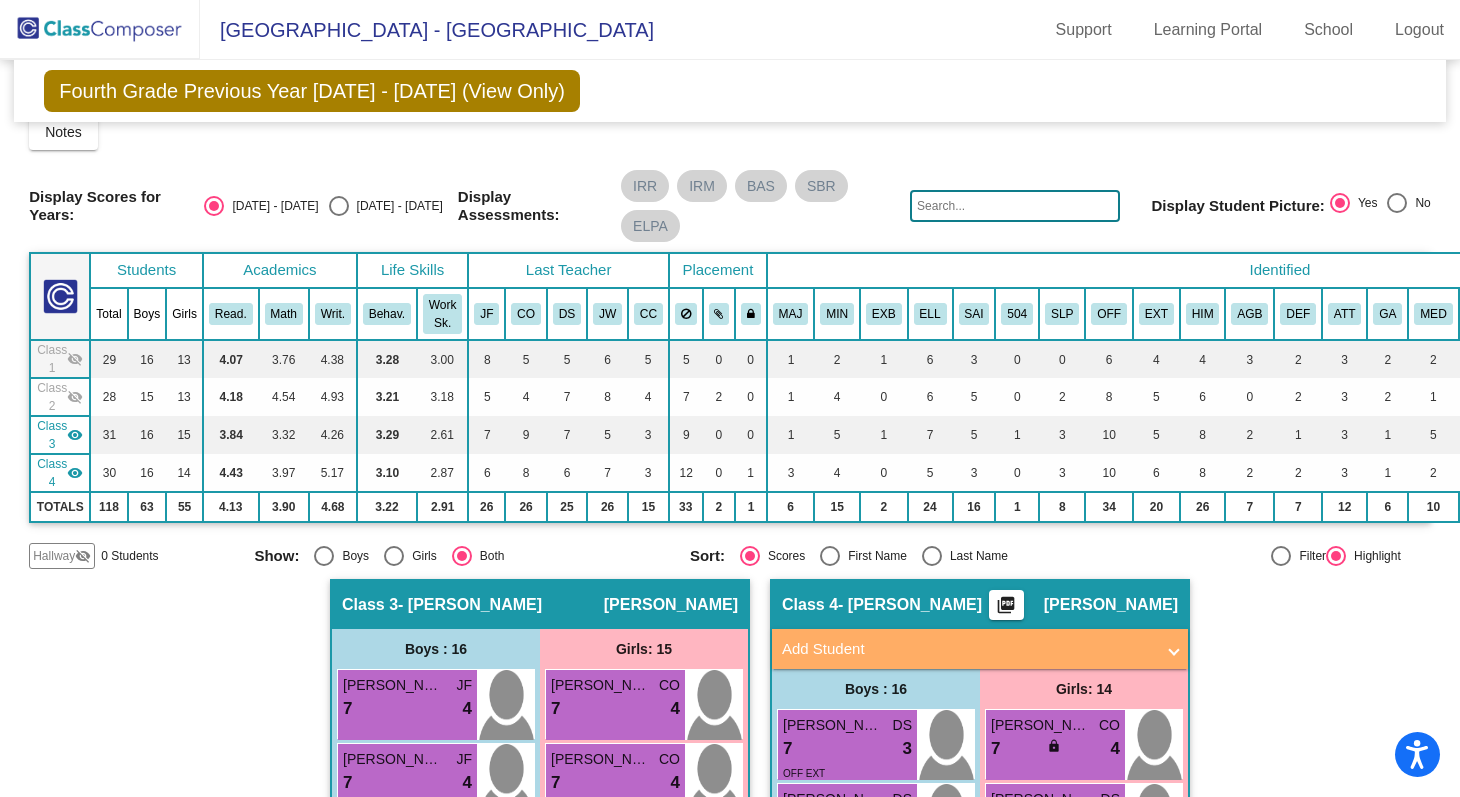 click on "visibility" 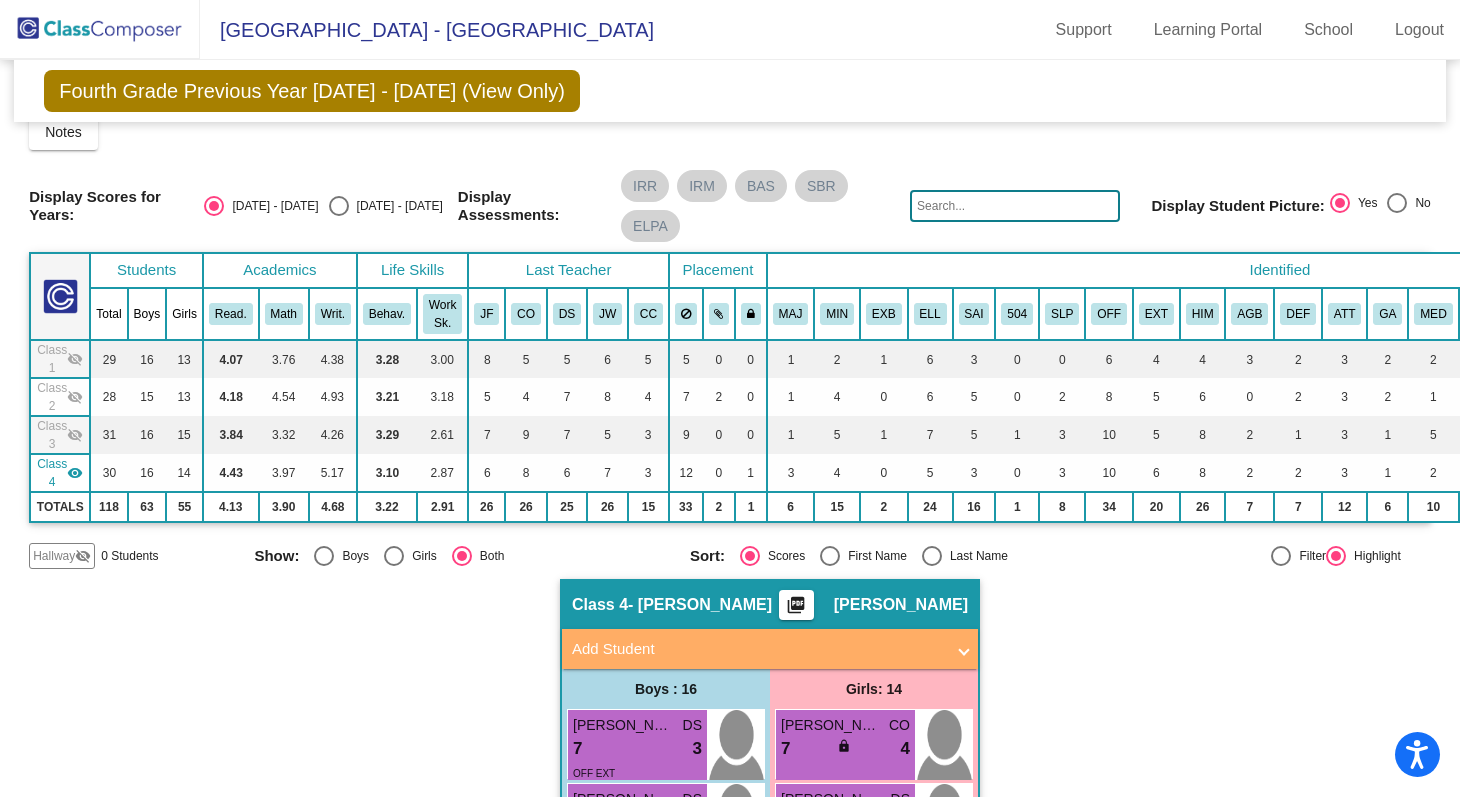 click on "visibility_off" 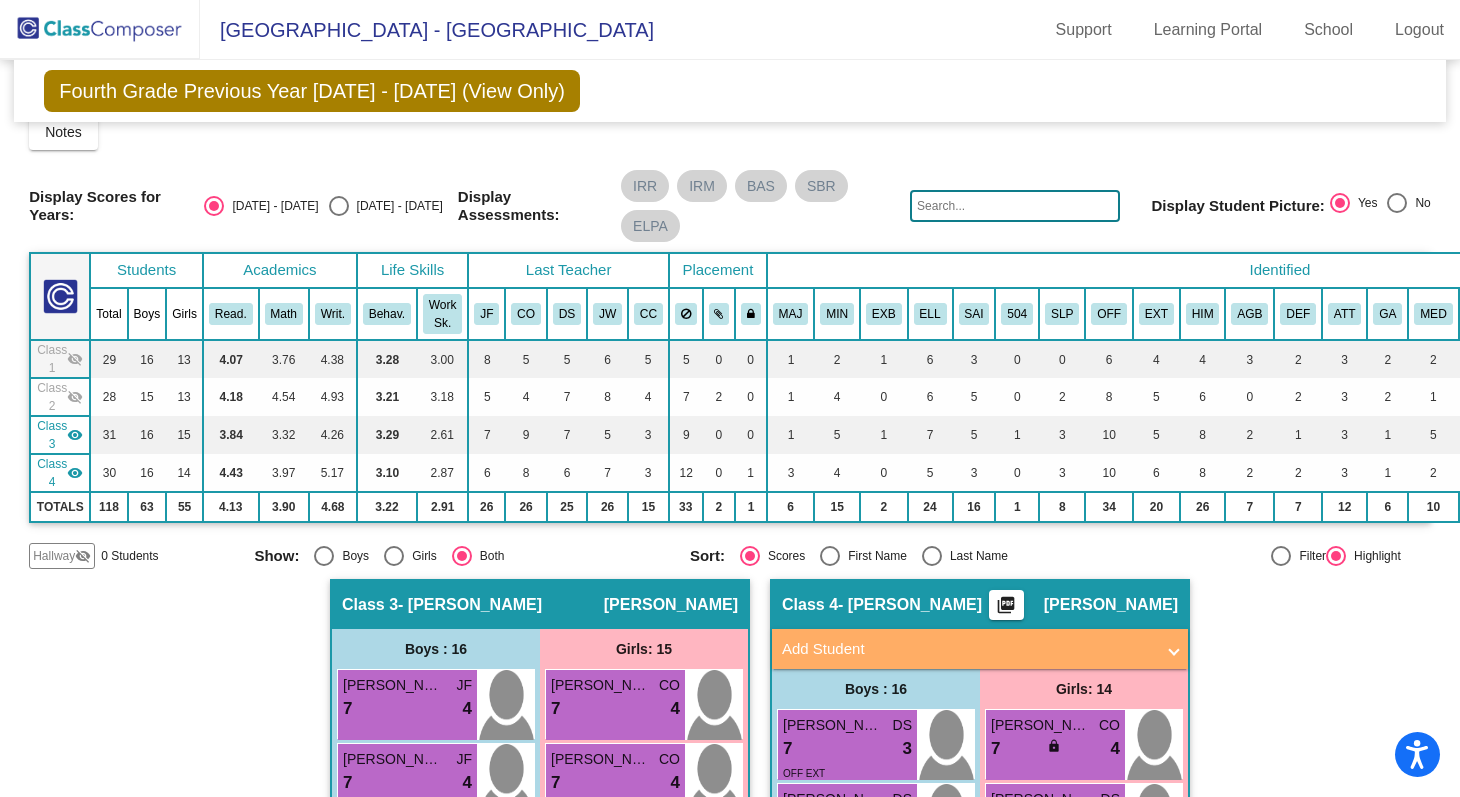 click on "visibility_off" 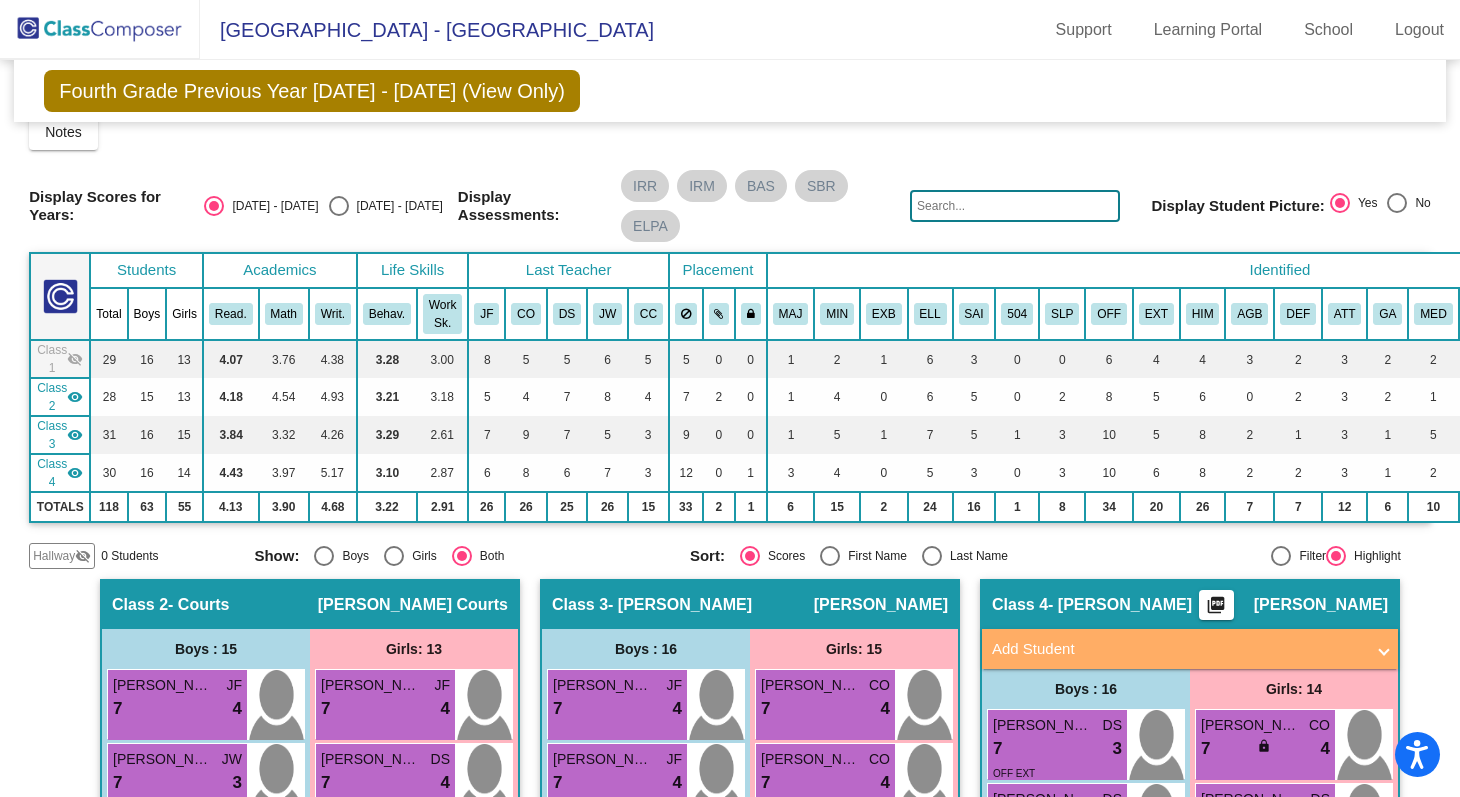 click on "visibility_off" 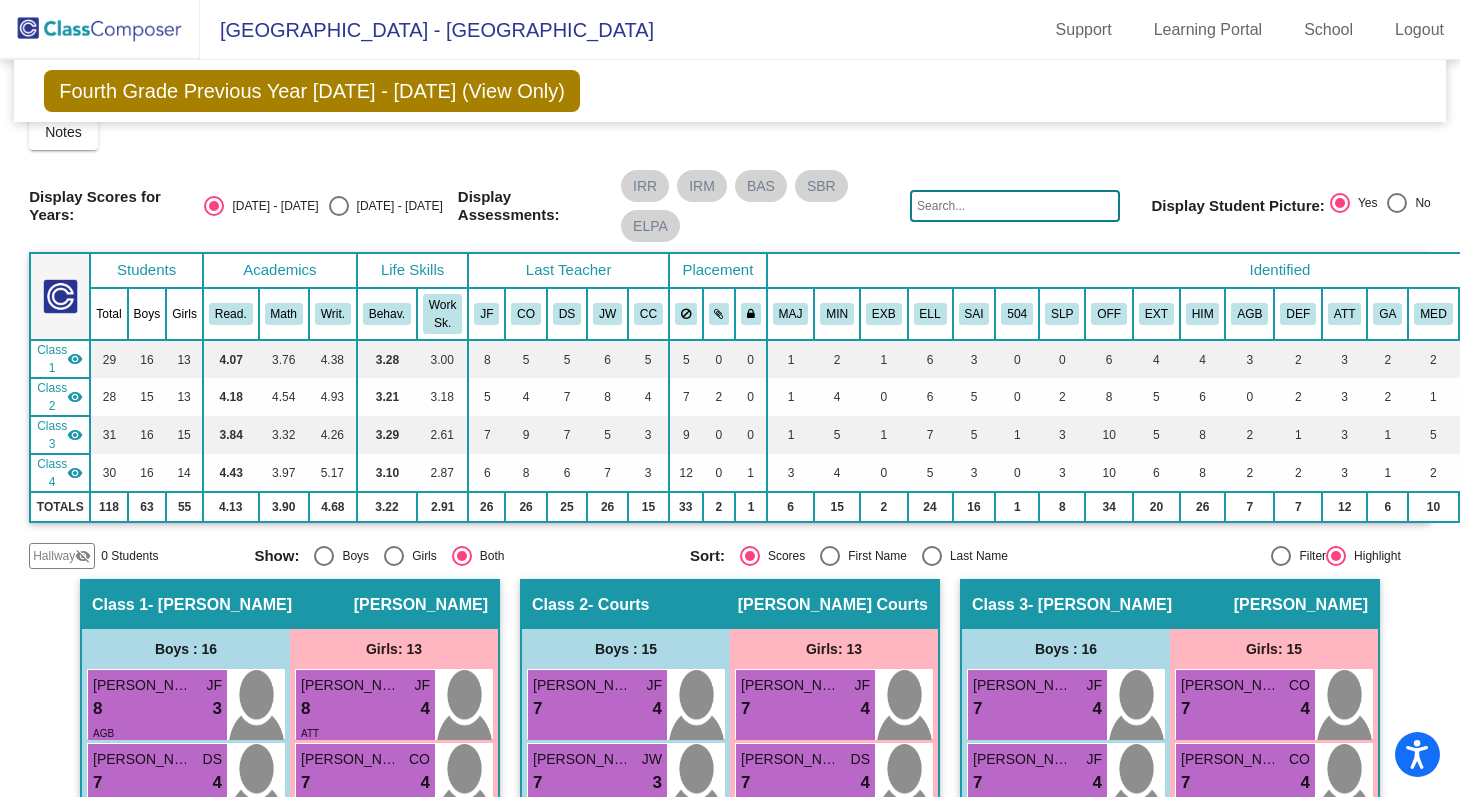 click on "visibility" 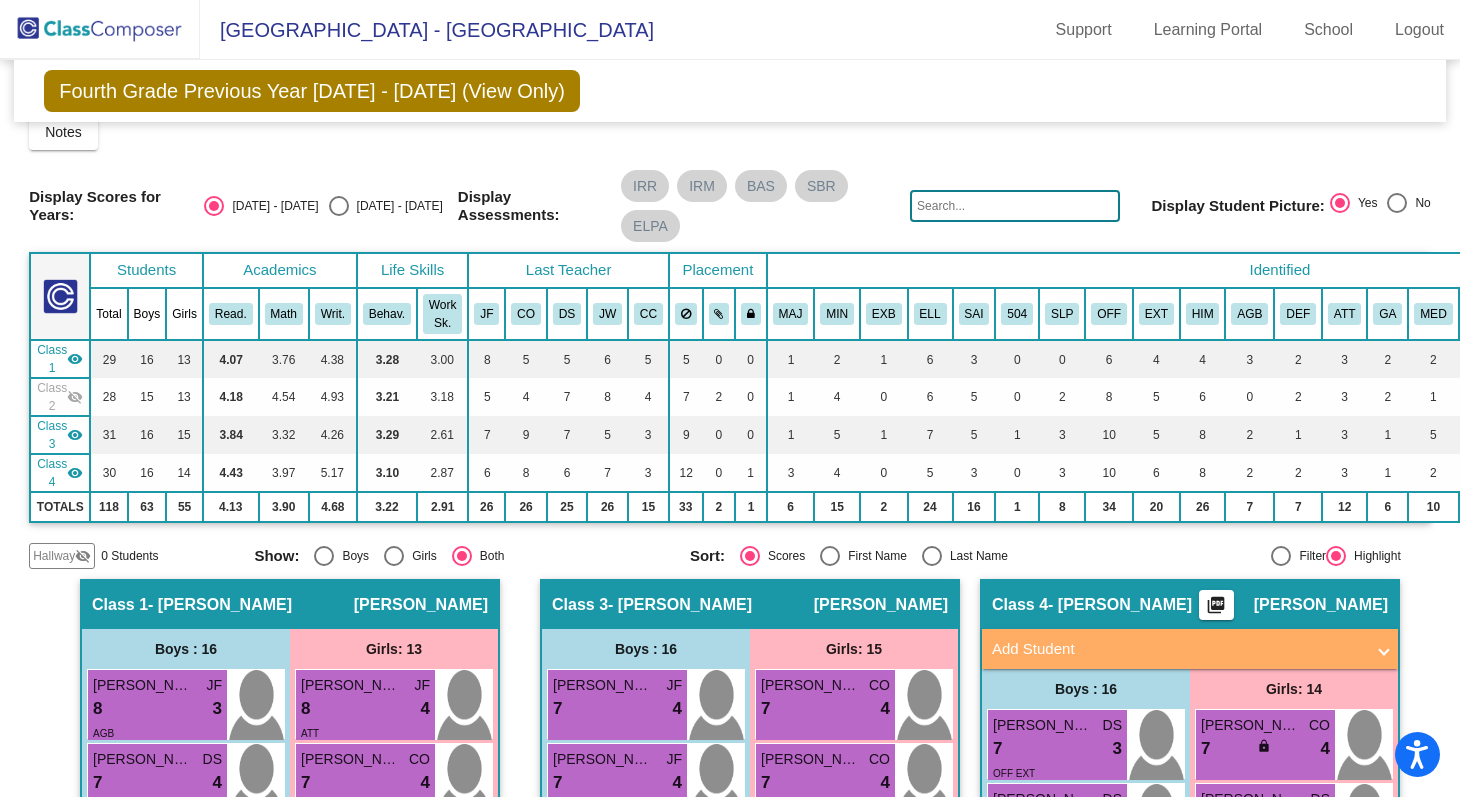click on "Class 3  visibility" 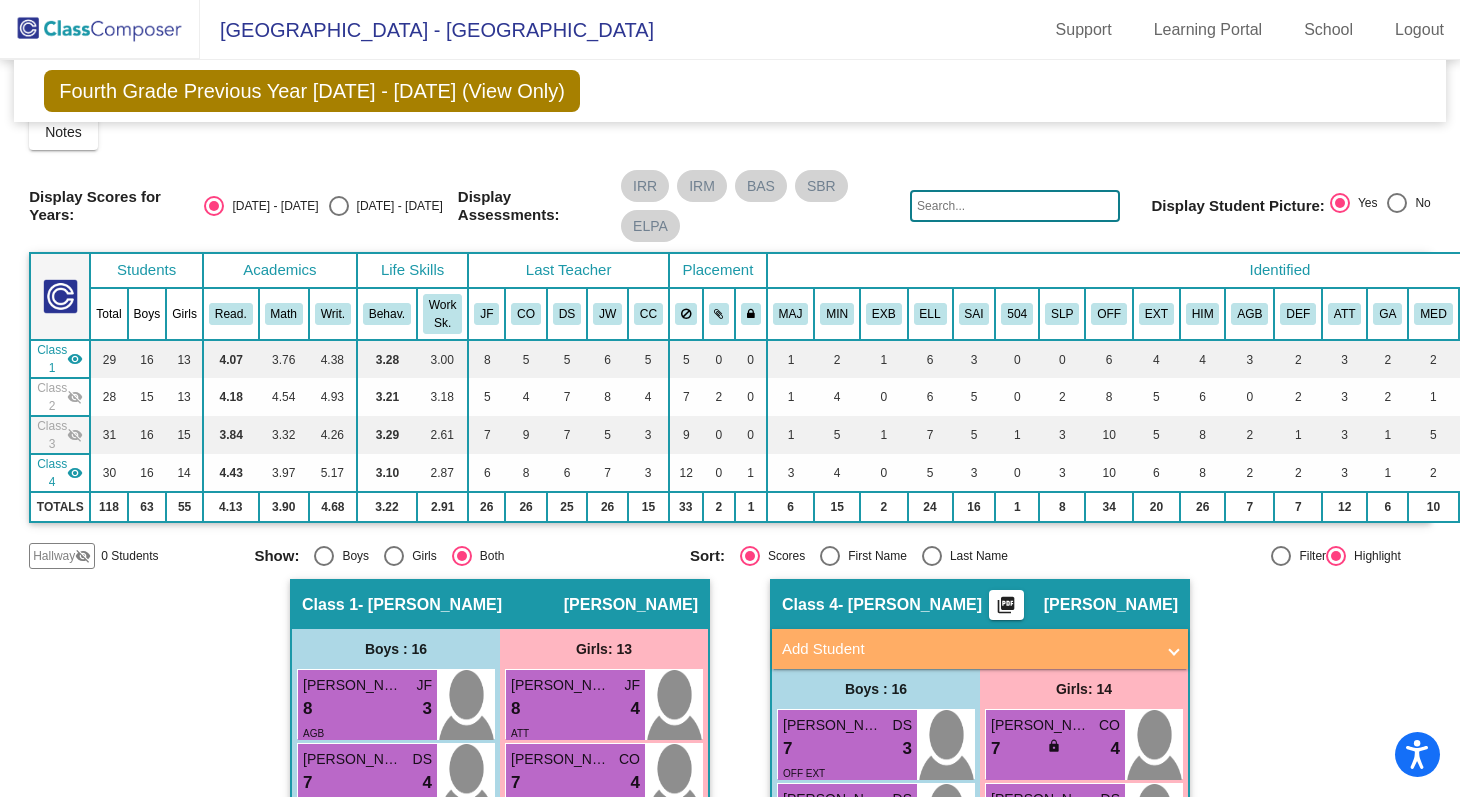 click on "visibility" 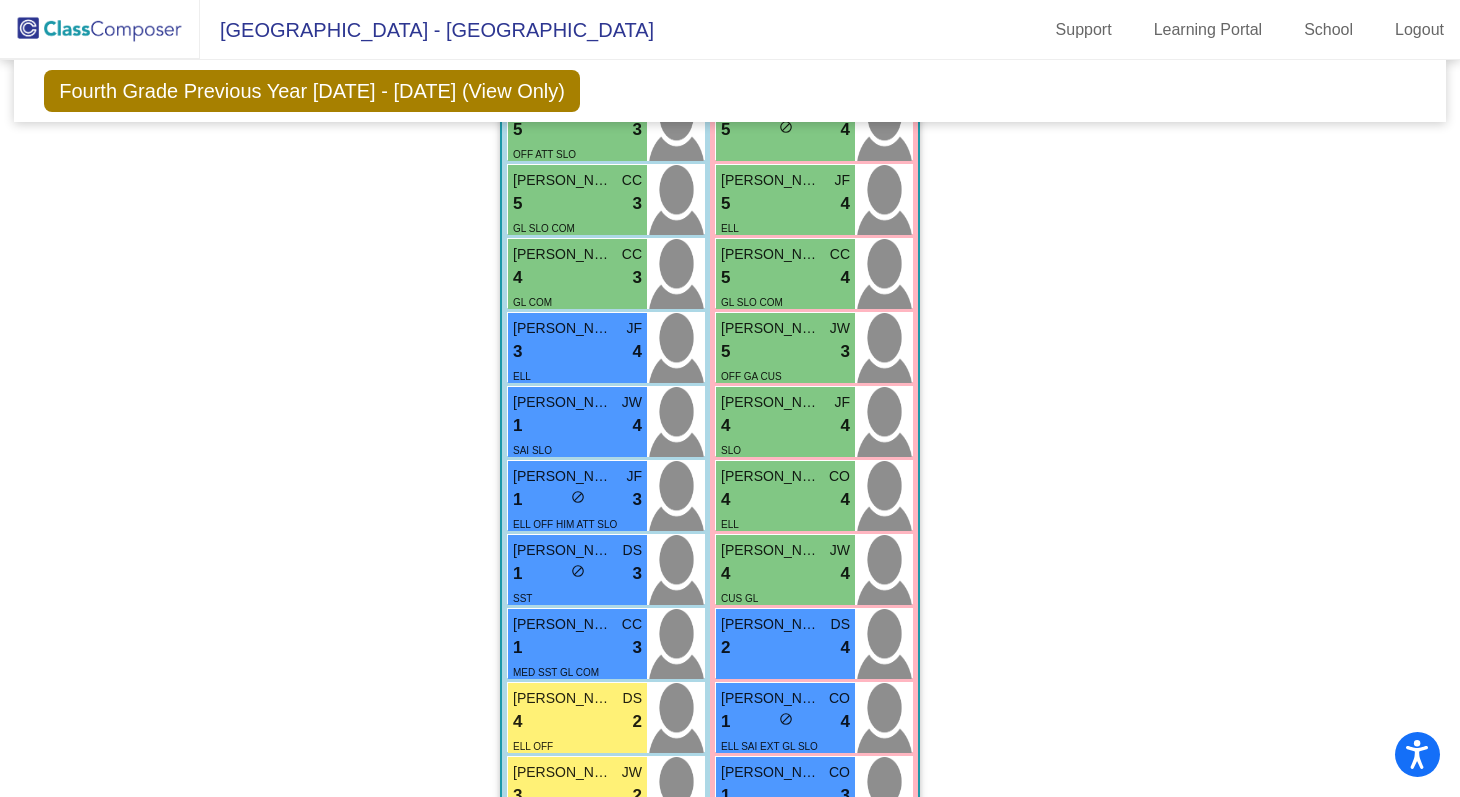 scroll, scrollTop: 1117, scrollLeft: 0, axis: vertical 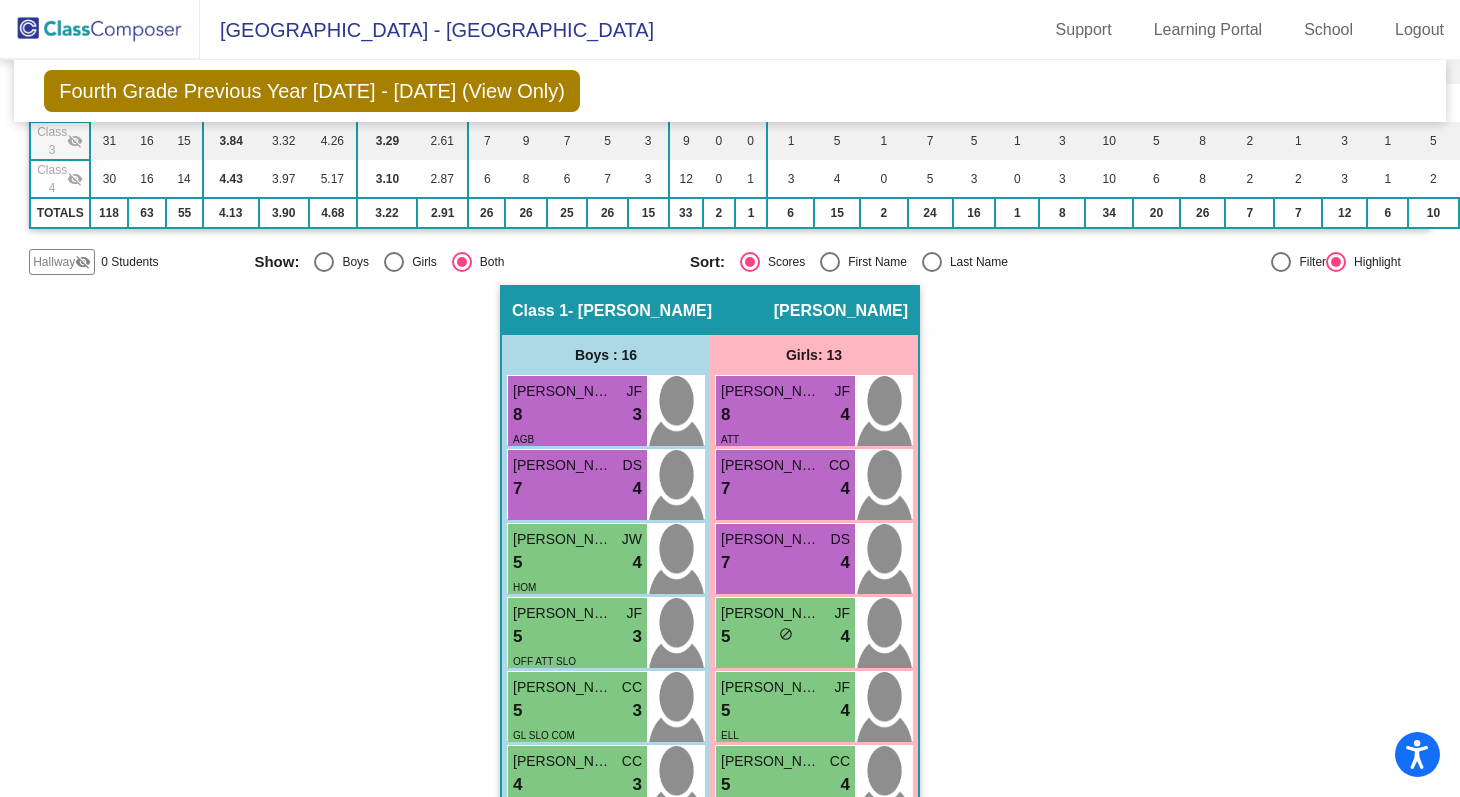 click on "Class 1   - [PERSON_NAME]  picture_as_pdf [PERSON_NAME]" 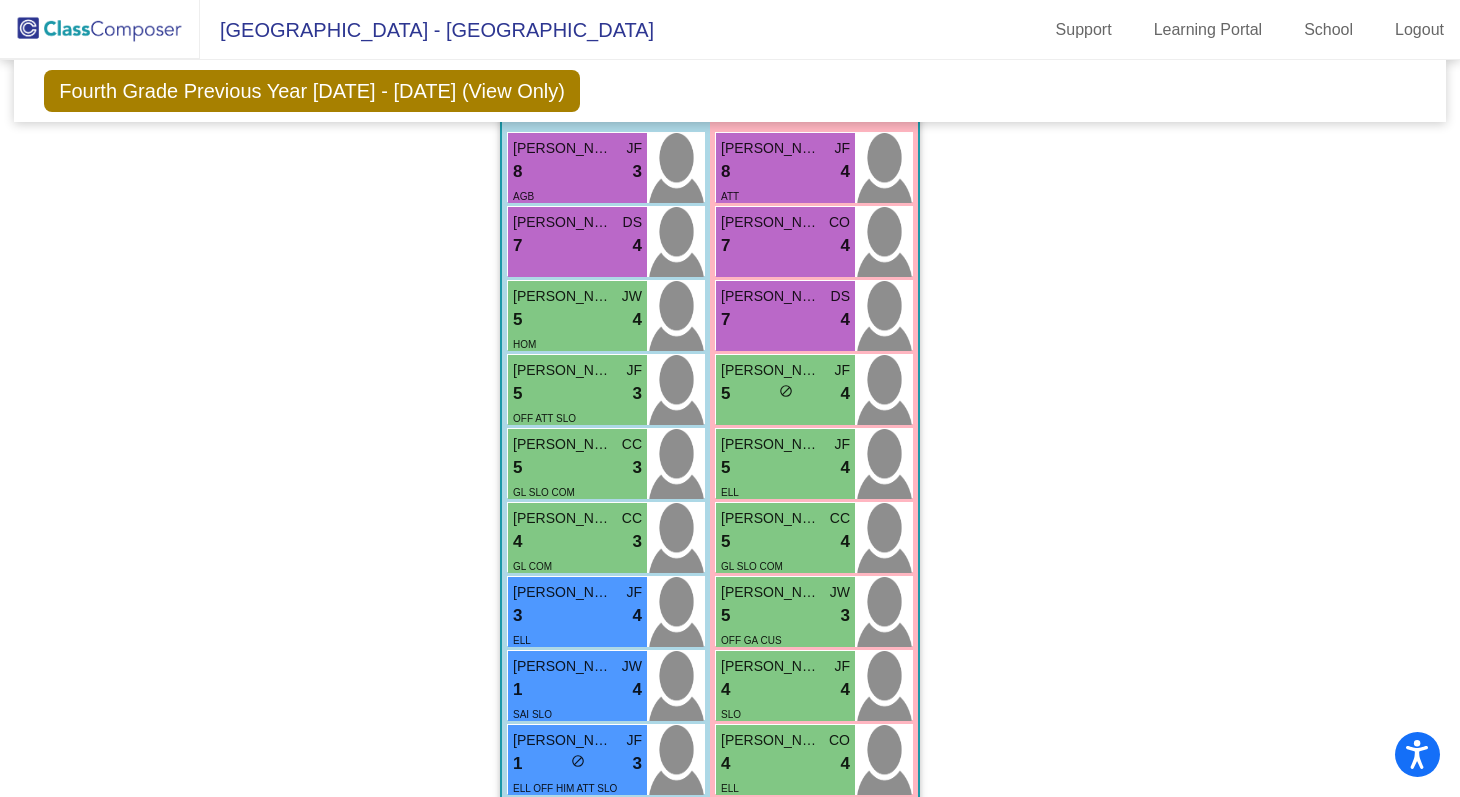 scroll, scrollTop: 0, scrollLeft: 0, axis: both 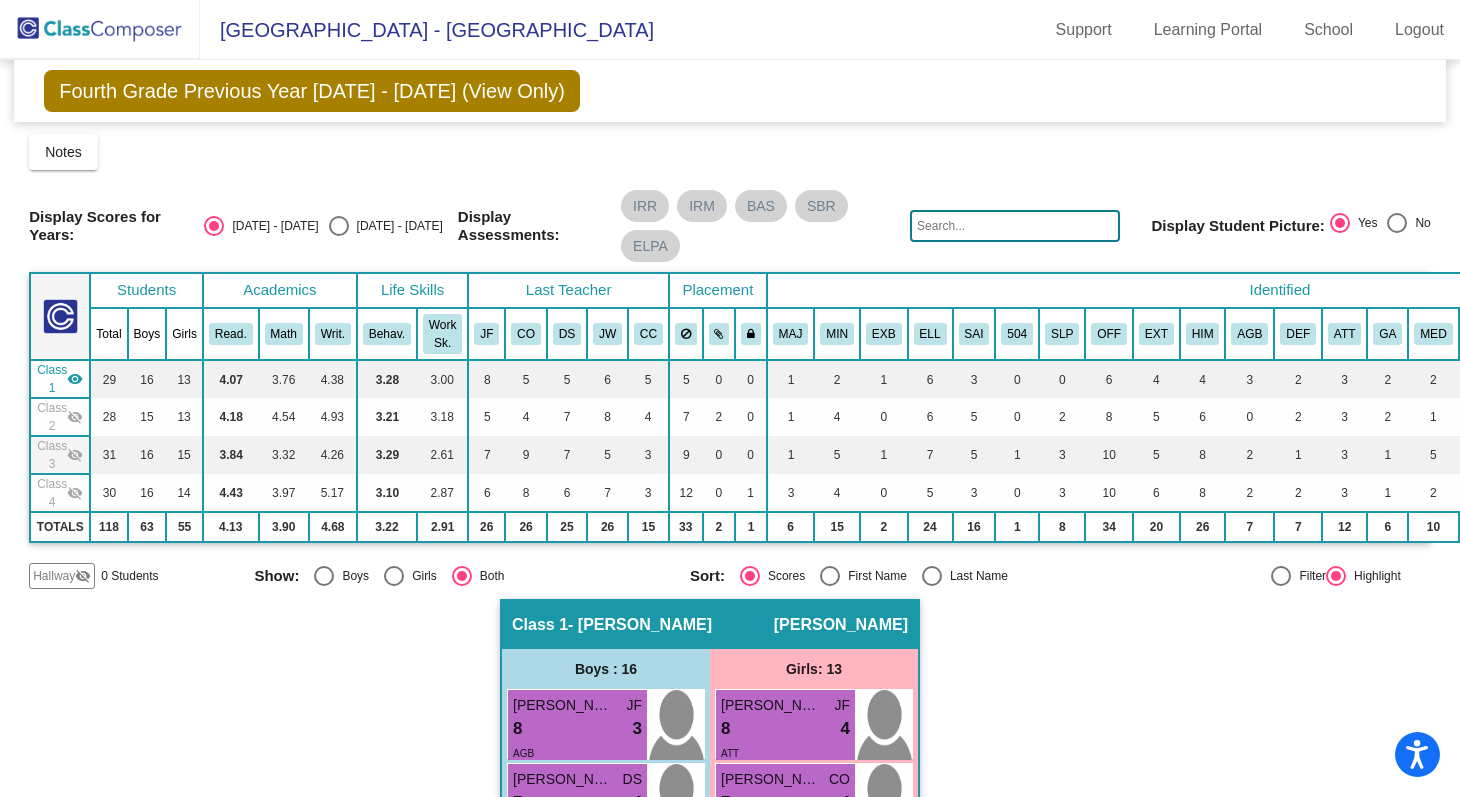 click on "Class 2  visibility_off" 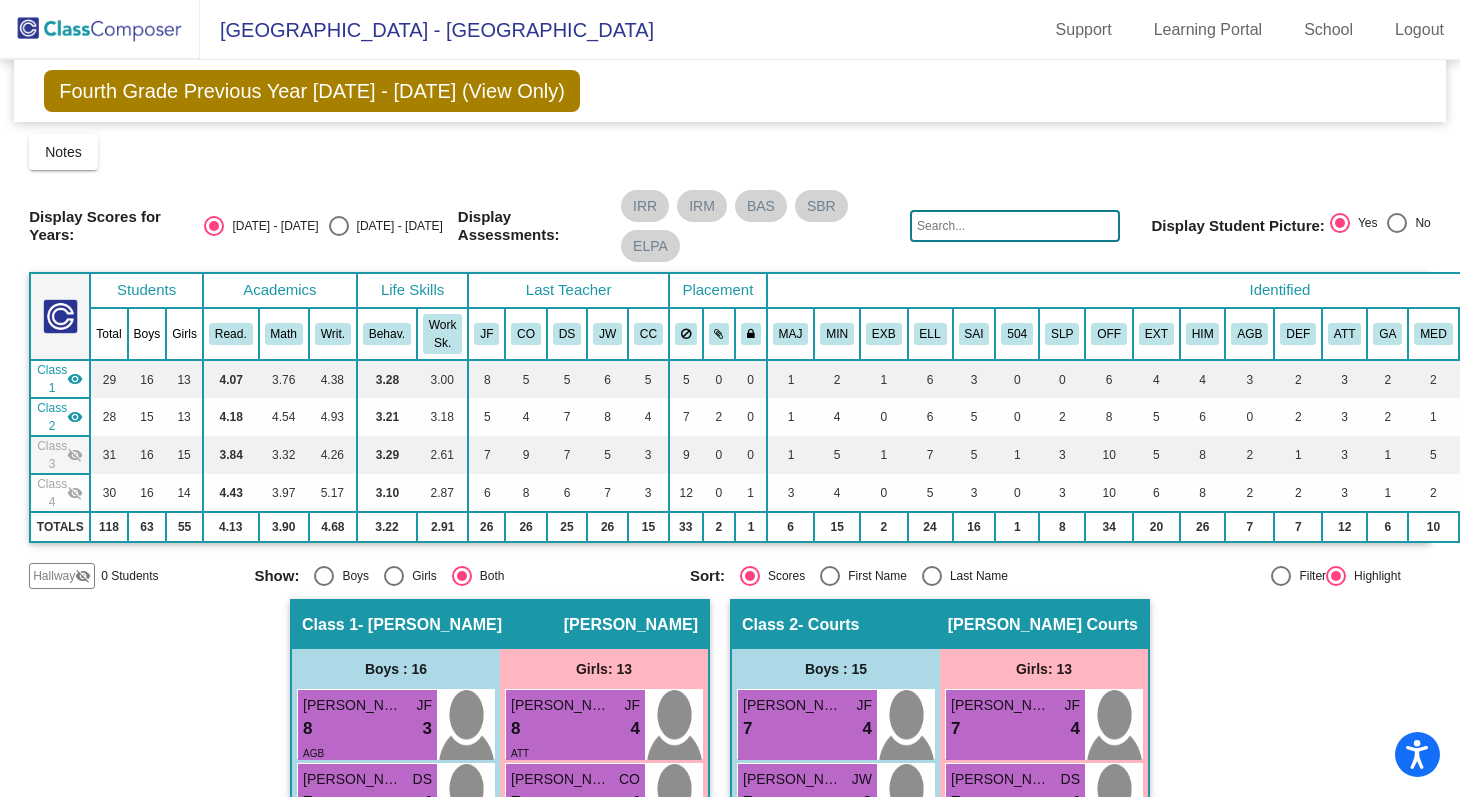 click on "visibility_off" 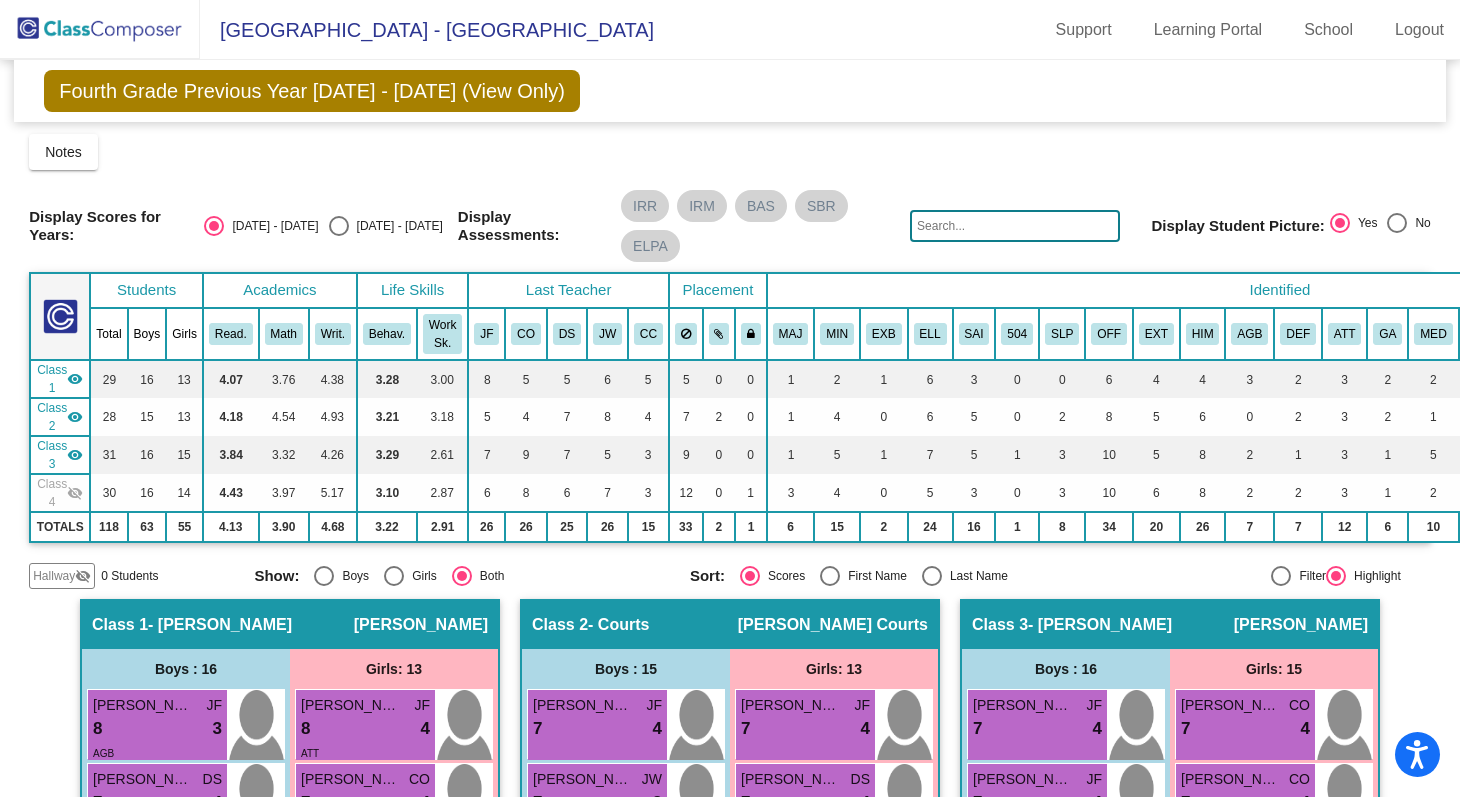 click on "visibility_off" 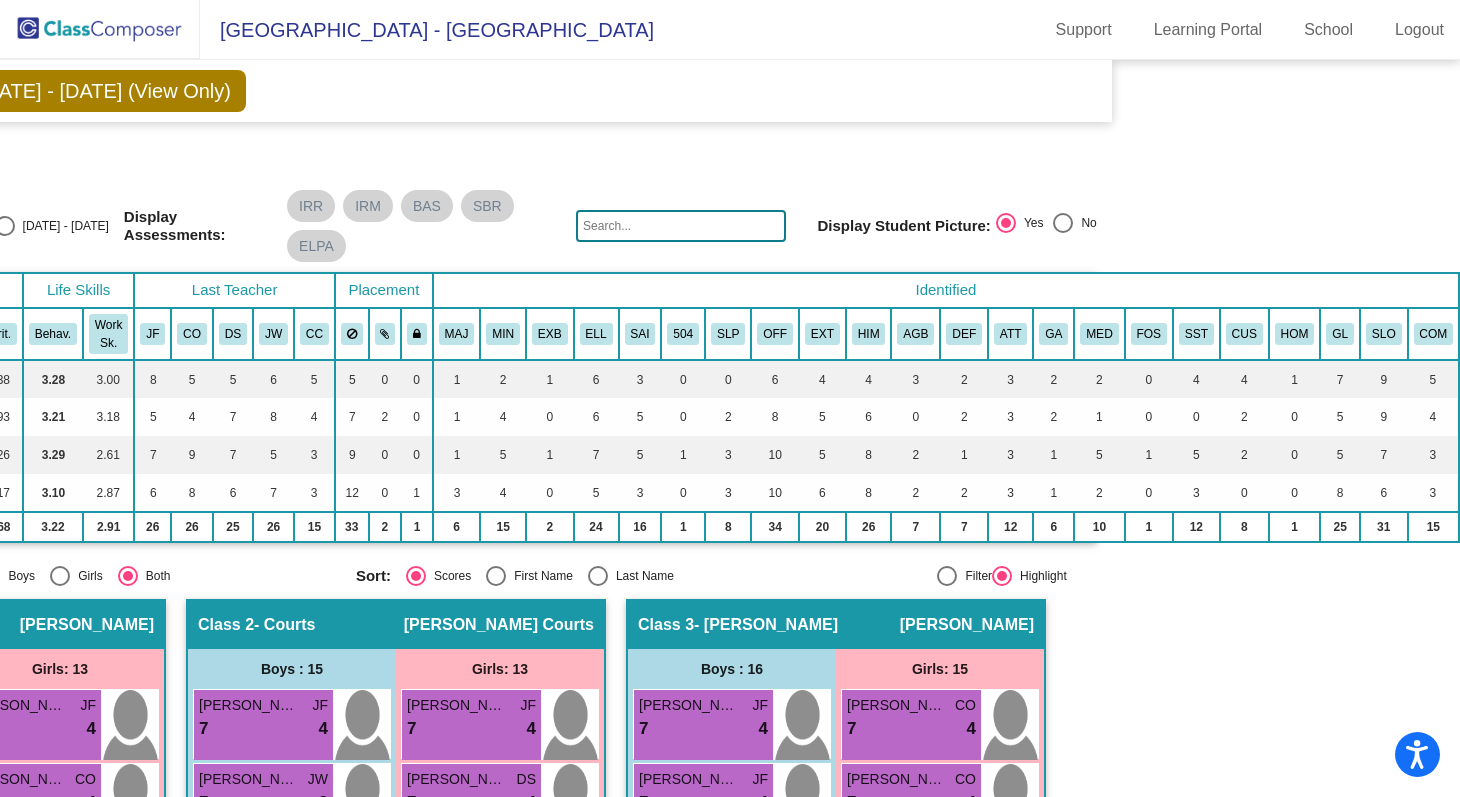 scroll, scrollTop: 0, scrollLeft: 0, axis: both 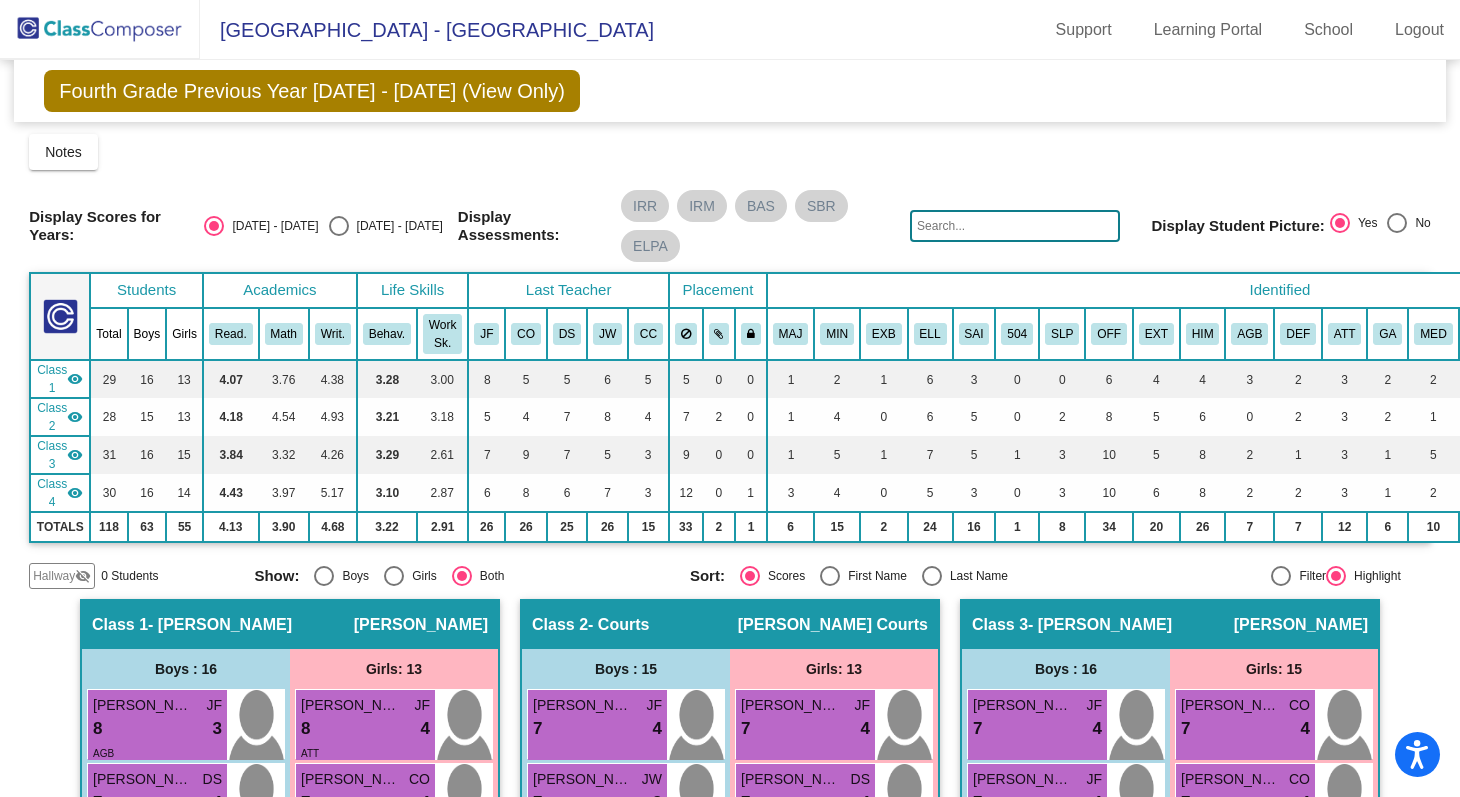 click on "Fourth Grade Previous Year [DATE] - [DATE] (View Only)" 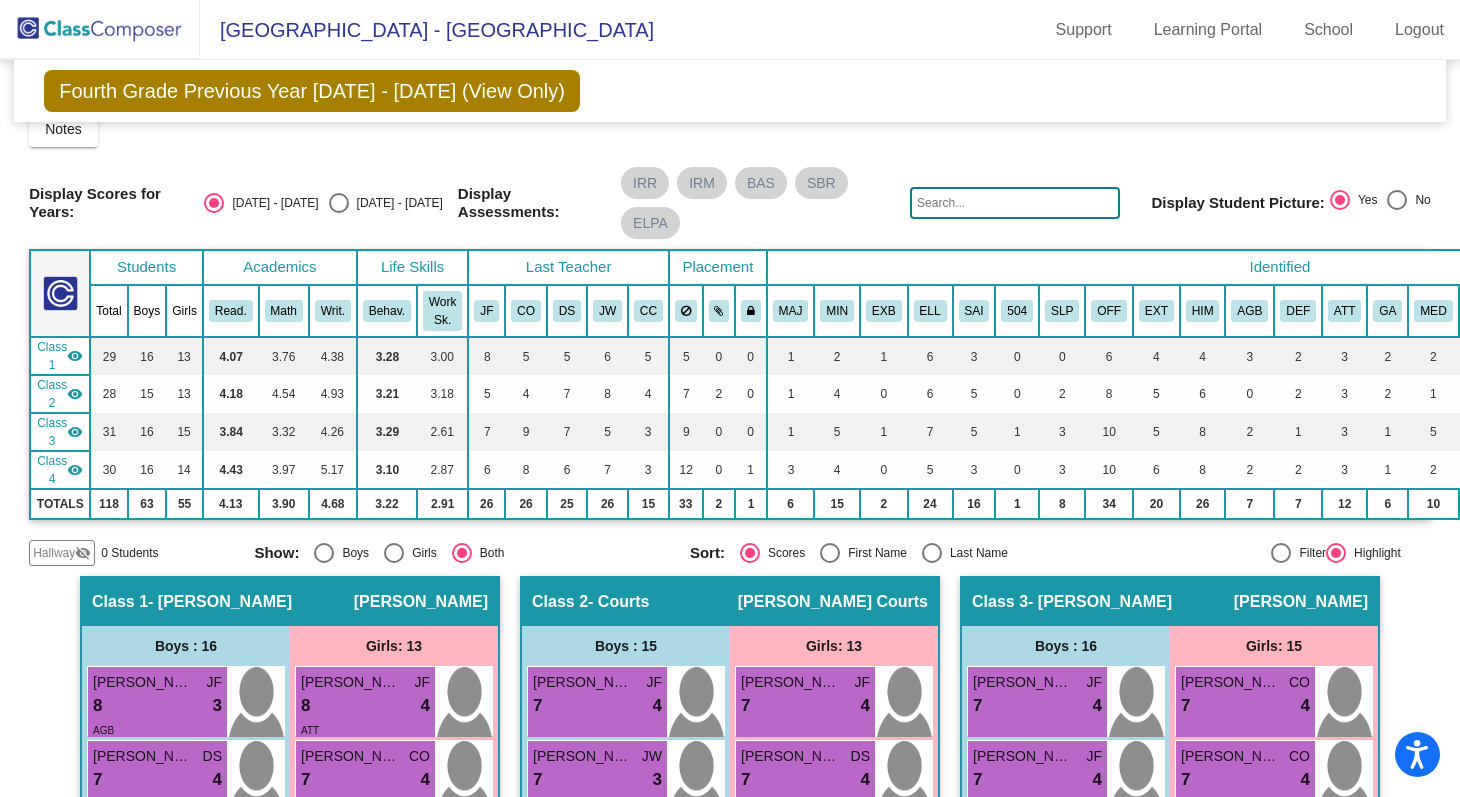 scroll, scrollTop: 0, scrollLeft: 0, axis: both 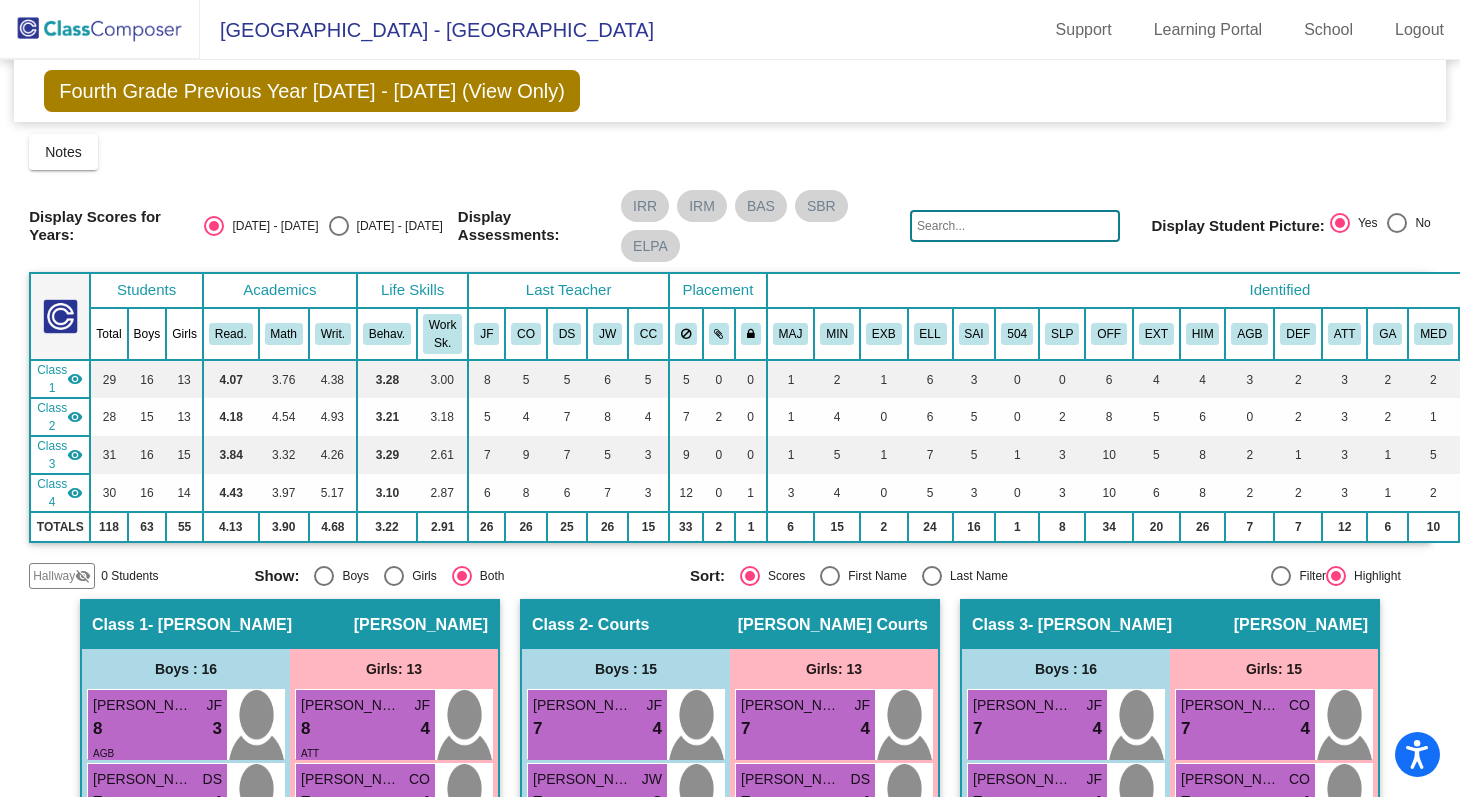 click on "Display Scores for Years:   [DATE] - [DATE]   [DATE] - [DATE] Display Assessments: IRR IRM BAS SBR ELPA Display Student Picture:    Yes     No" 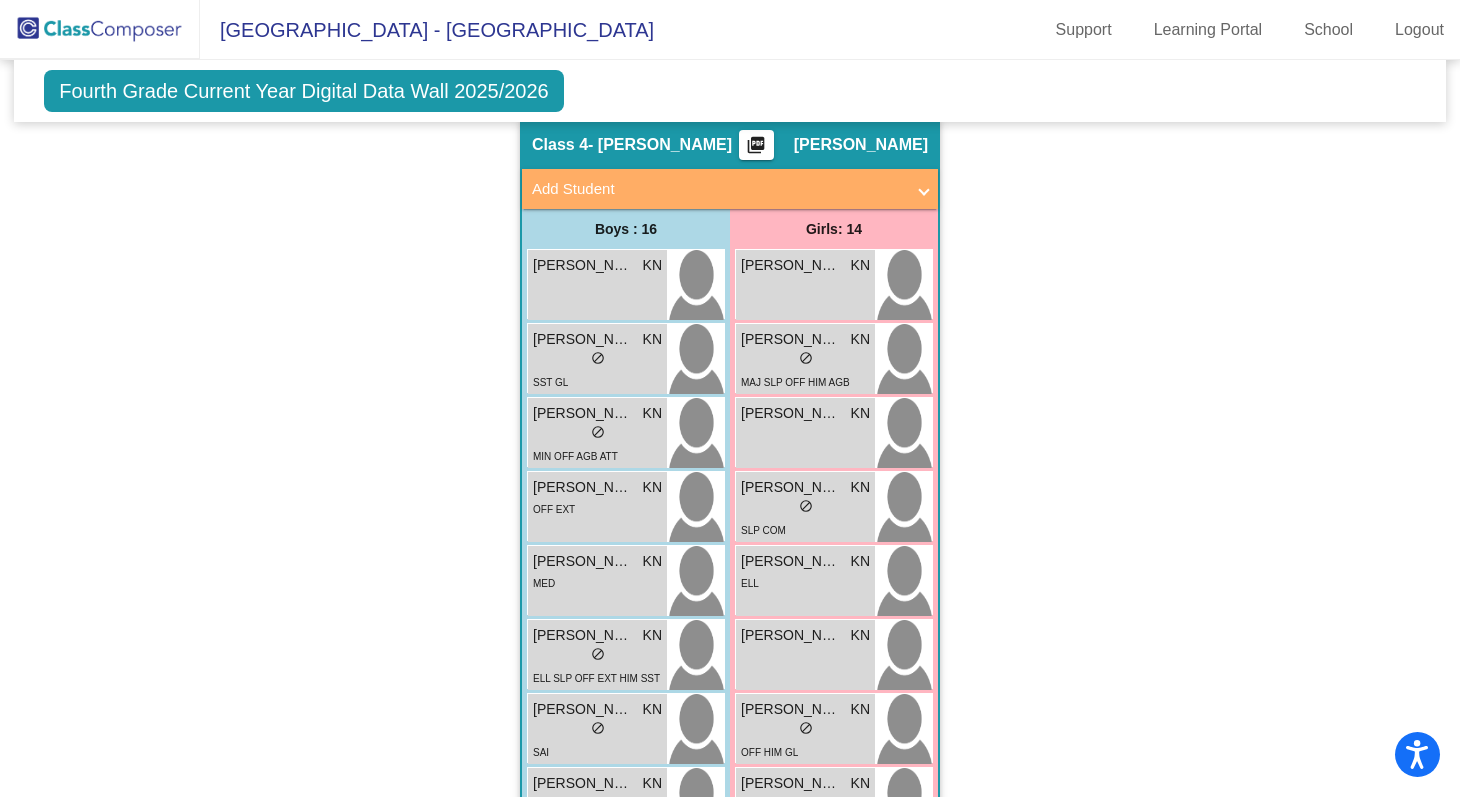 scroll, scrollTop: 1785, scrollLeft: 0, axis: vertical 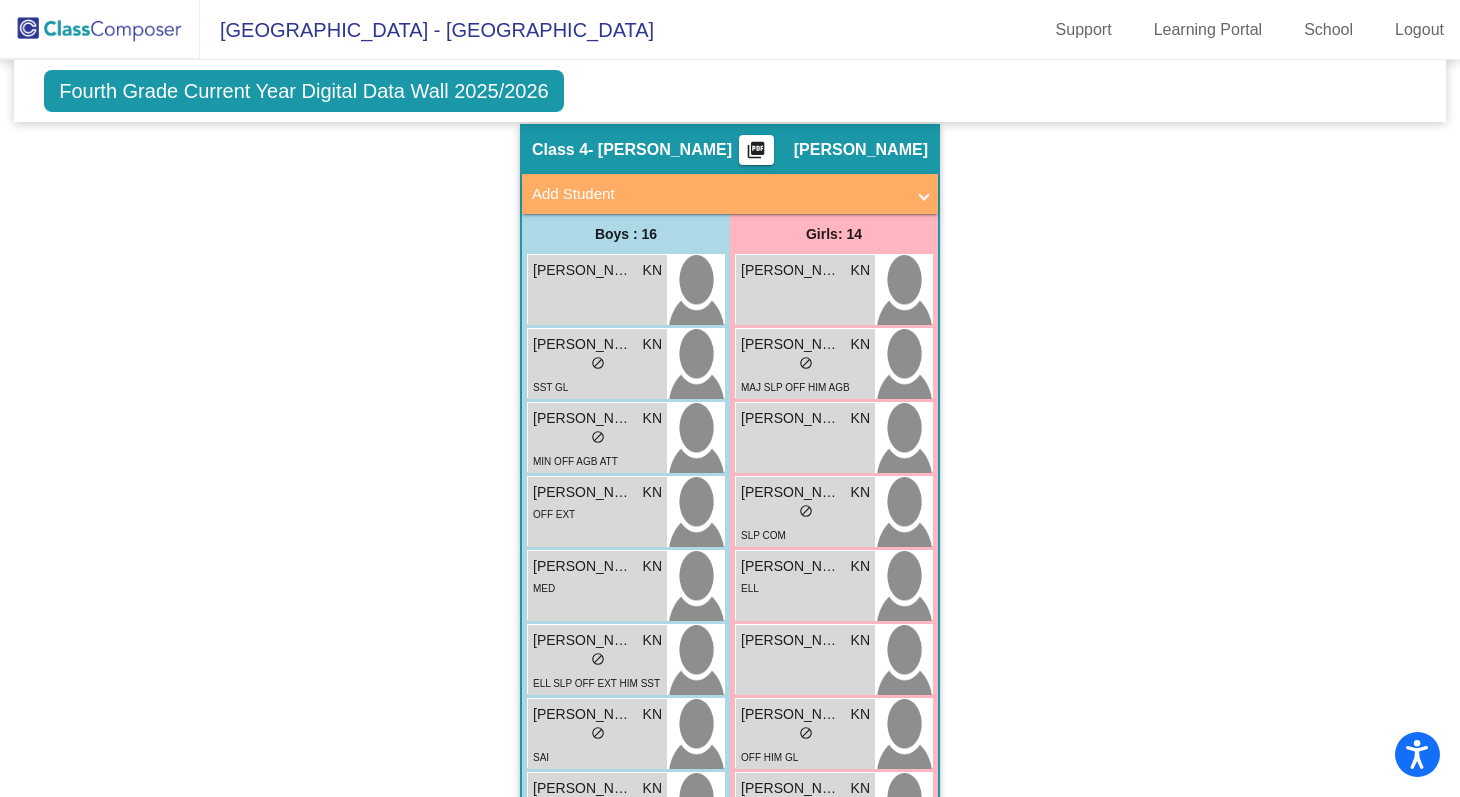 click on "Add Student" at bounding box center [726, 194] 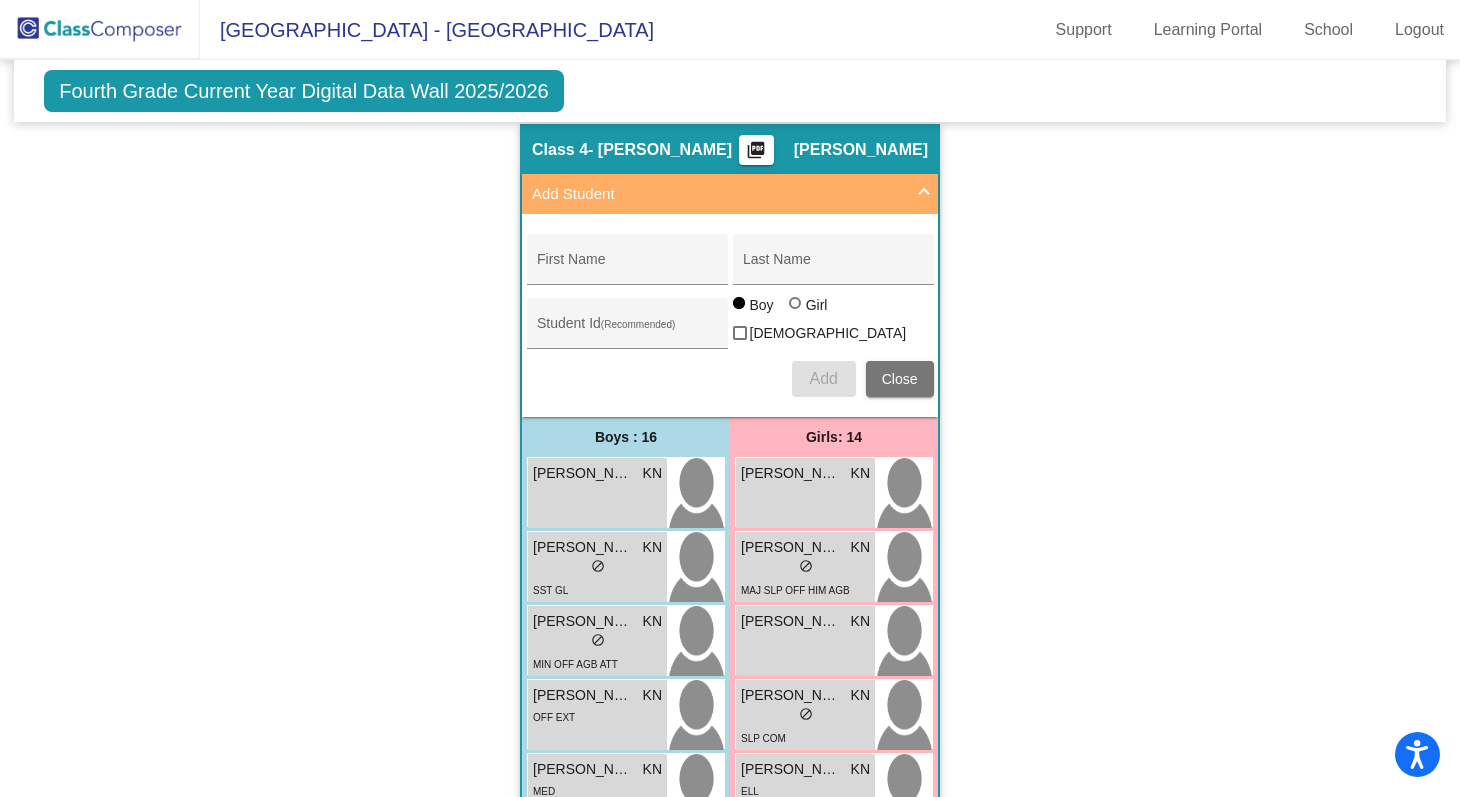click on "Add Student" at bounding box center [726, 194] 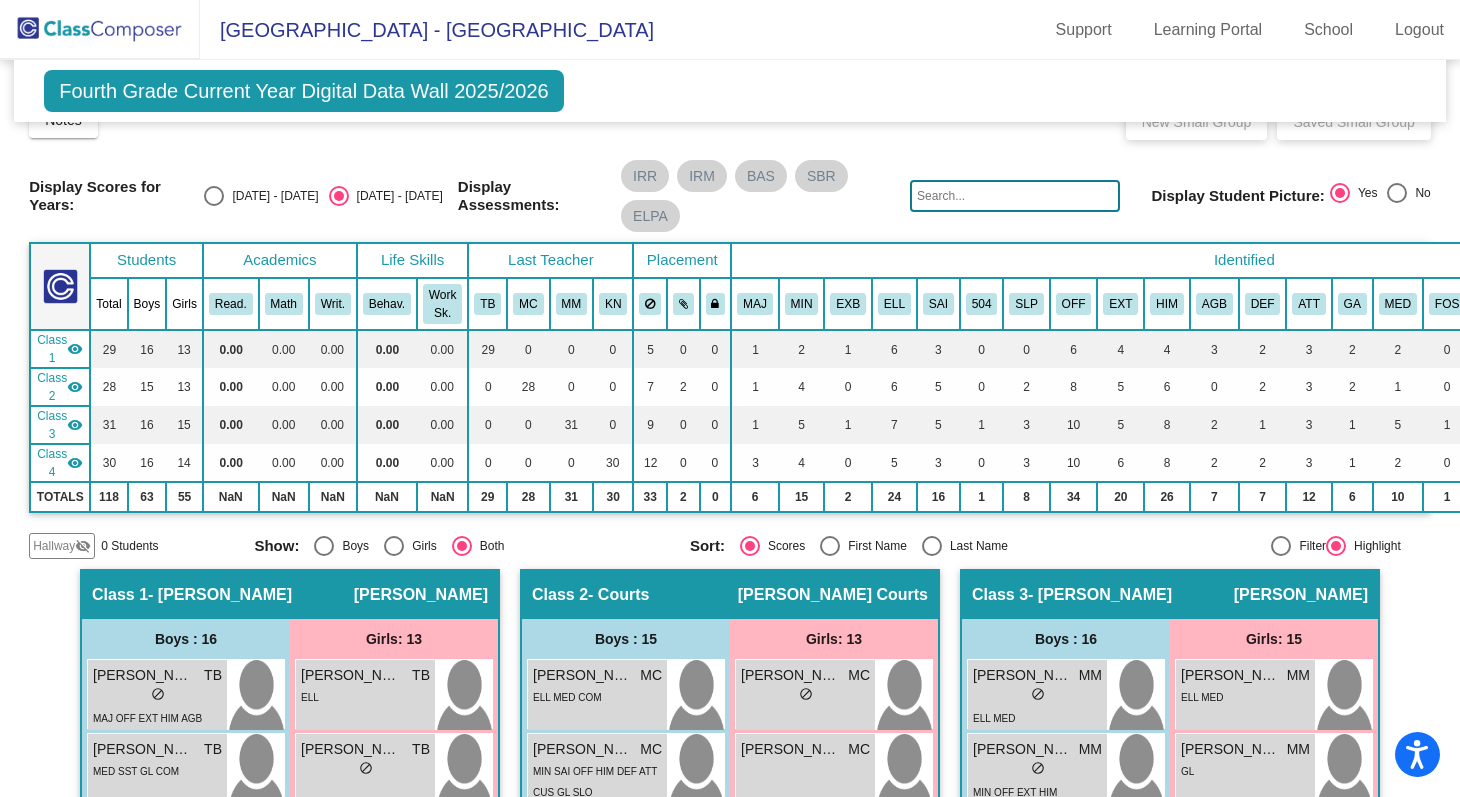 scroll, scrollTop: 0, scrollLeft: 0, axis: both 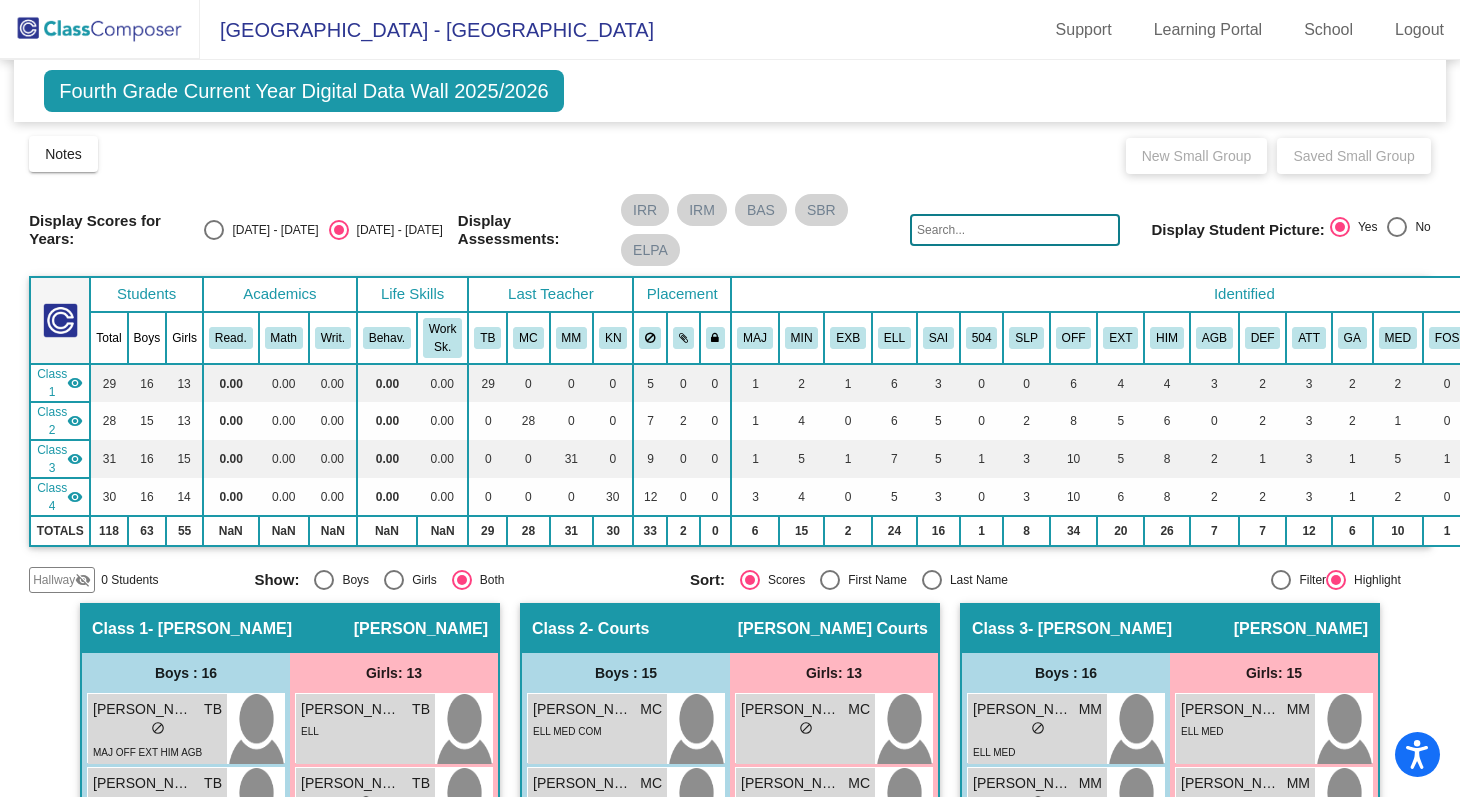 click on "[DATE] - [DATE]" at bounding box center [271, 230] 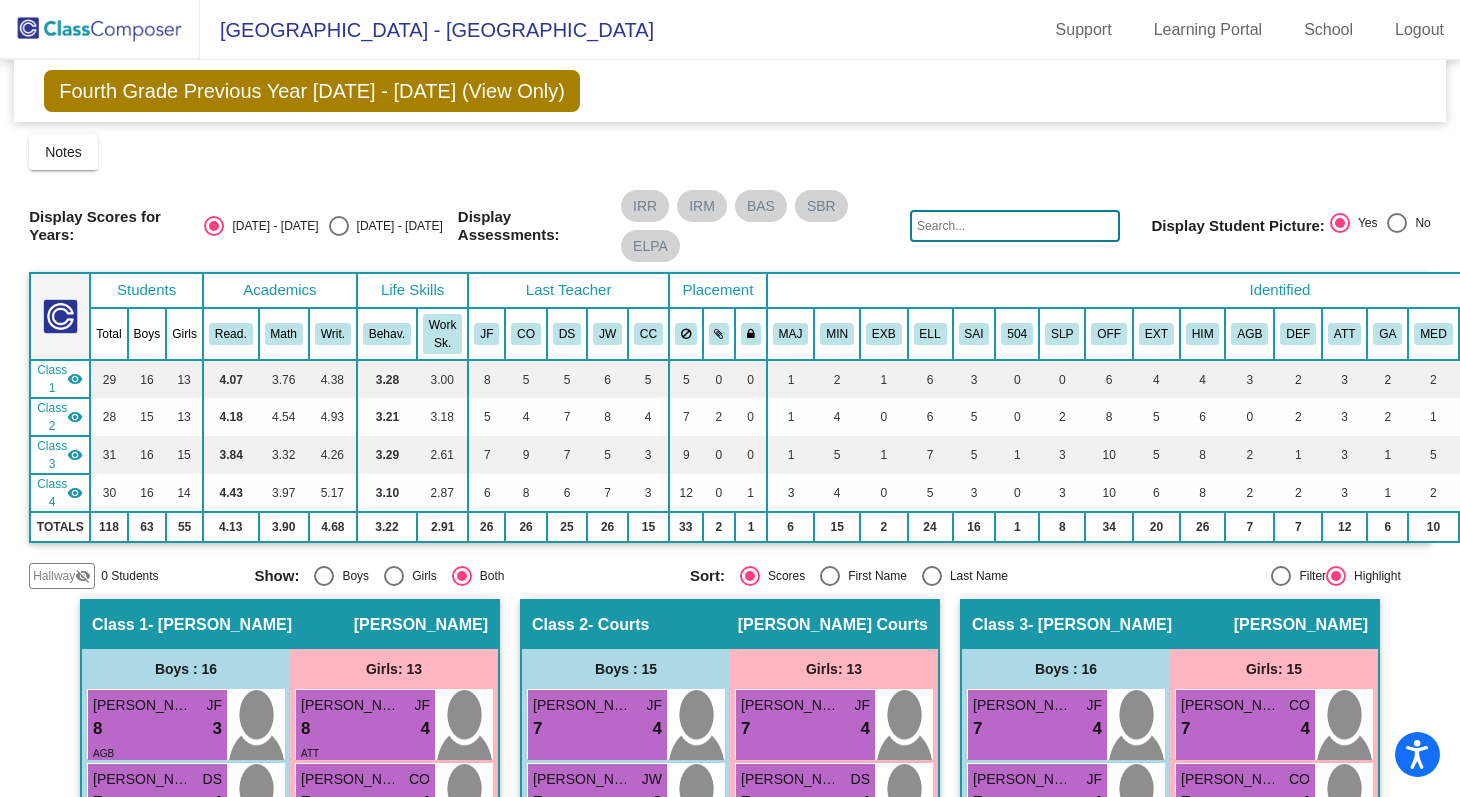 click on "Display Scores for Years:   [DATE] - [DATE]   [DATE] - [DATE] Display Assessments: IRR IRM BAS SBR ELPA Display Student Picture:    Yes     No" 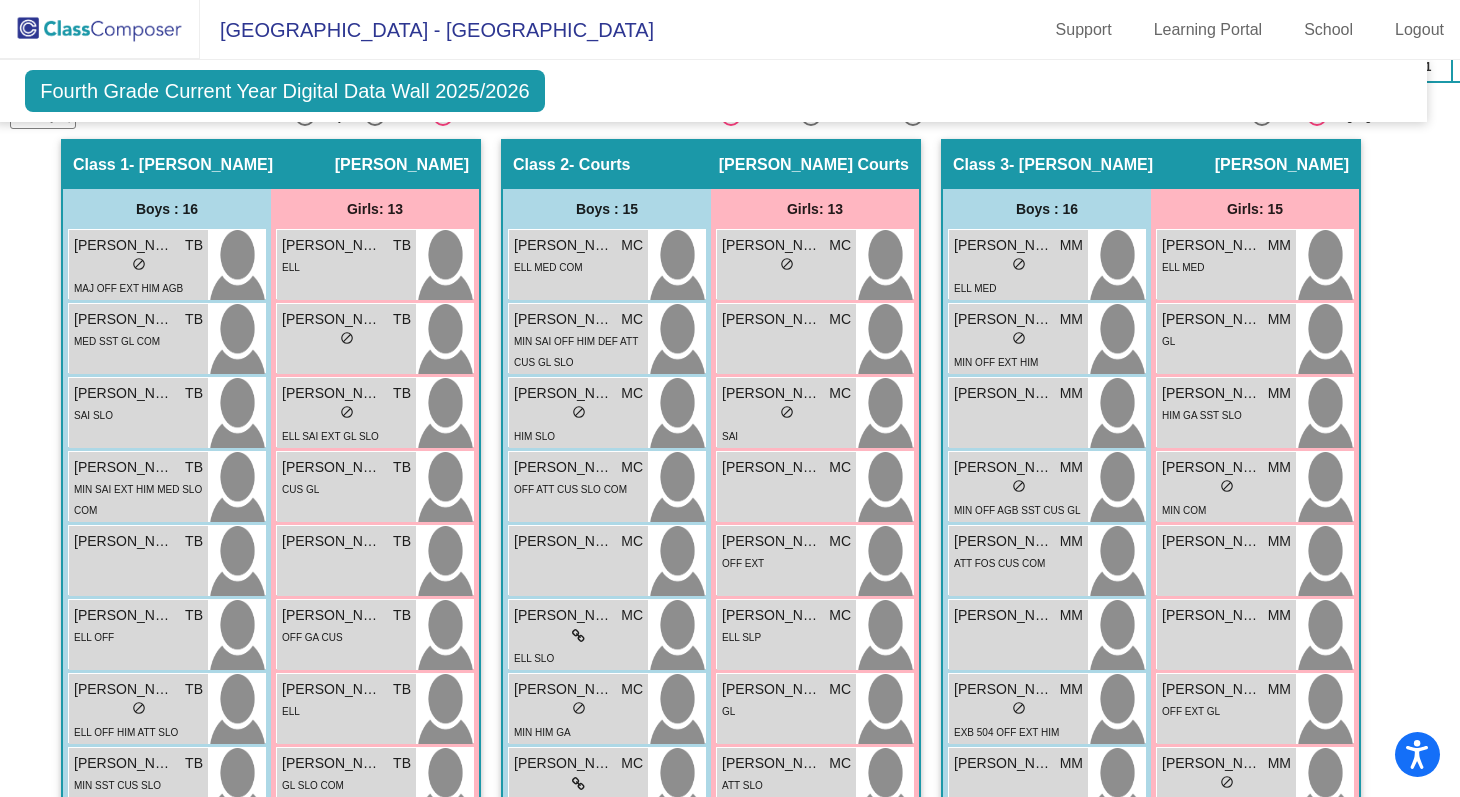 scroll, scrollTop: 0, scrollLeft: 19, axis: horizontal 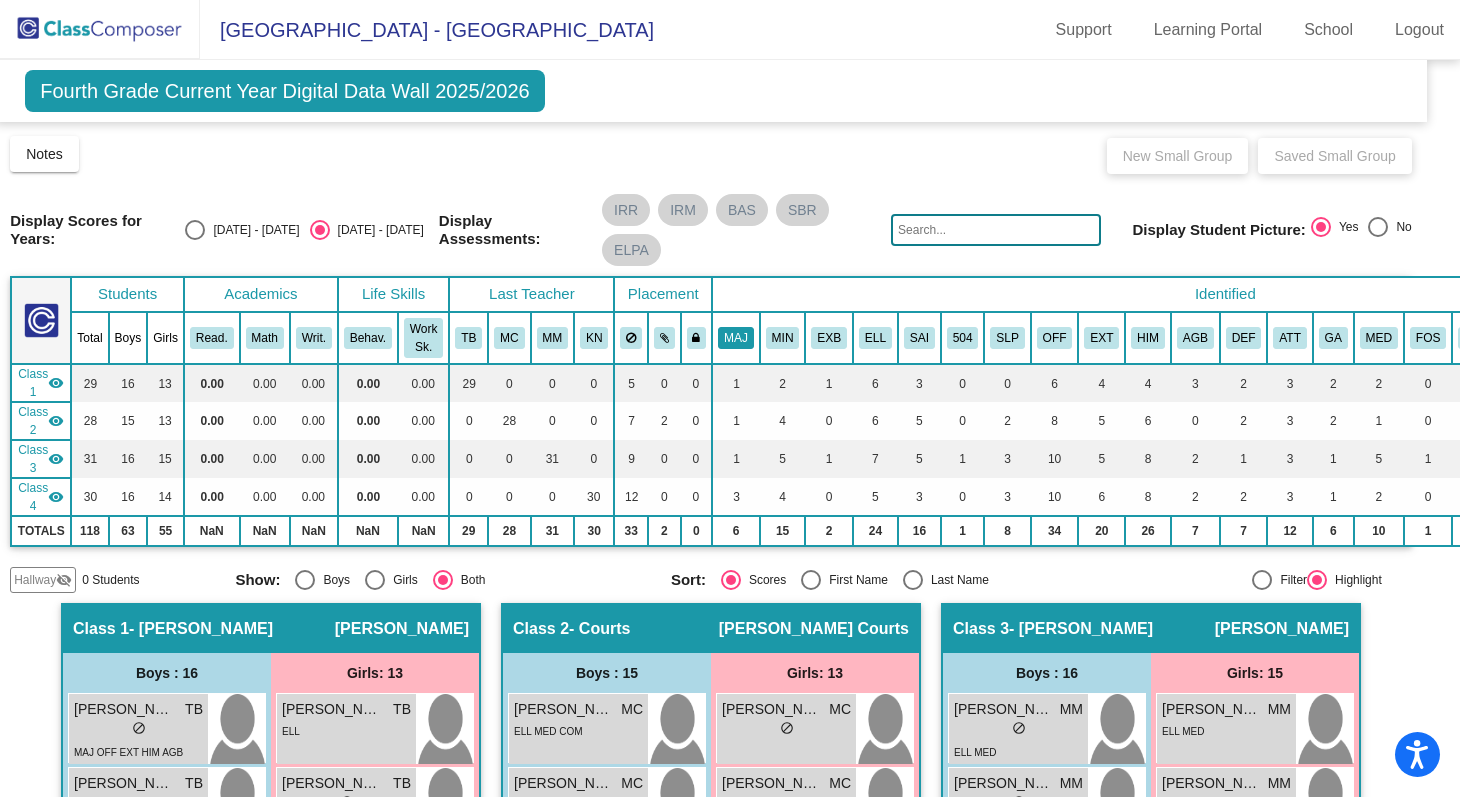 click on "MAJ" 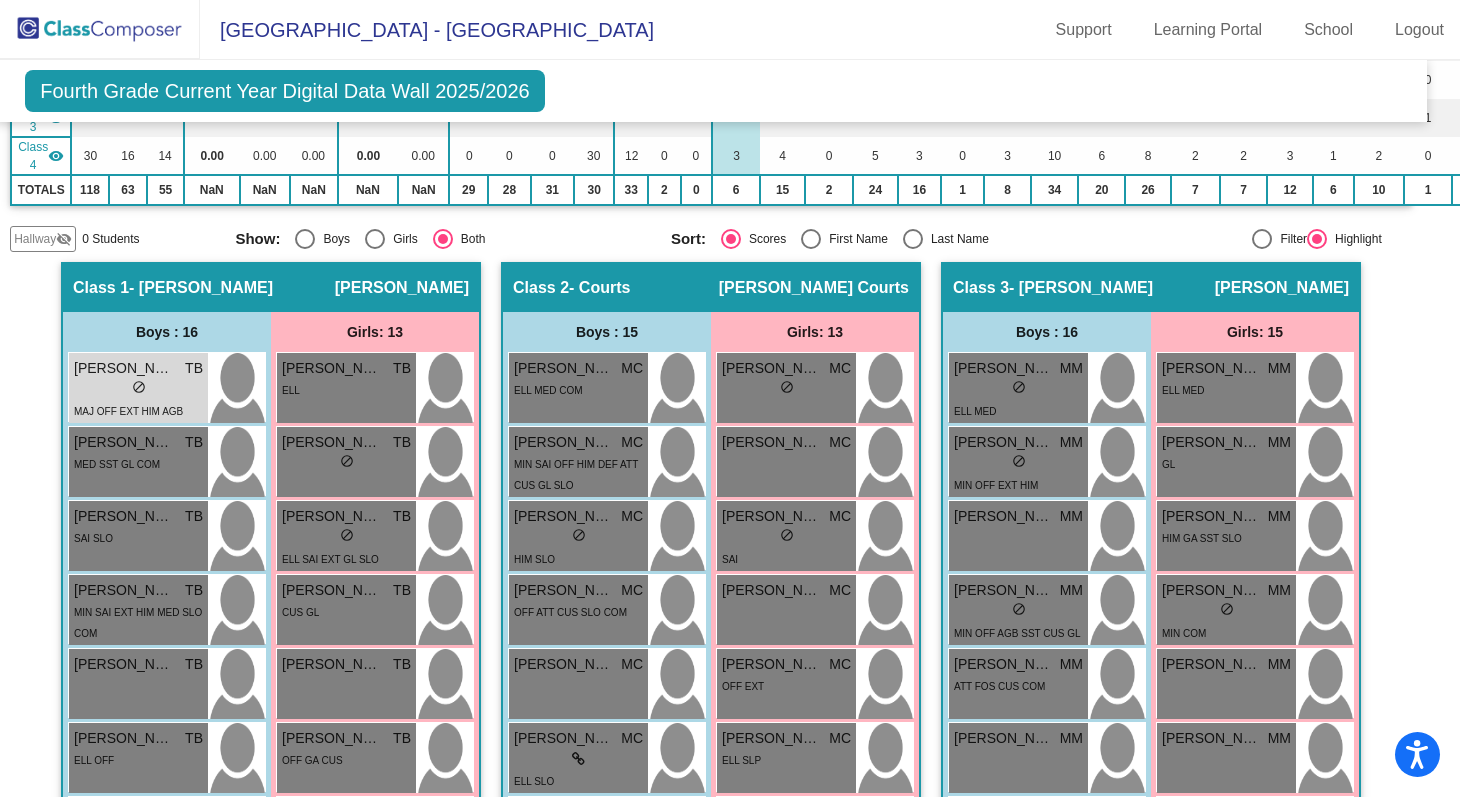 scroll, scrollTop: 0, scrollLeft: 19, axis: horizontal 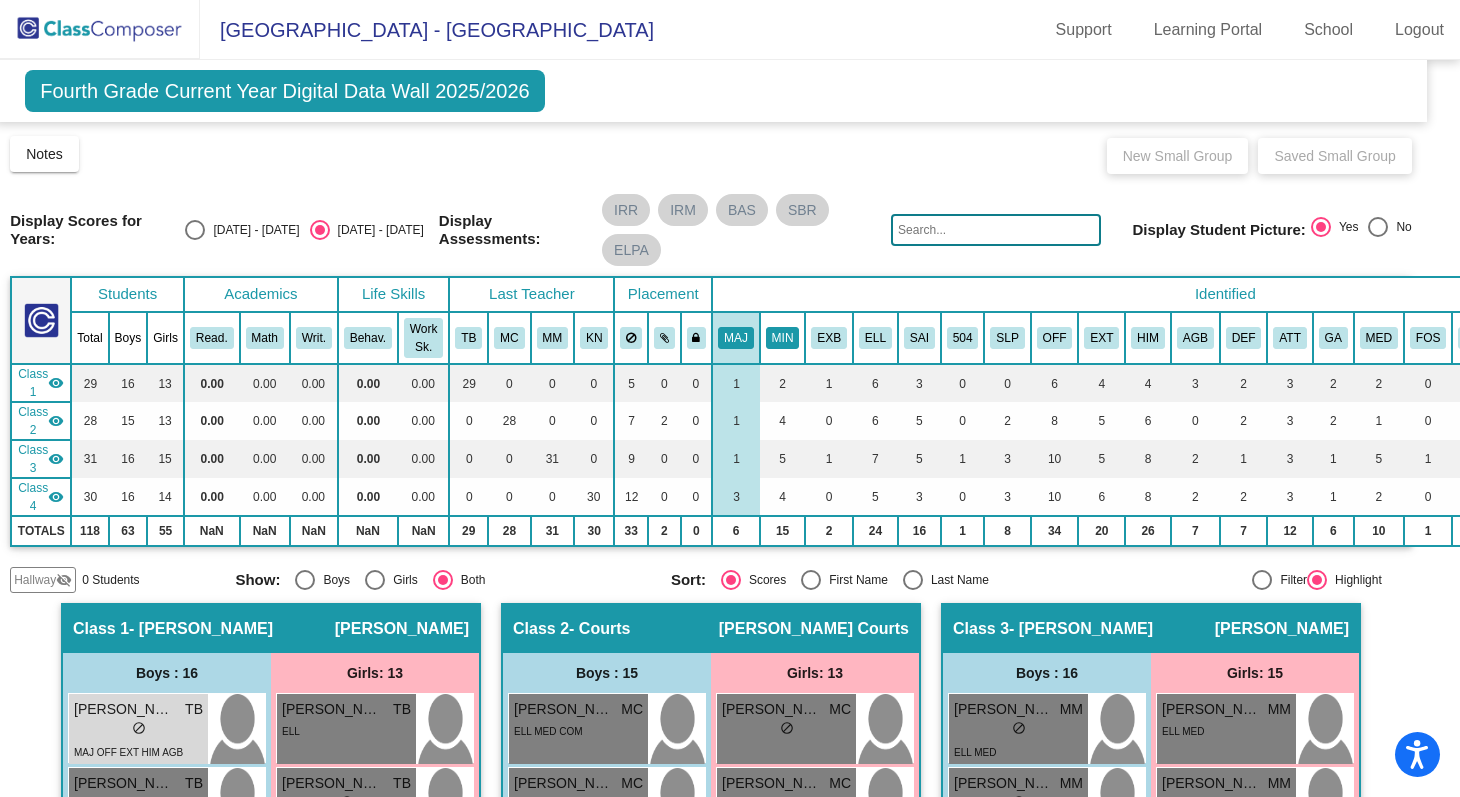 click on "MIN" 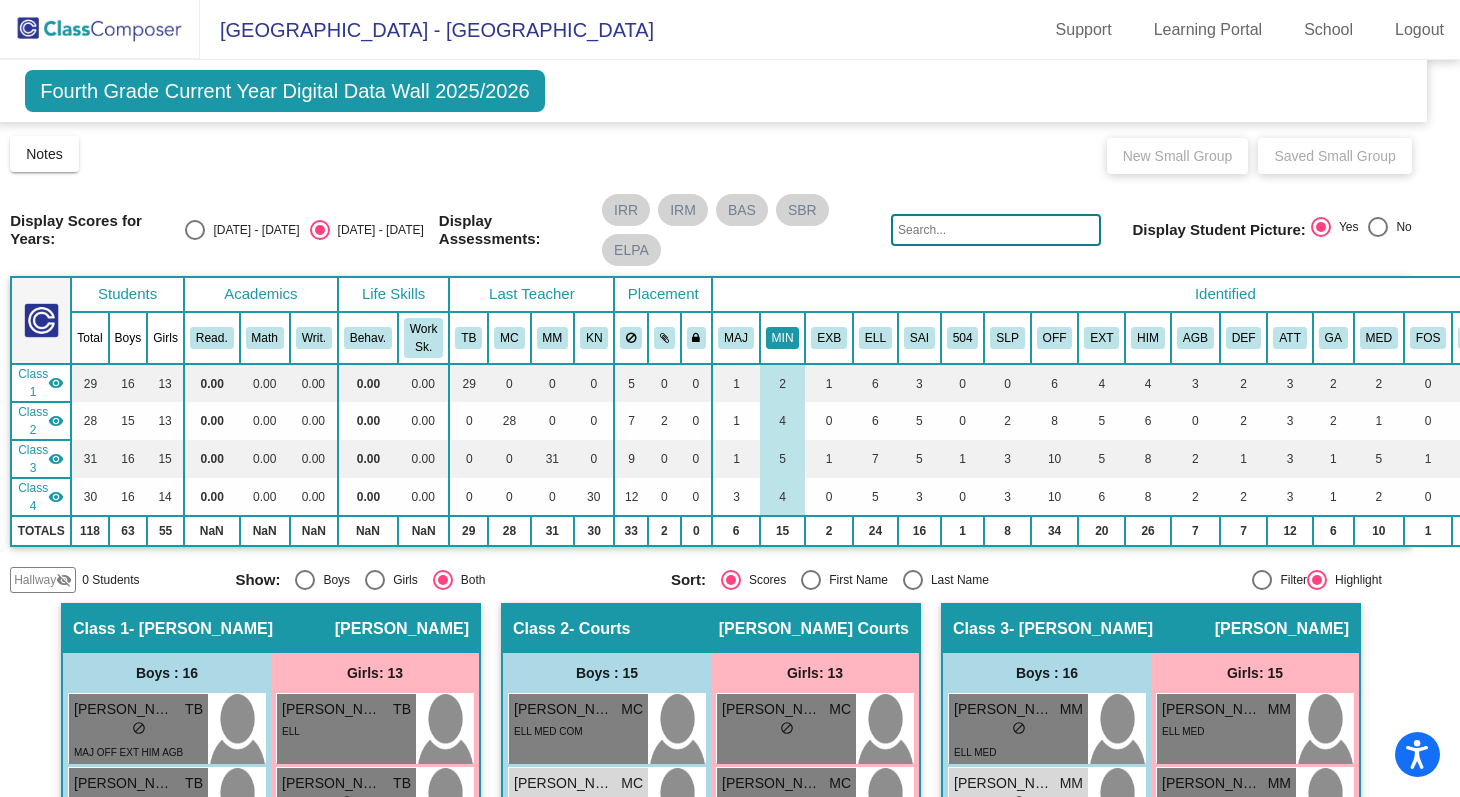 click on "MIN" 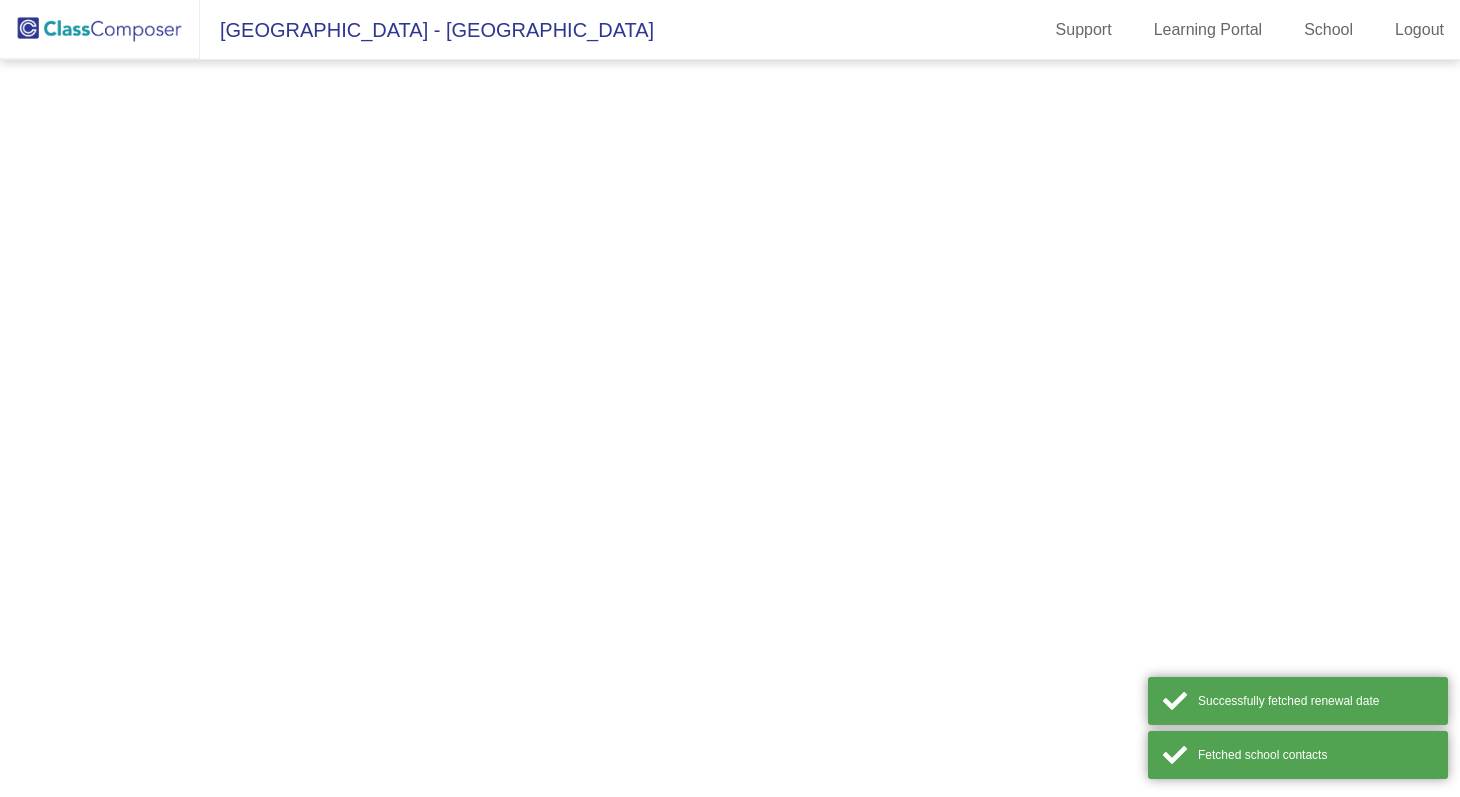 scroll, scrollTop: 0, scrollLeft: 0, axis: both 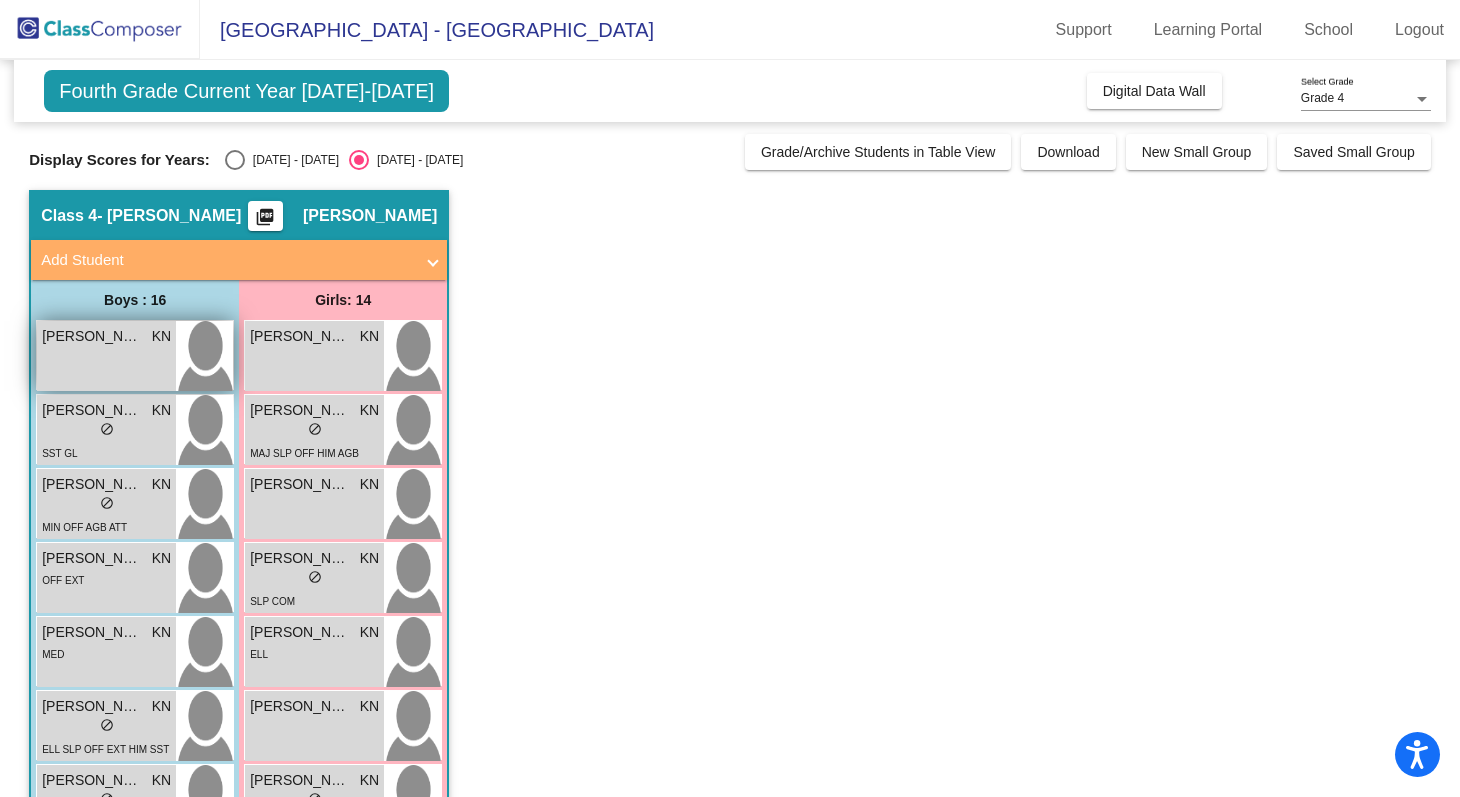 click at bounding box center [204, 356] 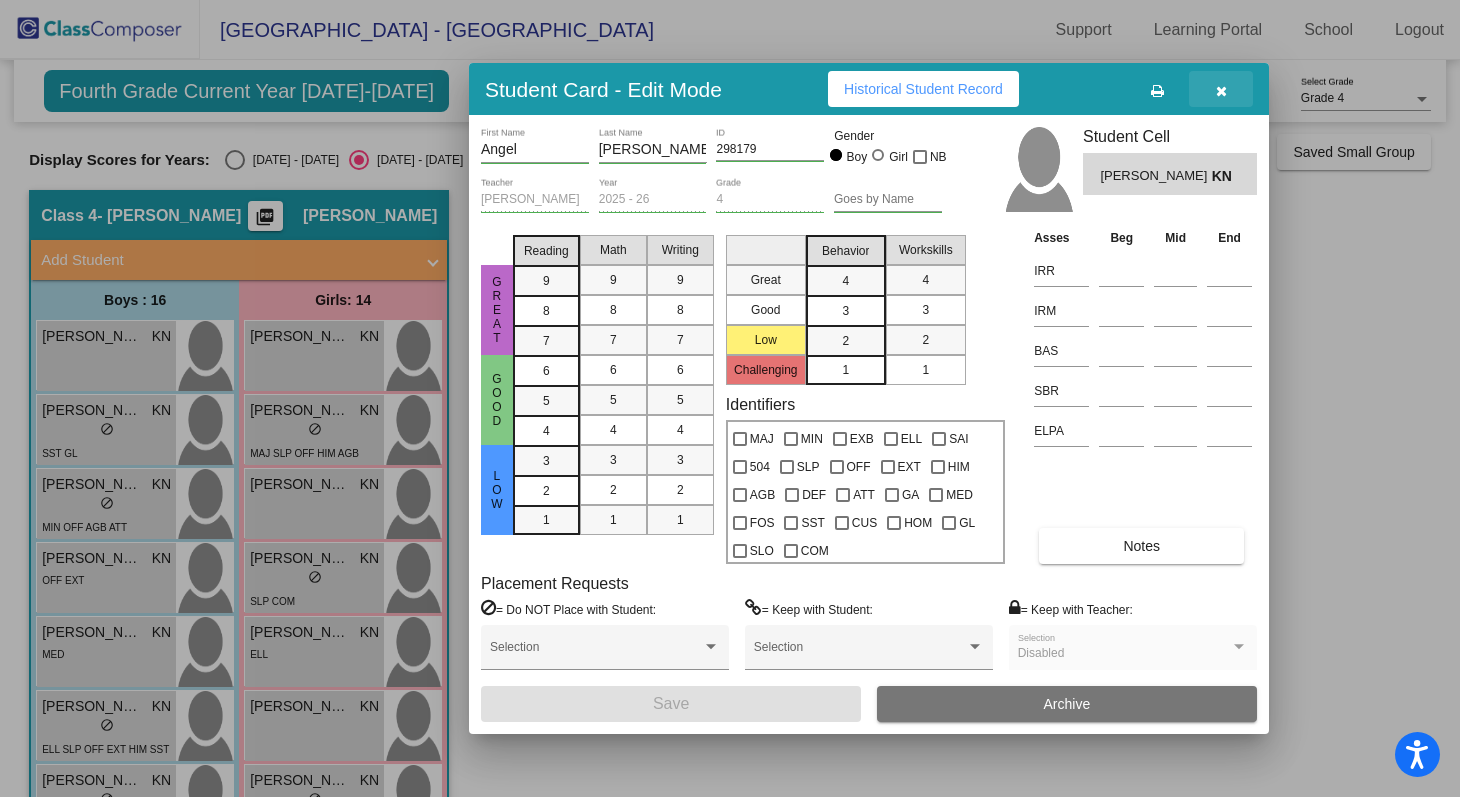 click at bounding box center (1221, 89) 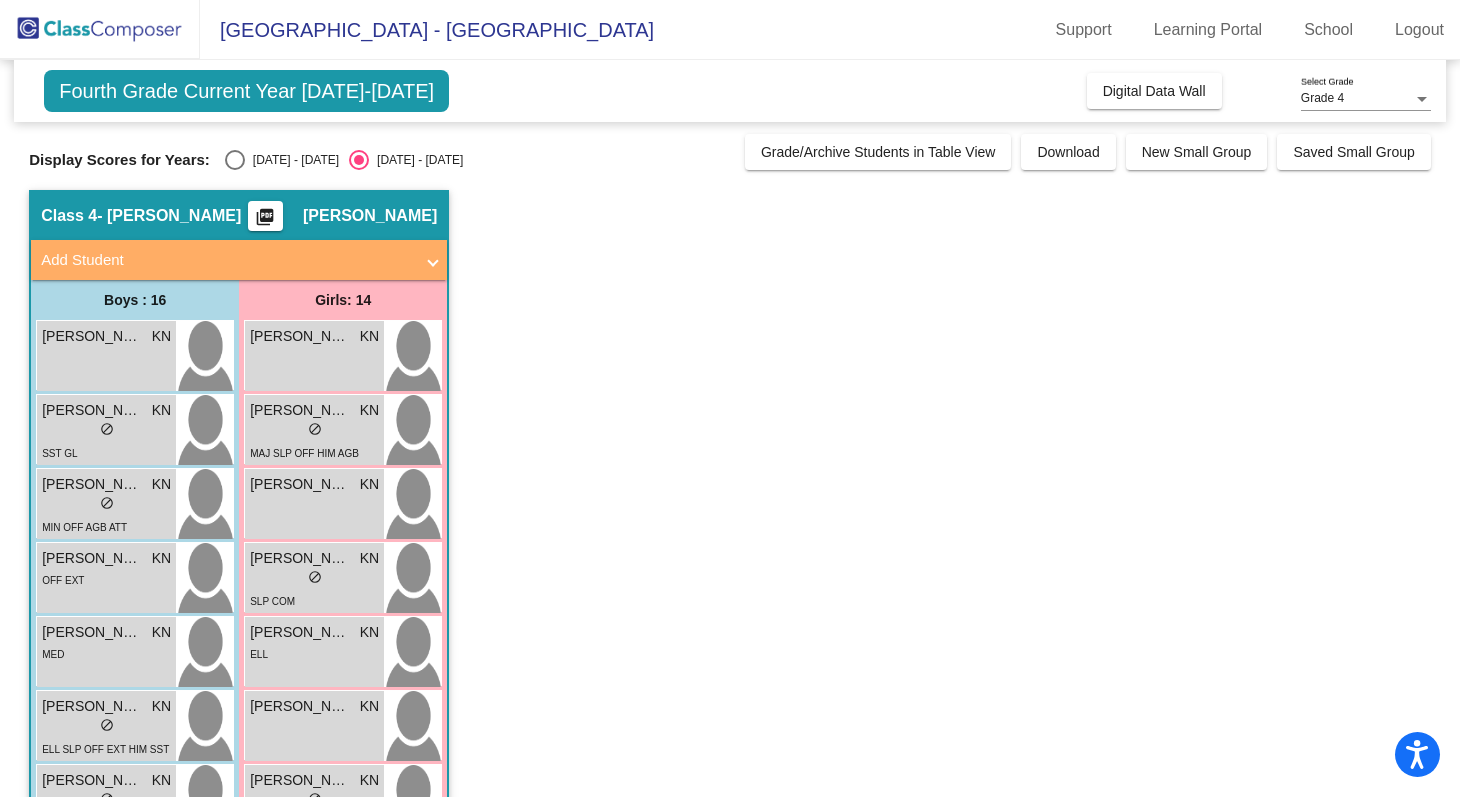click on "Fourth Grade Current Year 2025-2026  Add, Move, or Retain Students Off   On  Incoming   Digital Data Wall" 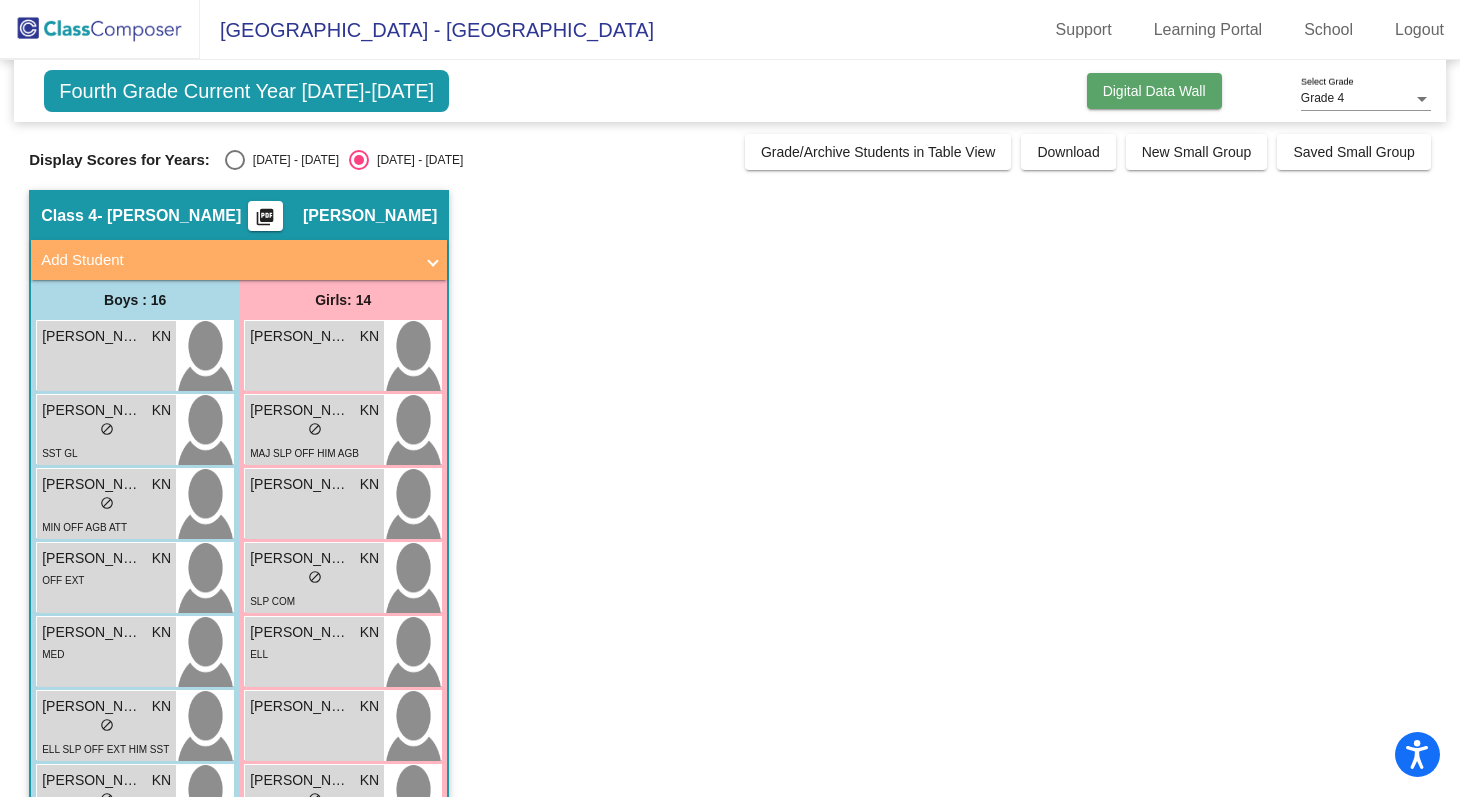 click on "Digital Data Wall" 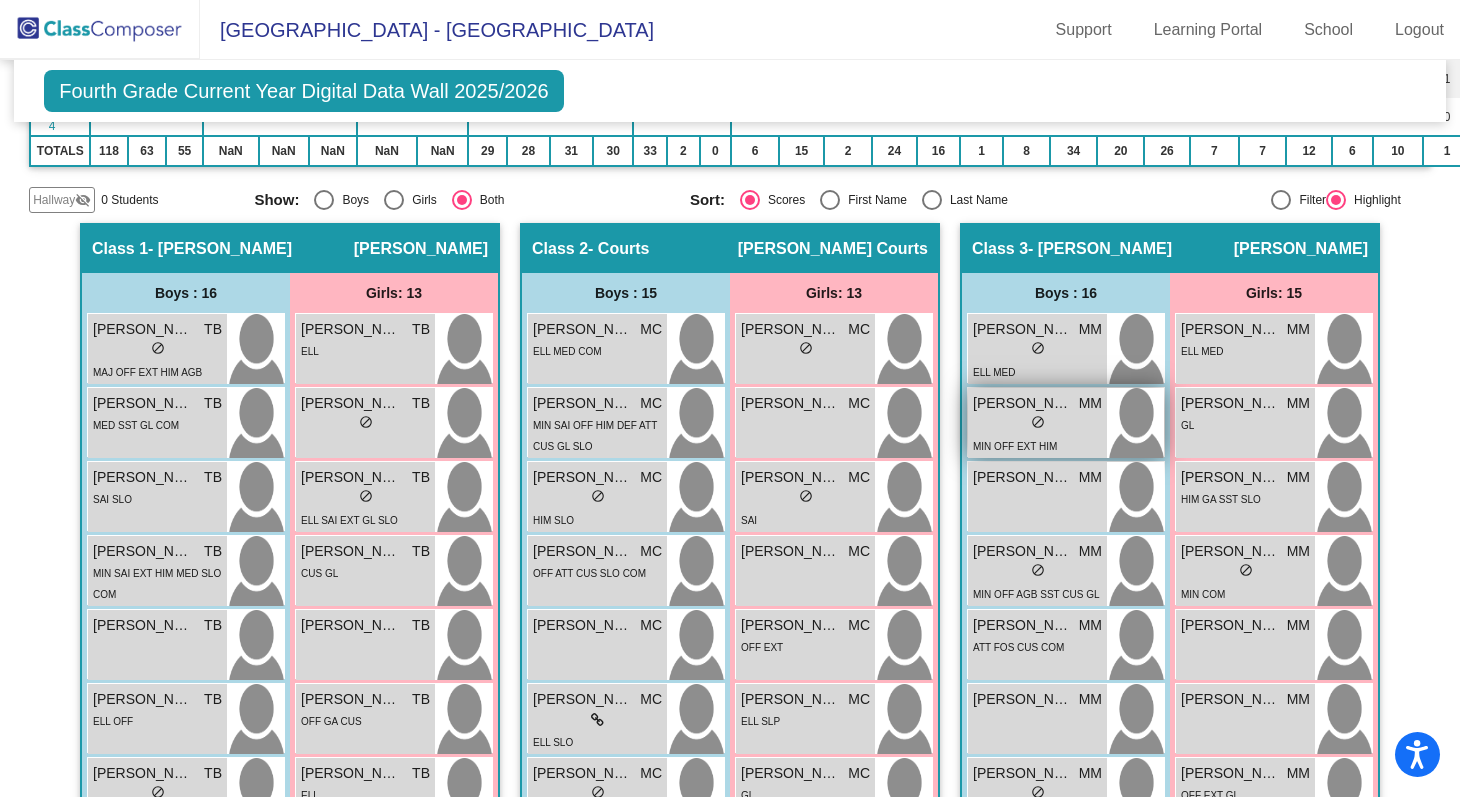 scroll, scrollTop: 396, scrollLeft: 0, axis: vertical 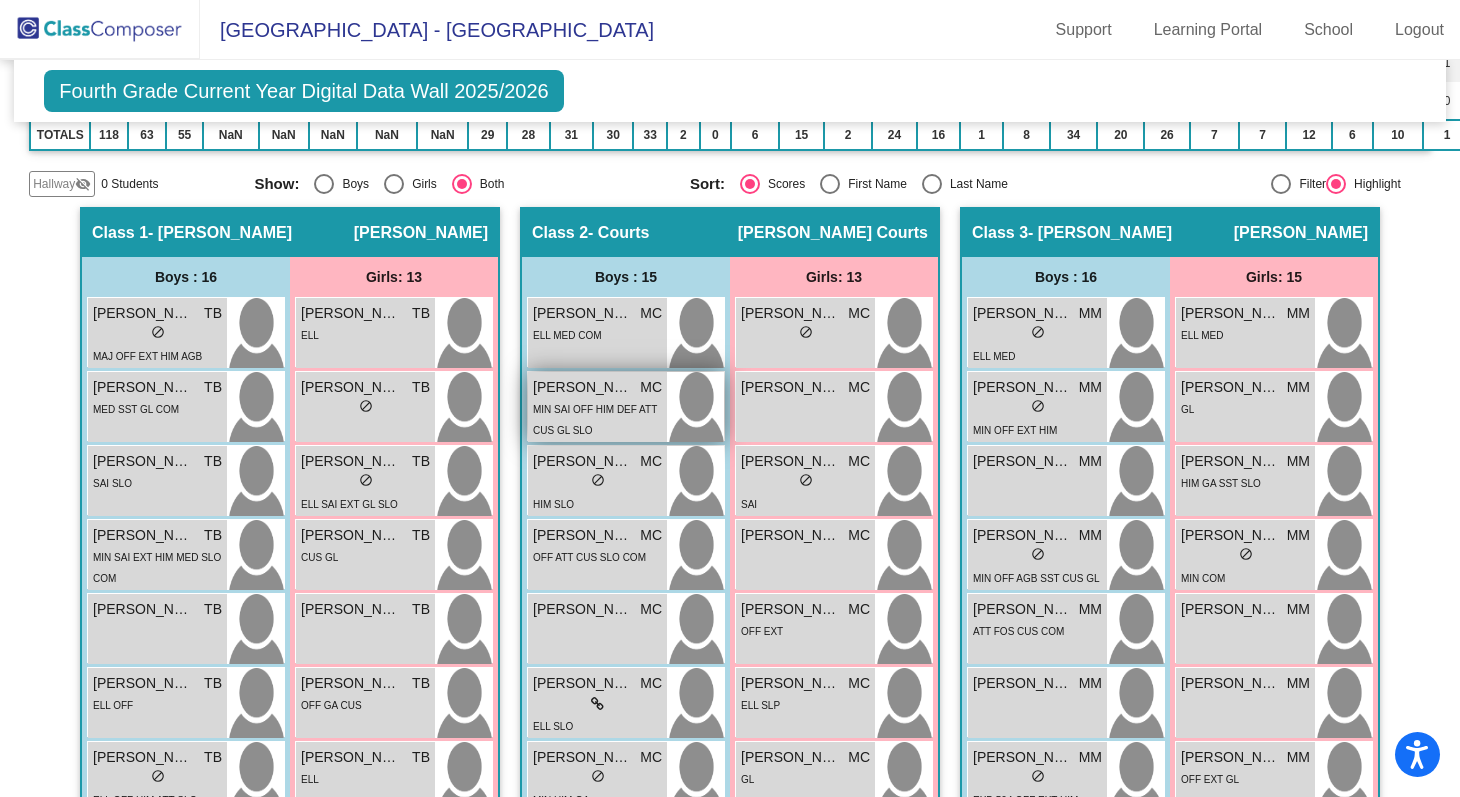 click on "[PERSON_NAME]" at bounding box center (583, 387) 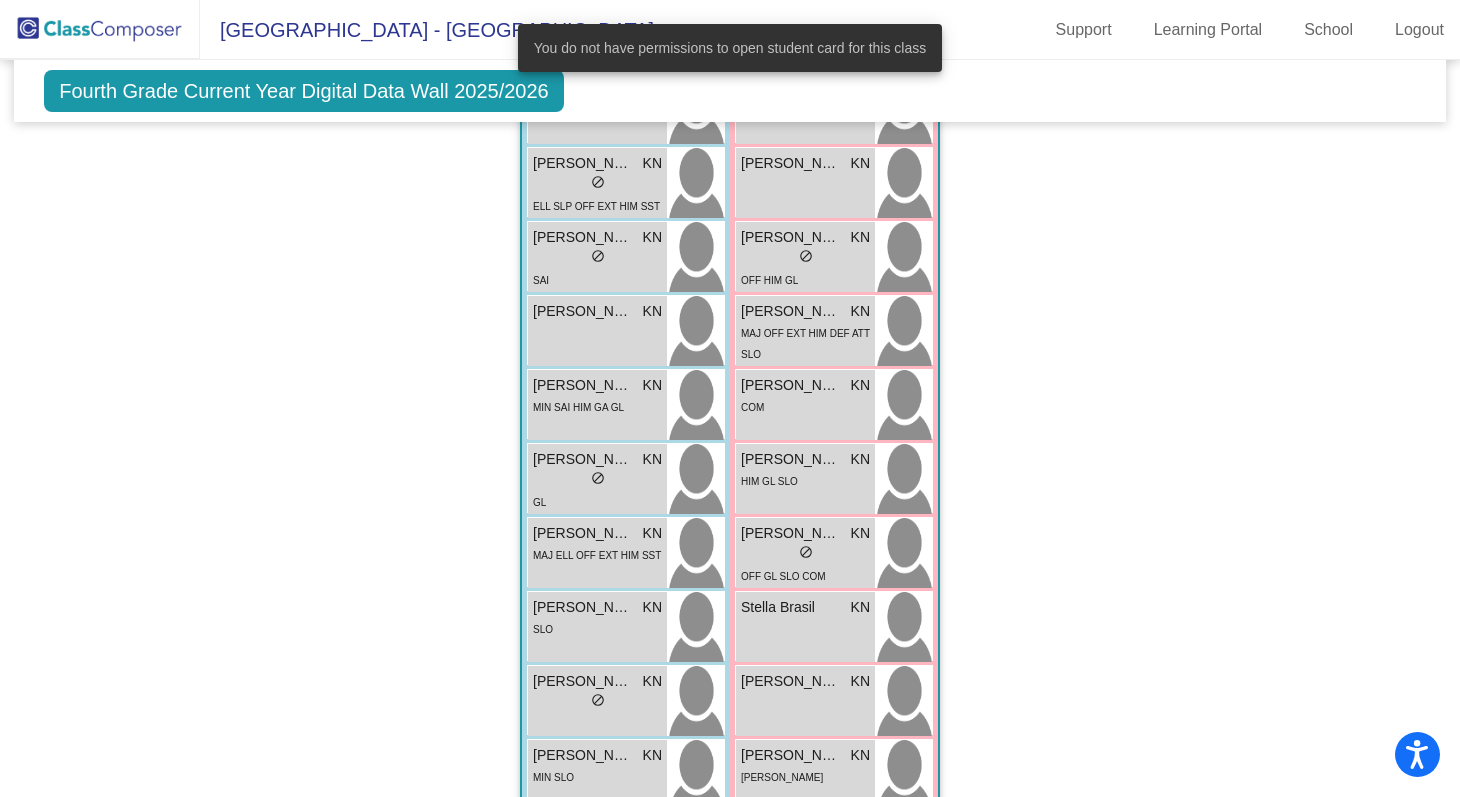 scroll, scrollTop: 2467, scrollLeft: 0, axis: vertical 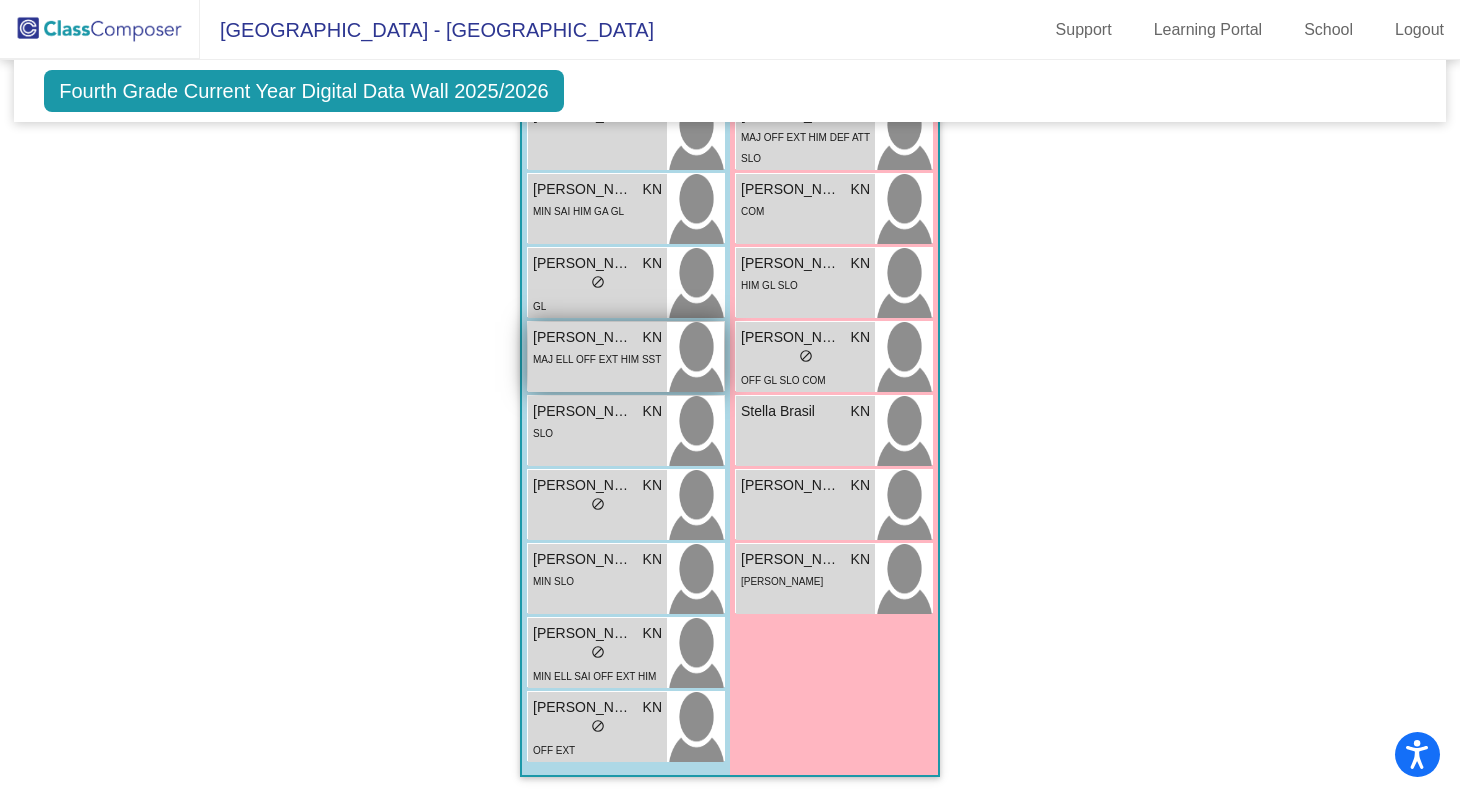 click on "[PERSON_NAME]" at bounding box center (583, 337) 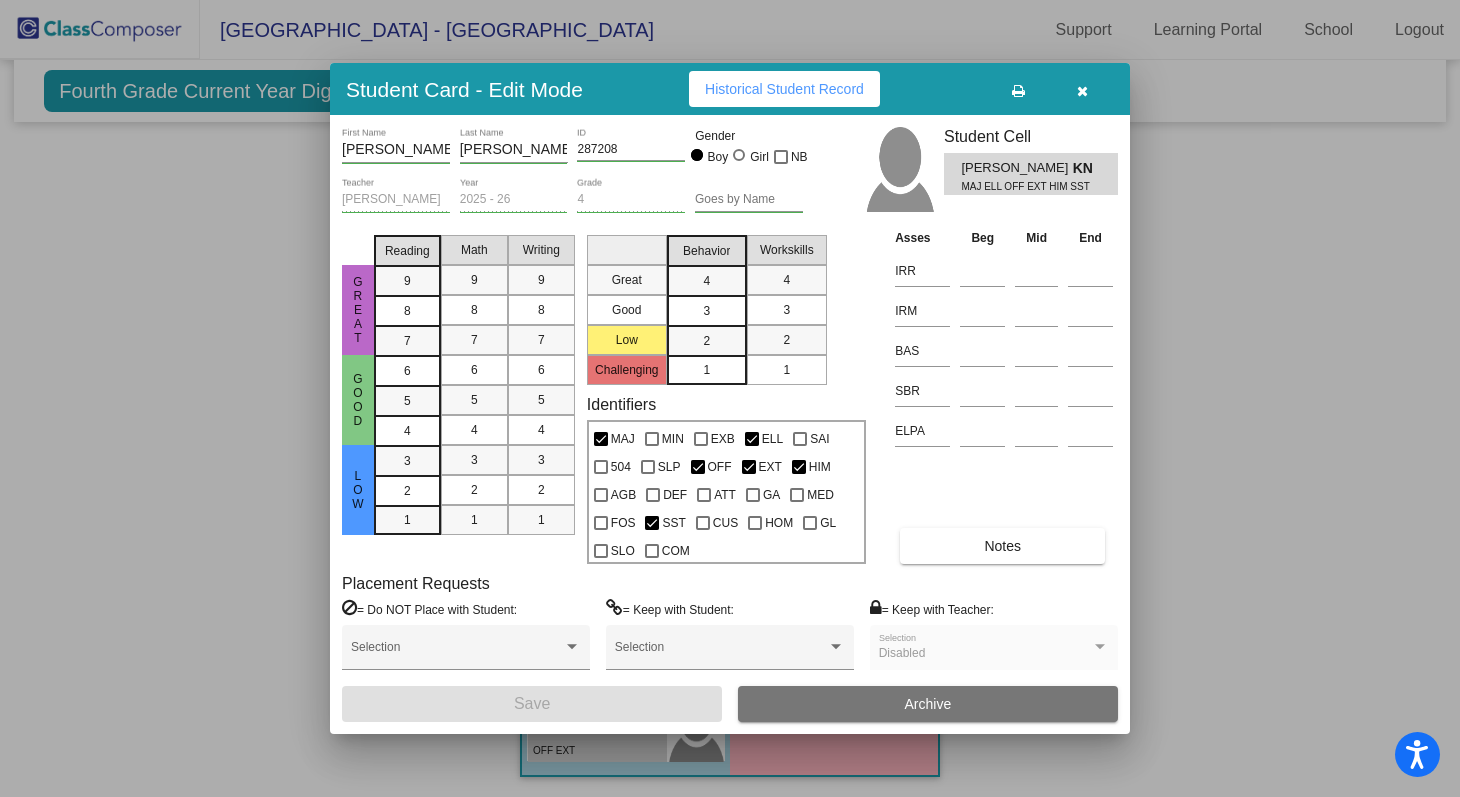 click at bounding box center (1082, 89) 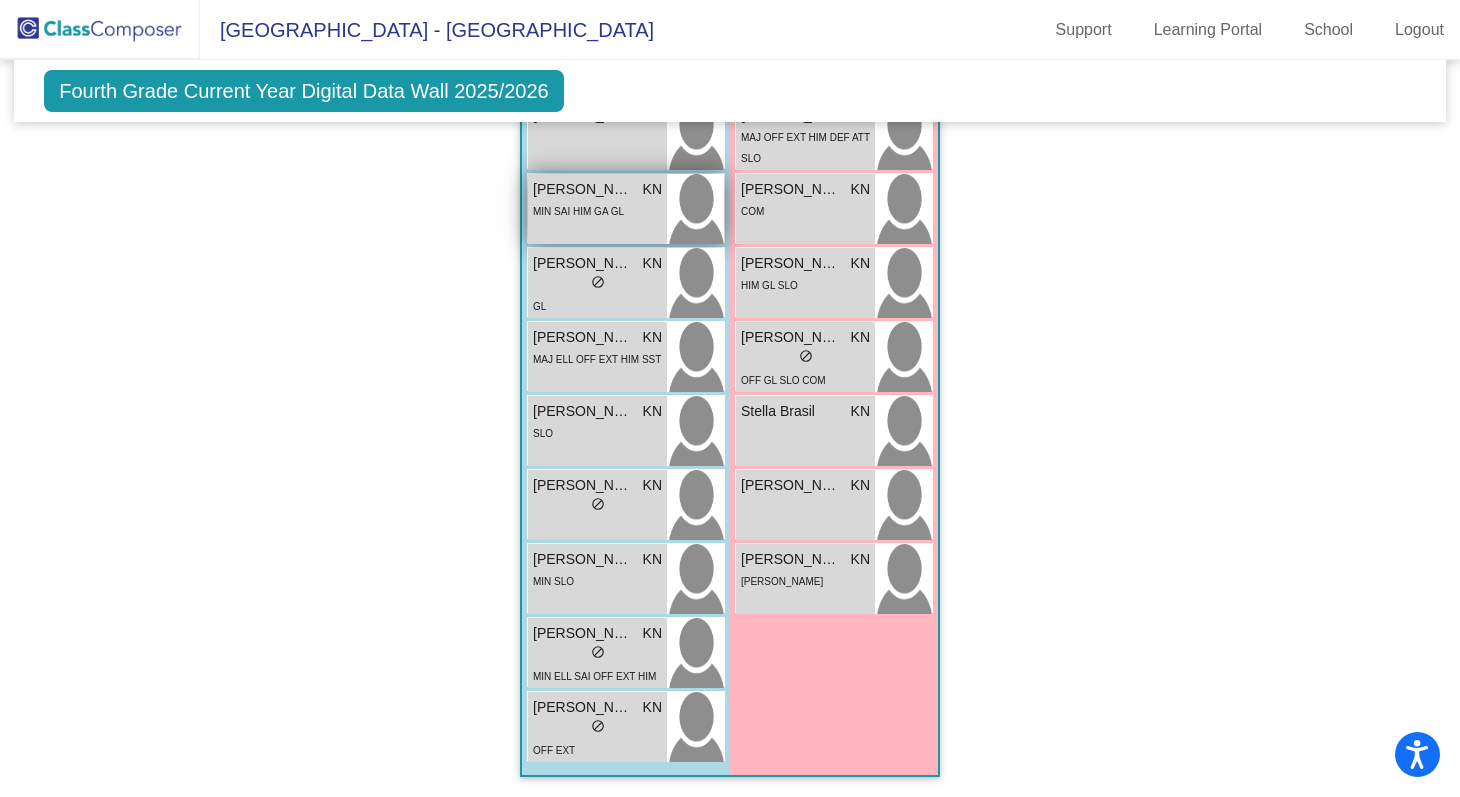 click on "MIN SAI HIM GA GL" at bounding box center (578, 211) 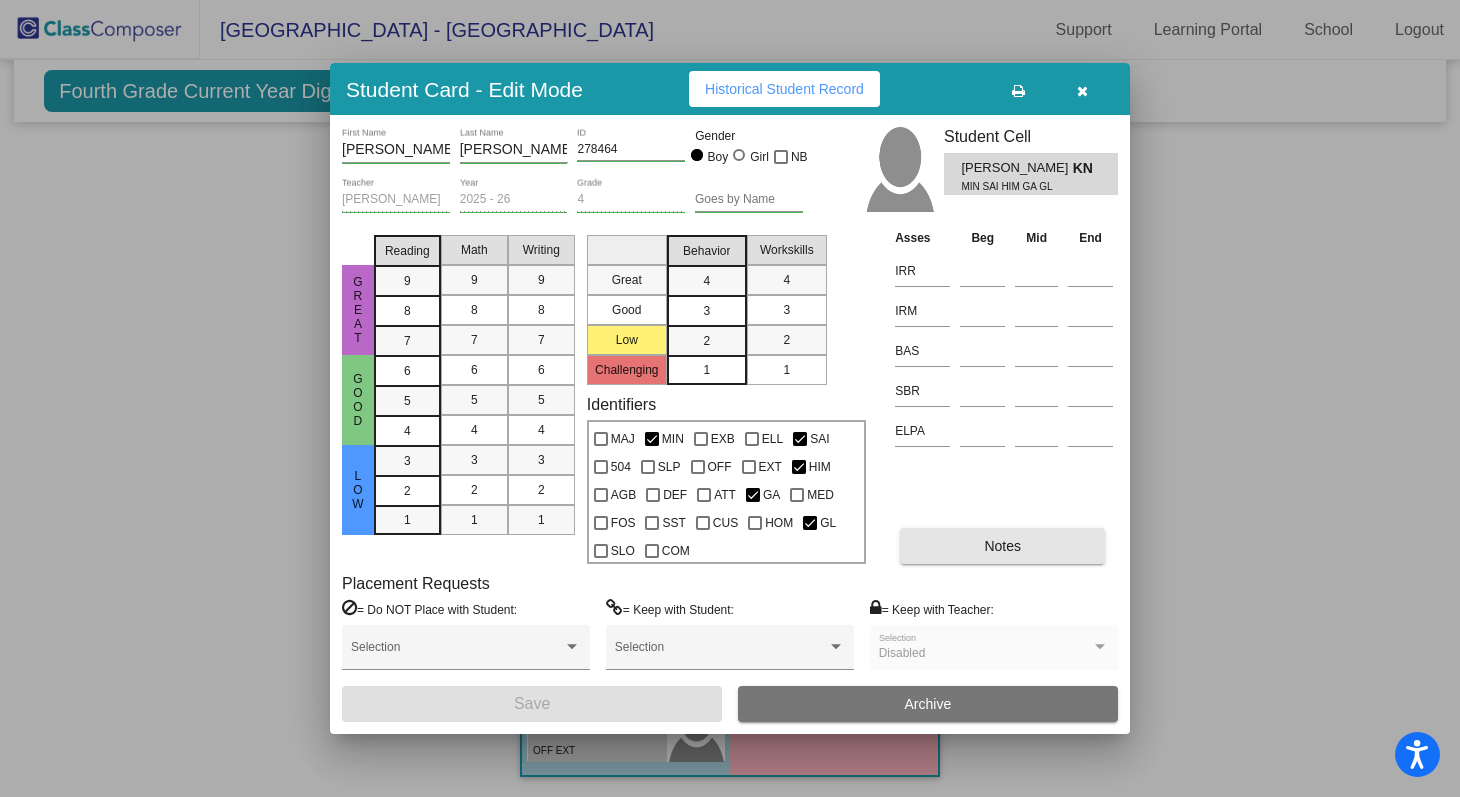 click on "Notes" at bounding box center (1002, 546) 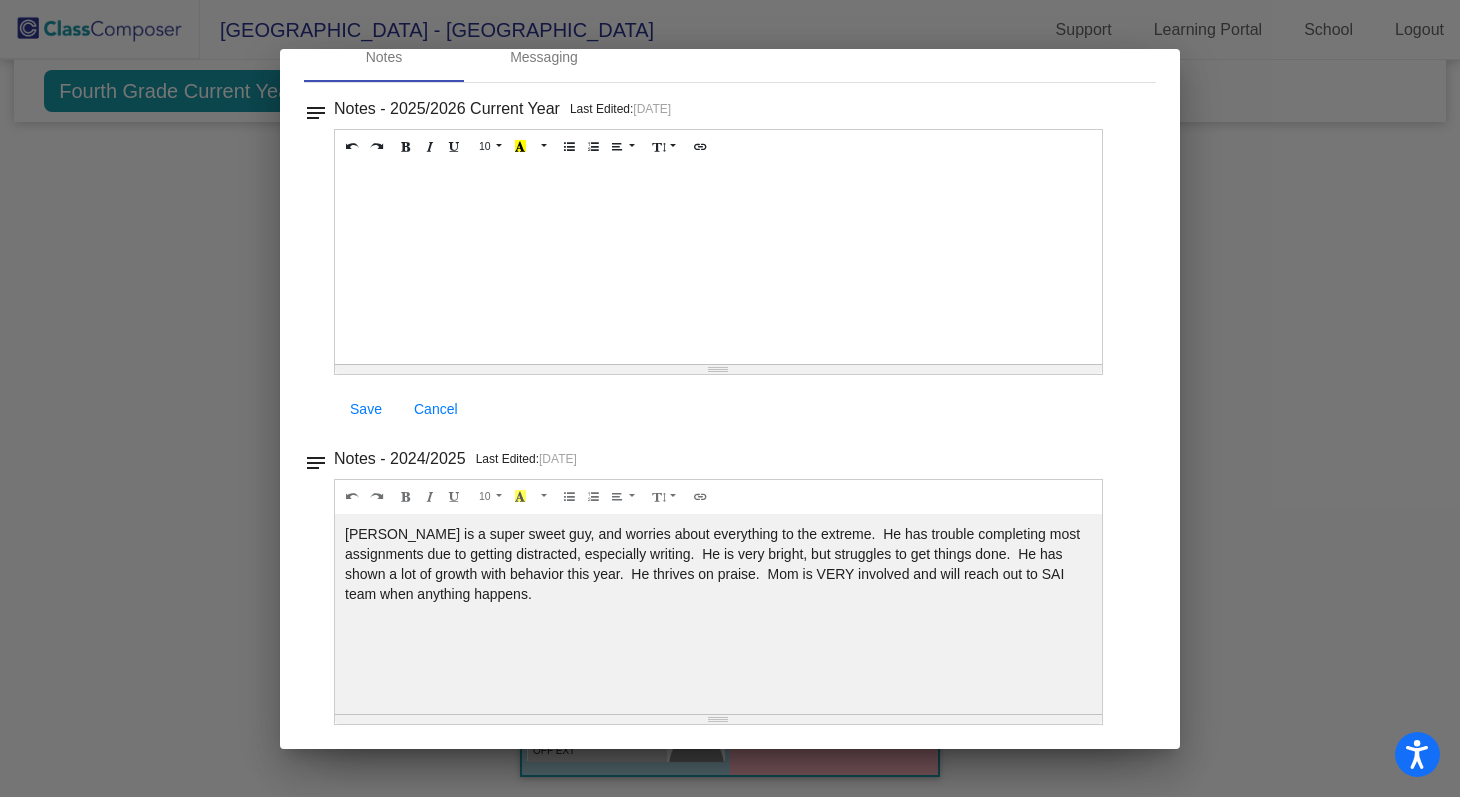 scroll, scrollTop: 0, scrollLeft: 0, axis: both 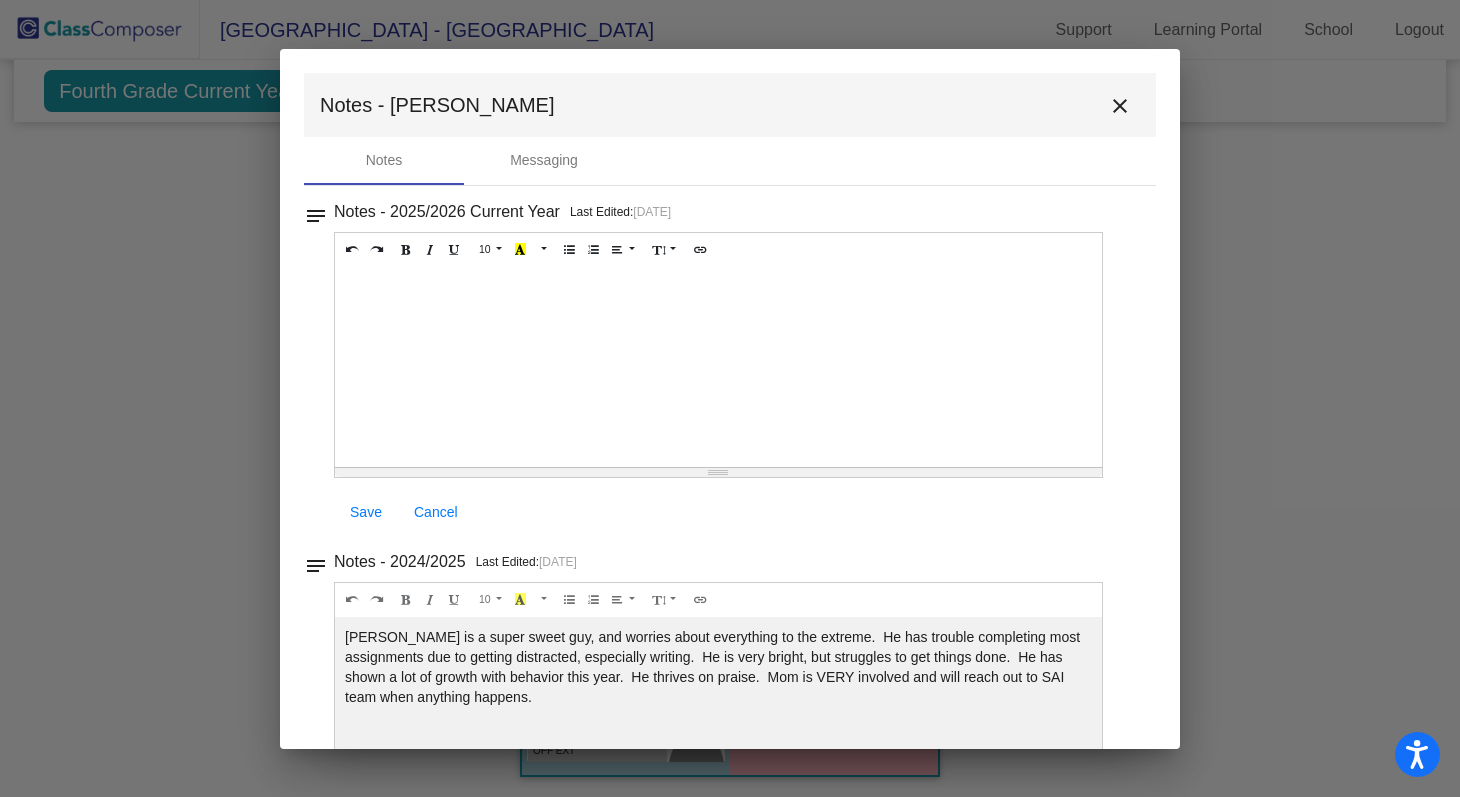 click on "close" at bounding box center [1120, 105] 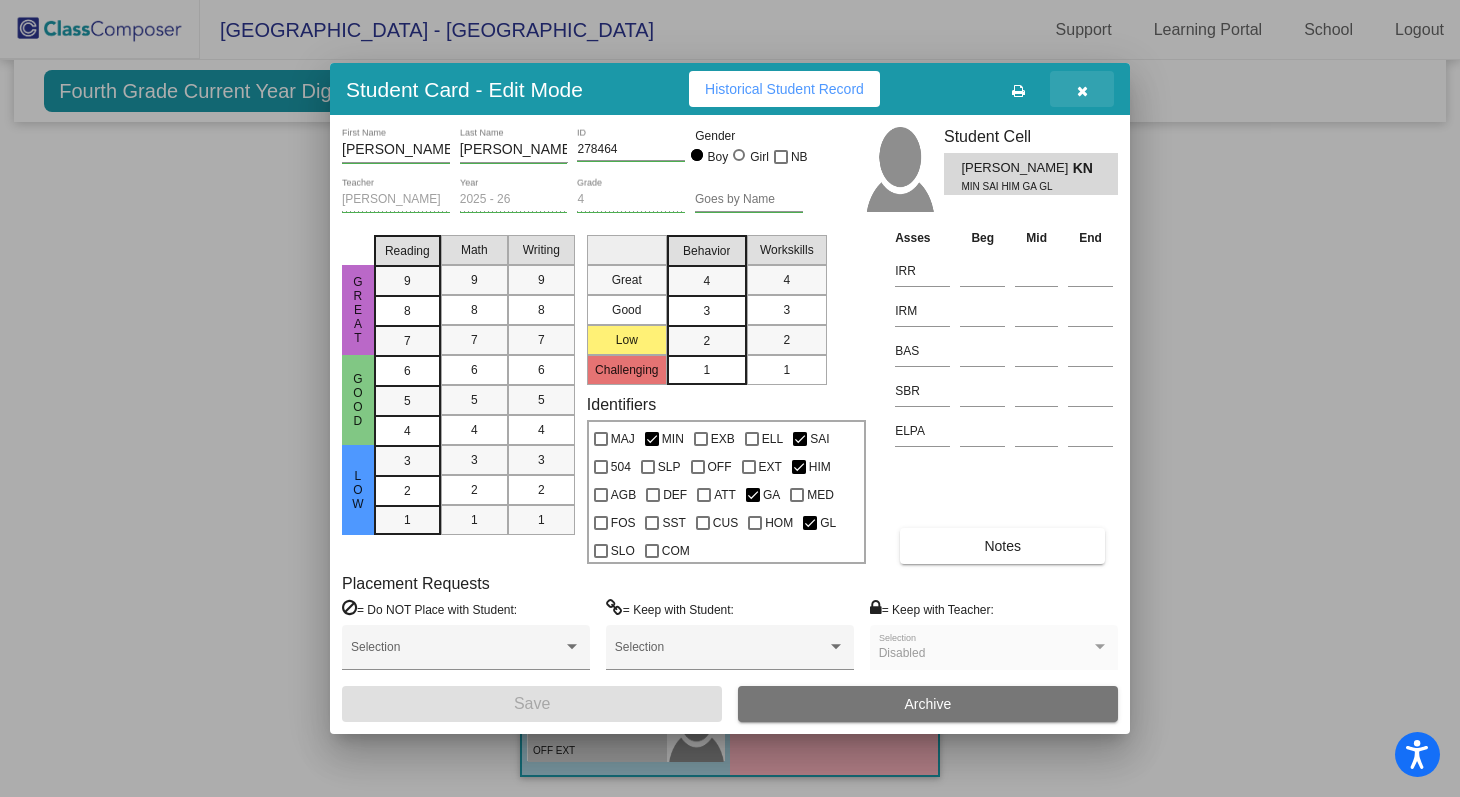 click at bounding box center (1082, 89) 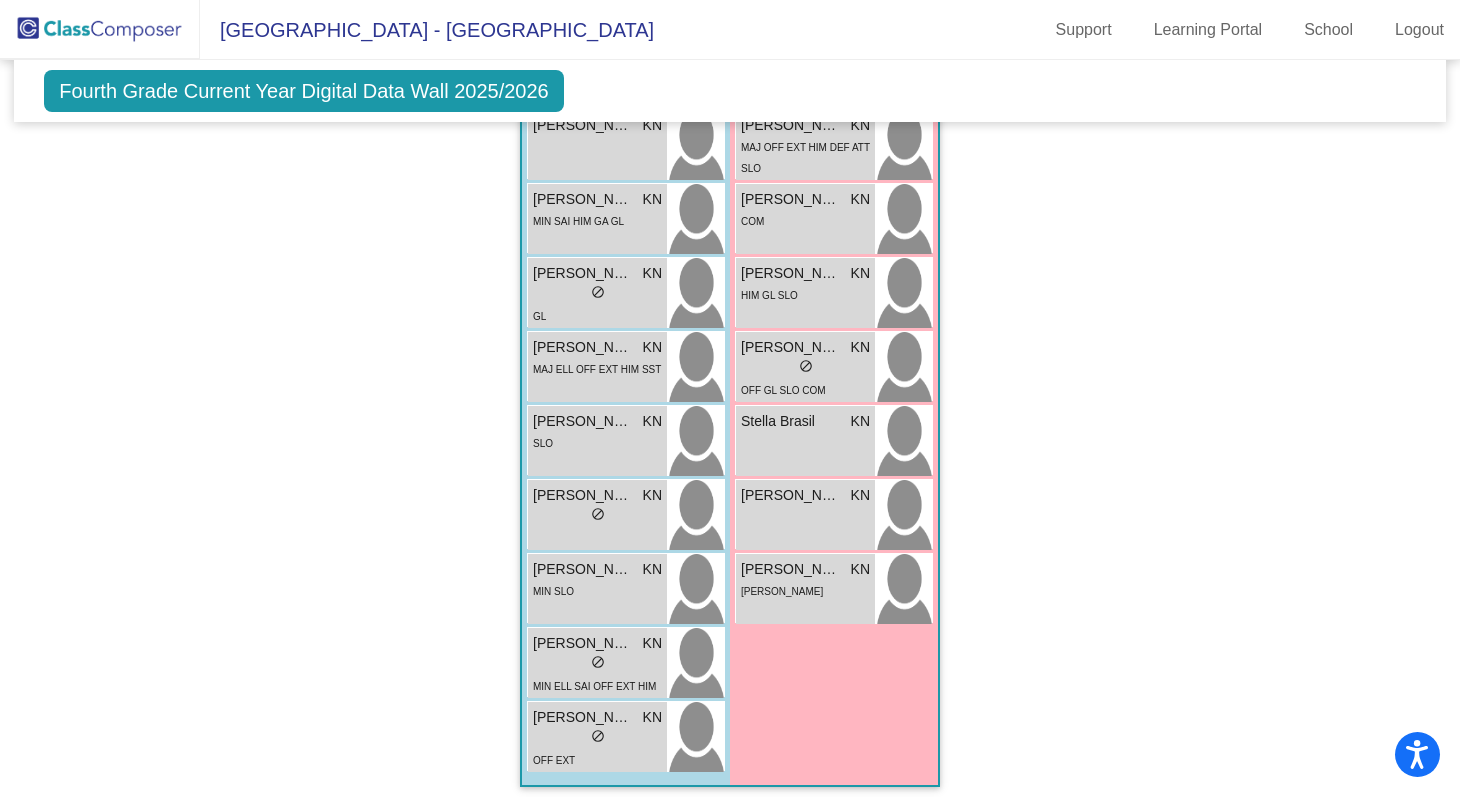scroll, scrollTop: 2453, scrollLeft: 0, axis: vertical 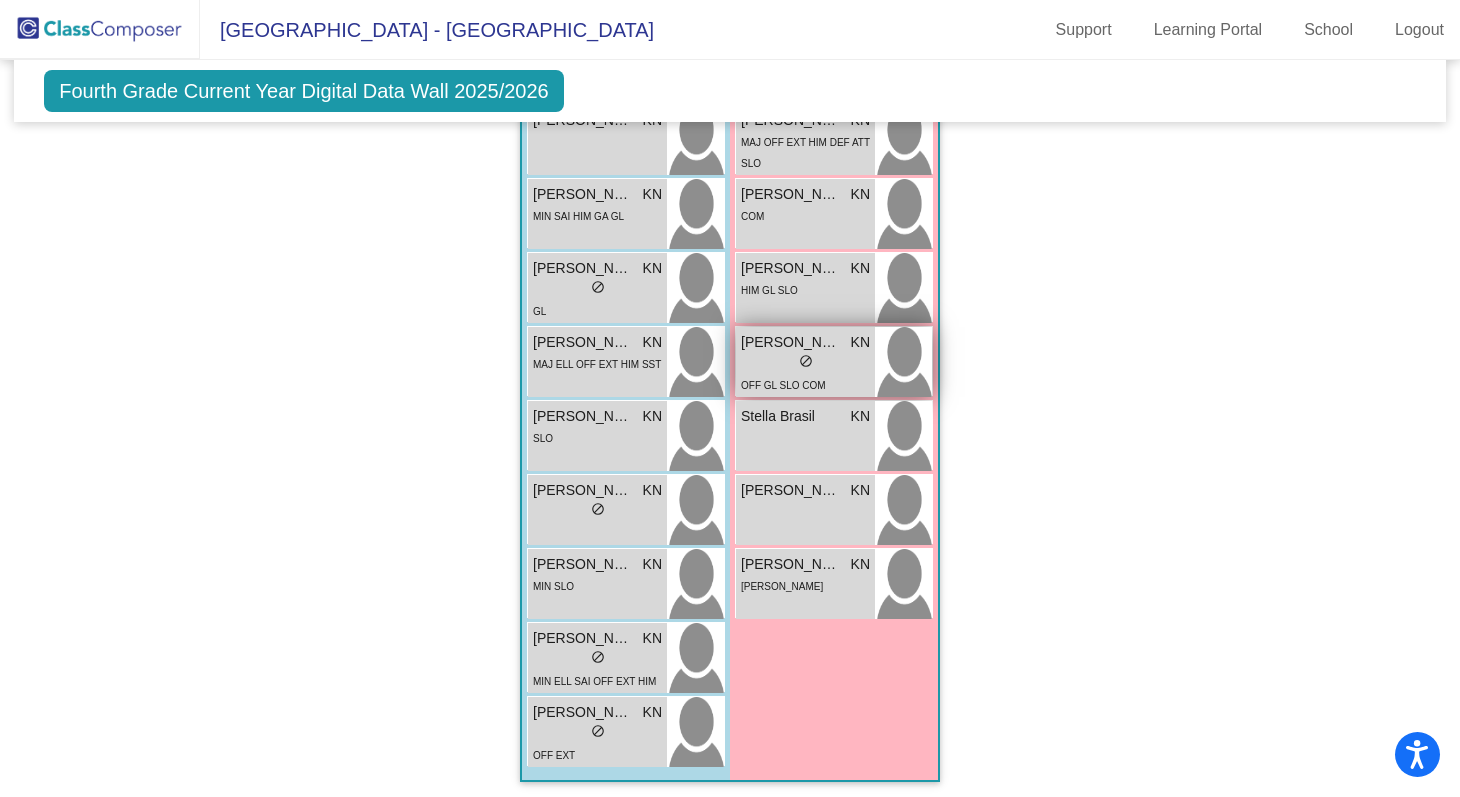 click on "lock do_not_disturb_alt" at bounding box center (805, 363) 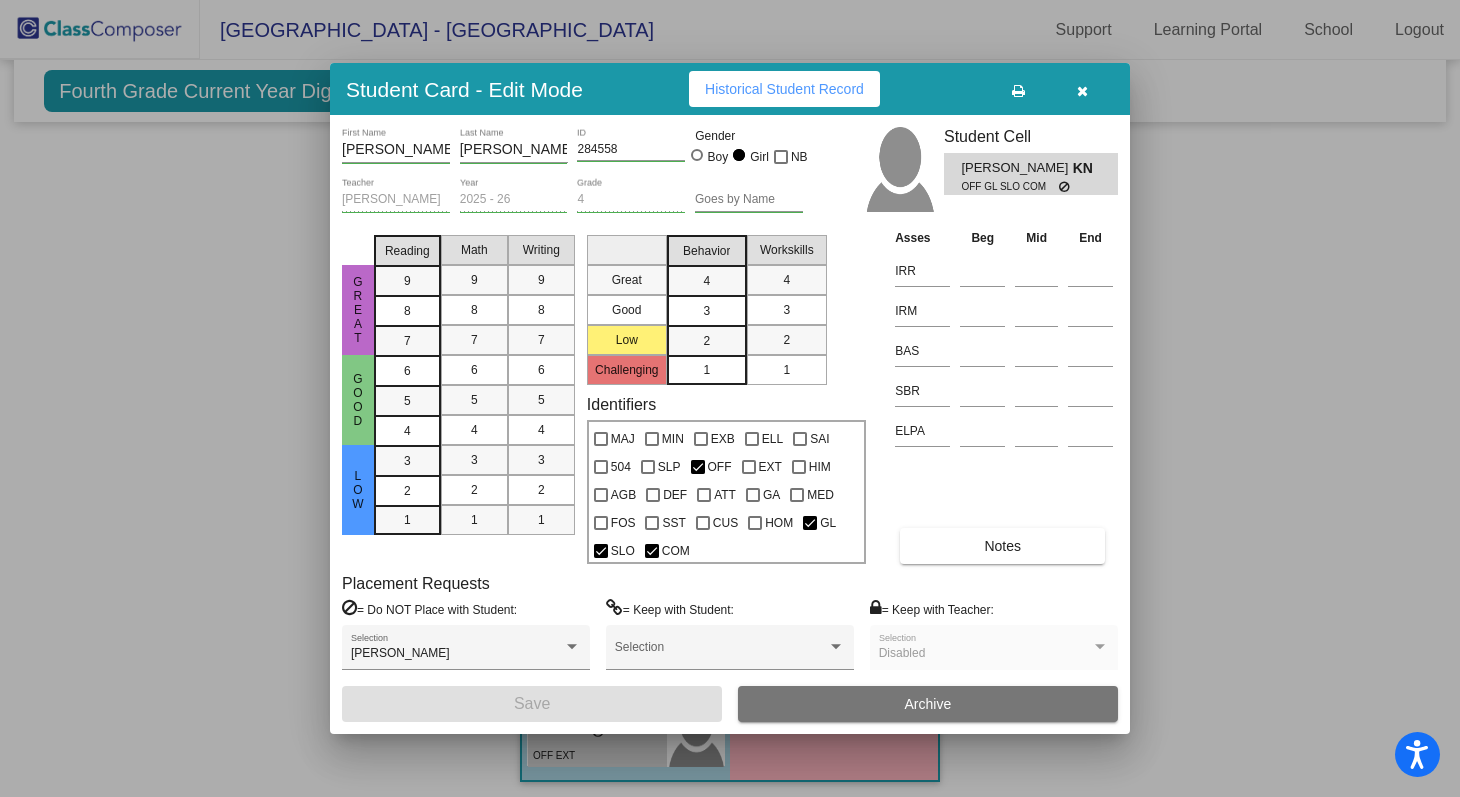 click on "Notes" at bounding box center [1002, 546] 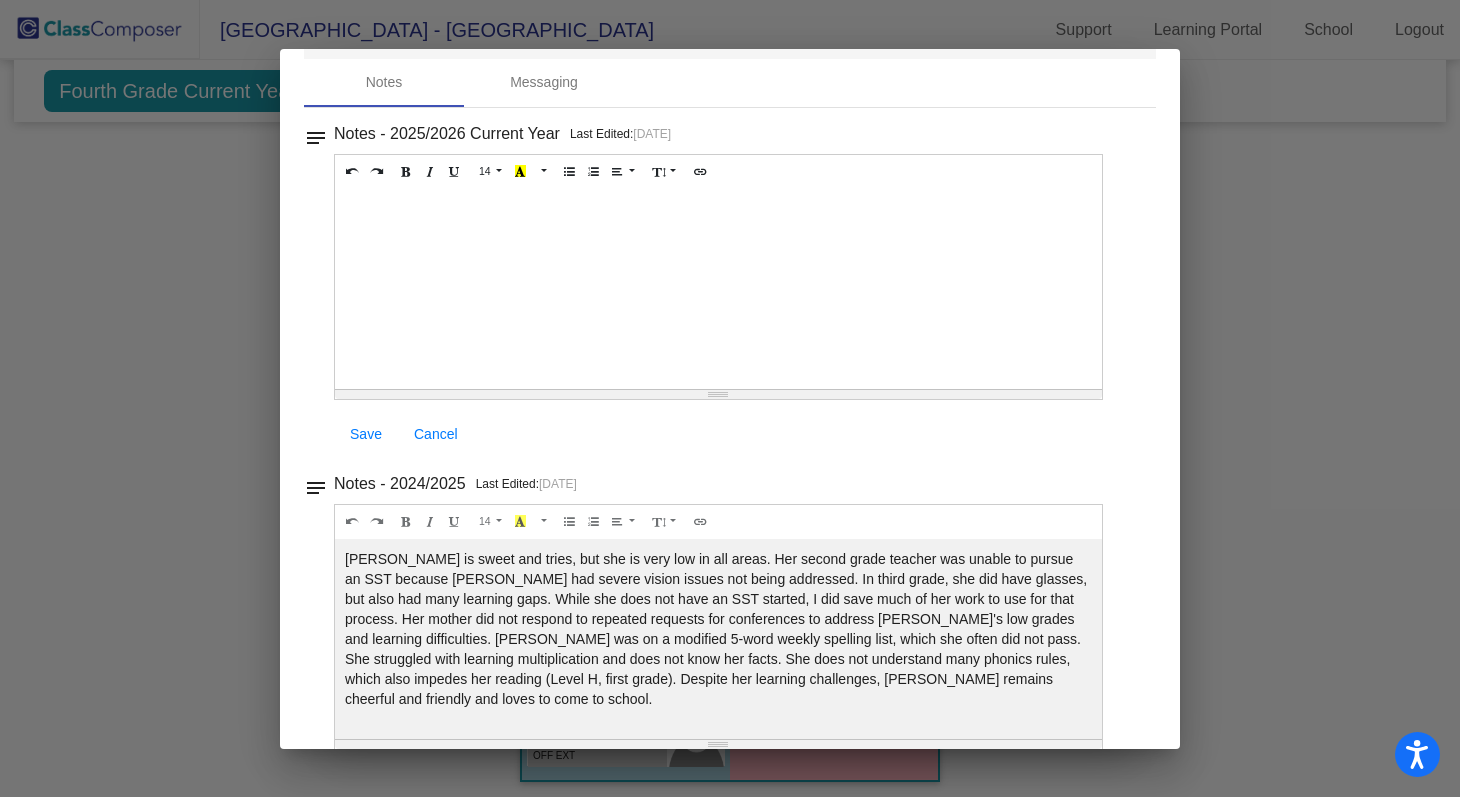 scroll, scrollTop: 0, scrollLeft: 0, axis: both 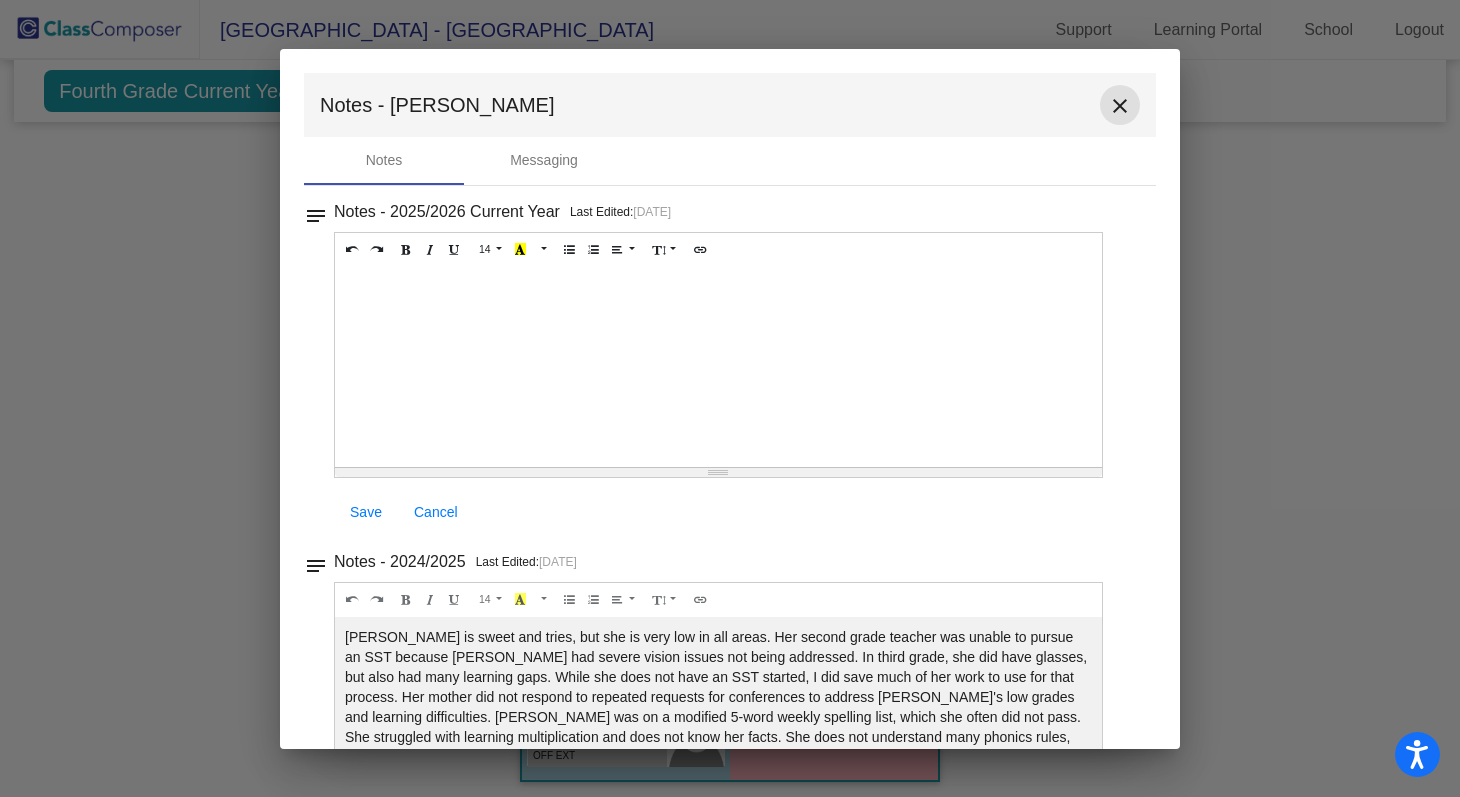 click on "close" at bounding box center (1120, 106) 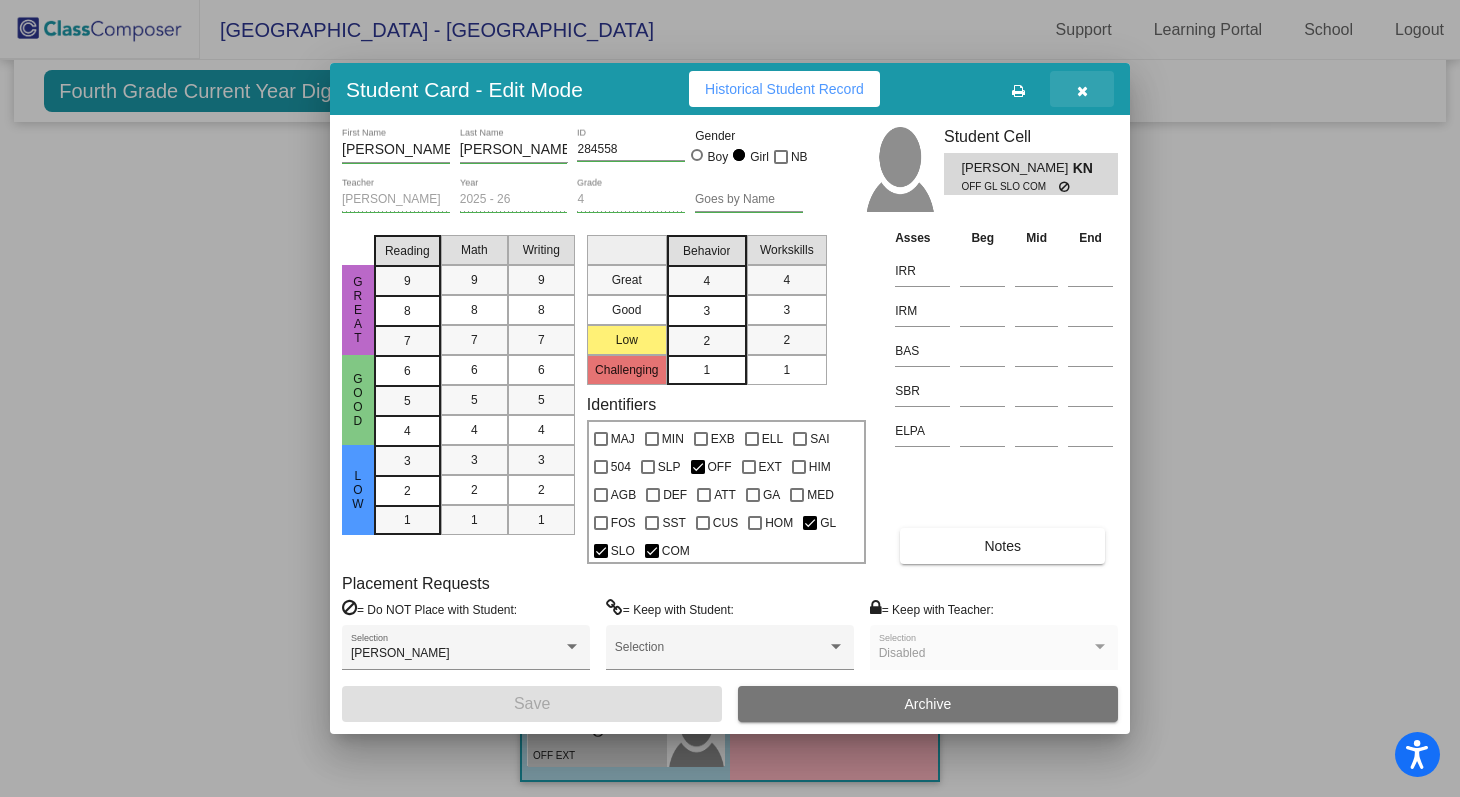 click at bounding box center (1082, 89) 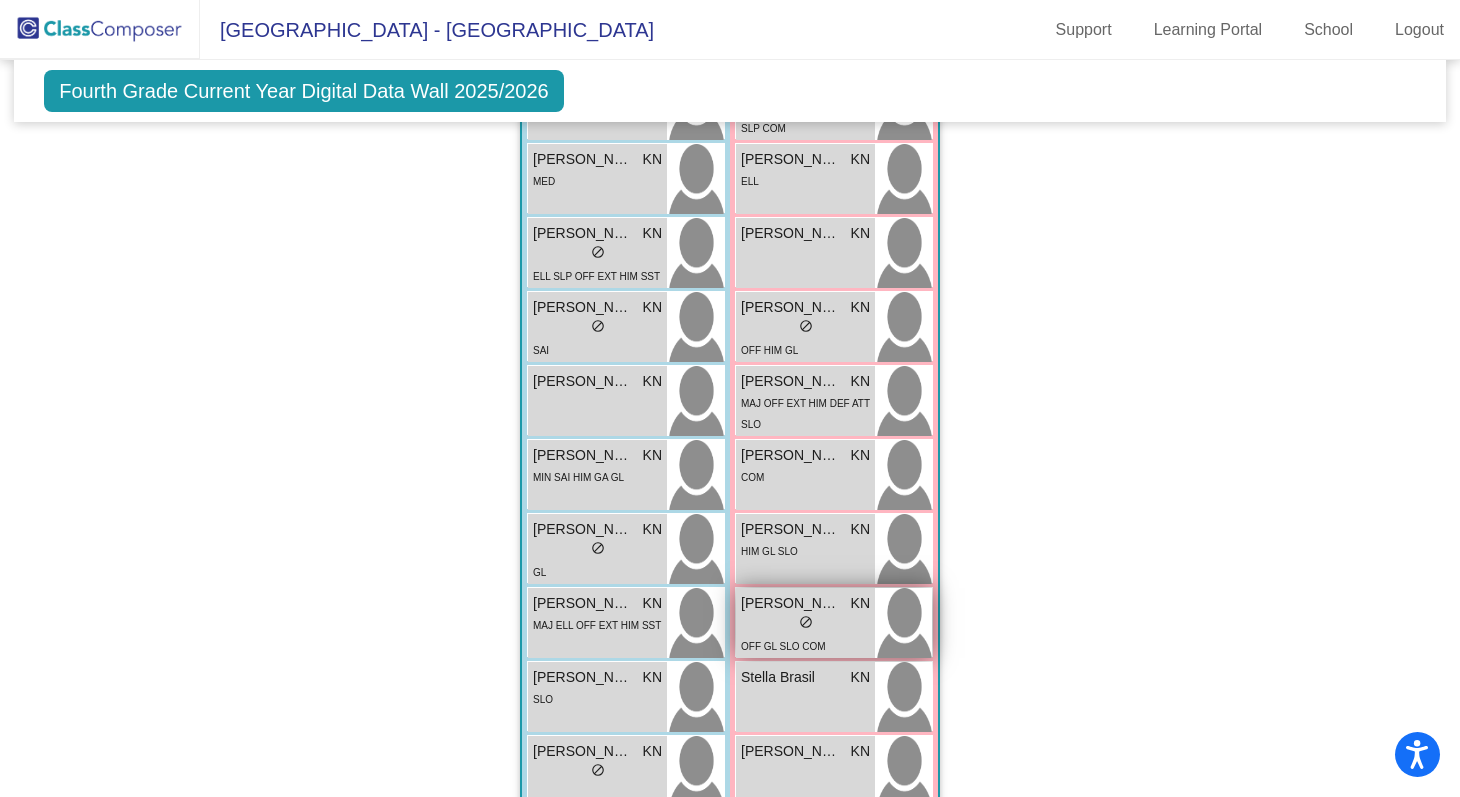 scroll, scrollTop: 2193, scrollLeft: 0, axis: vertical 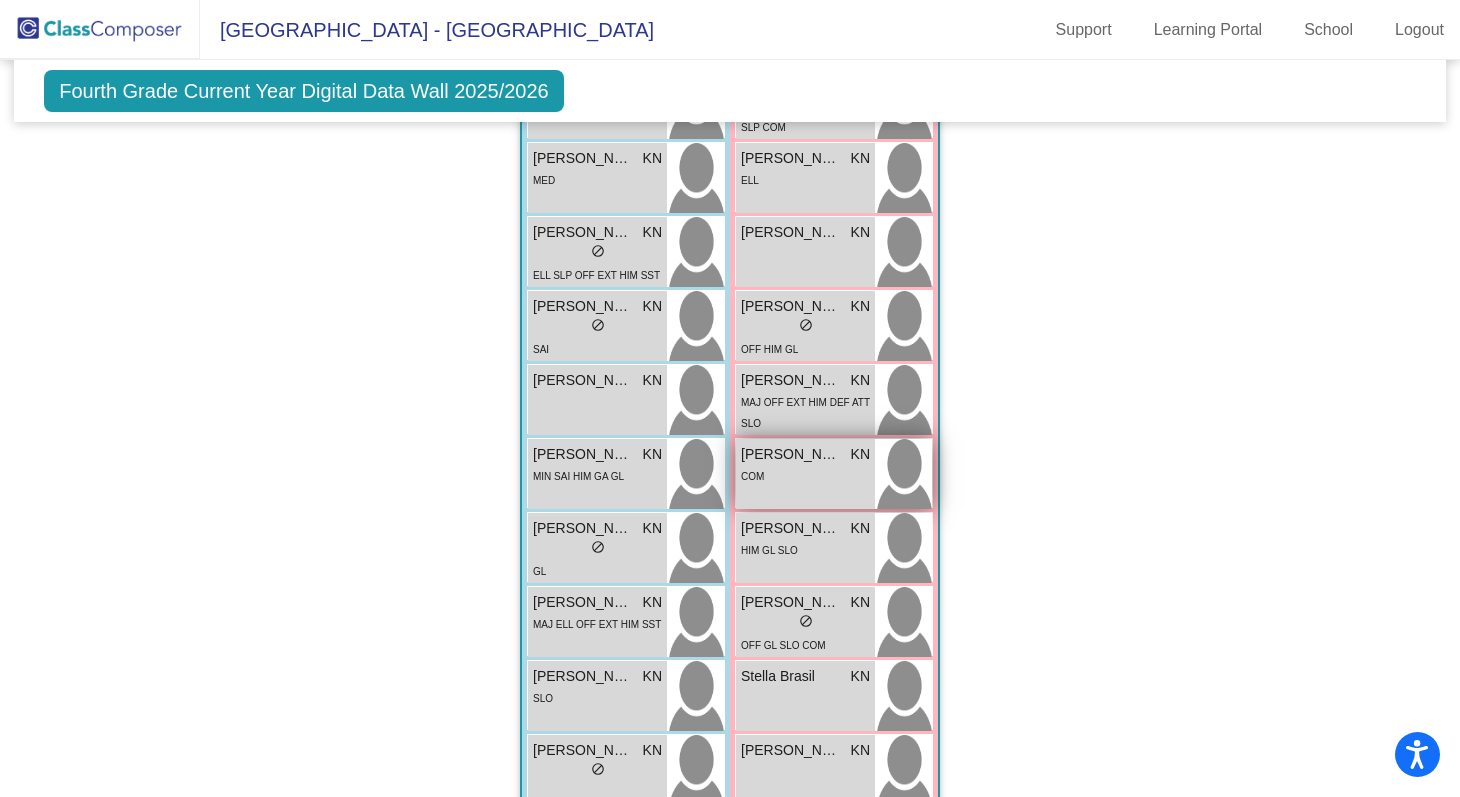 click on "COM" at bounding box center [805, 475] 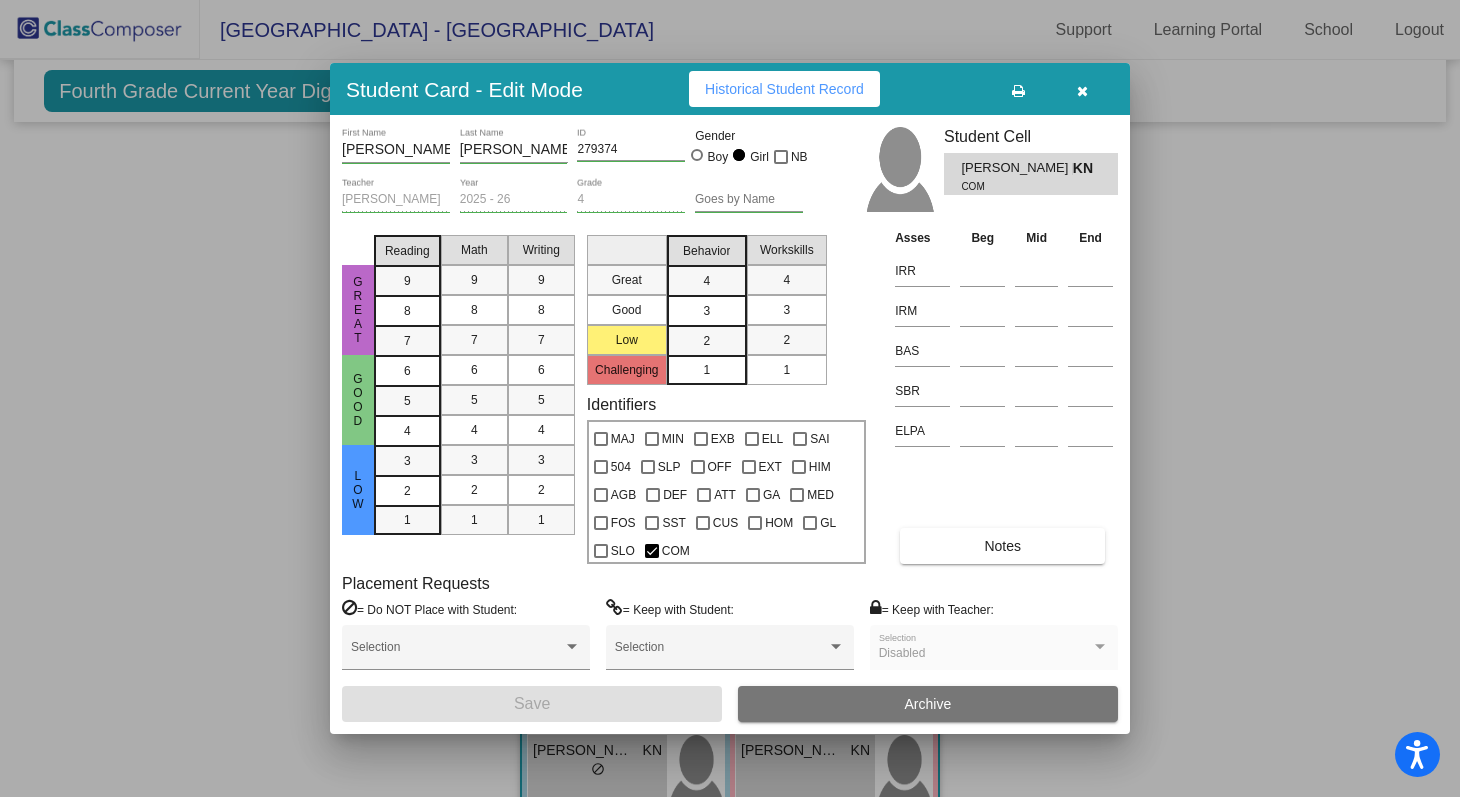 click on "Notes" at bounding box center (1002, 546) 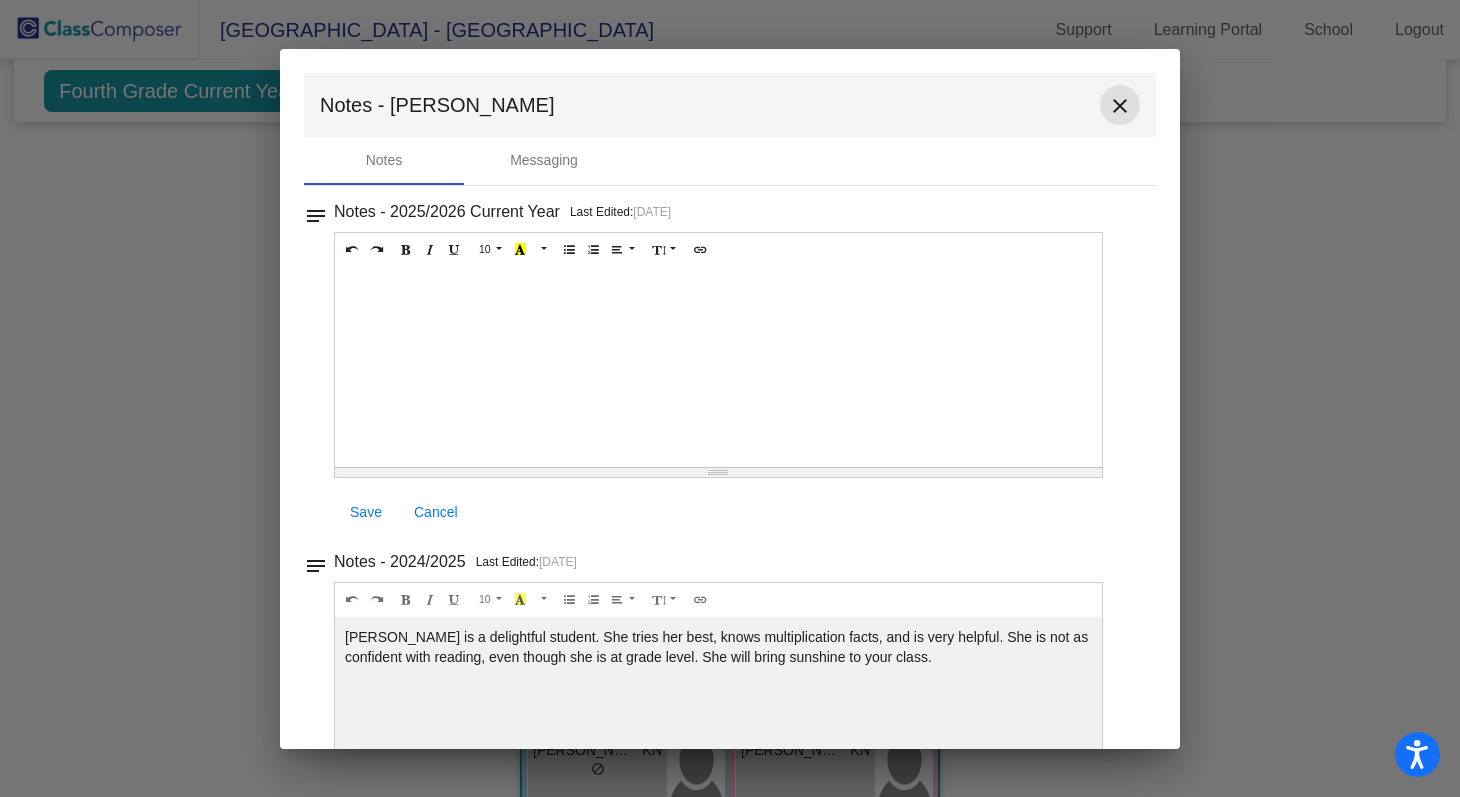 click on "close" at bounding box center (1120, 106) 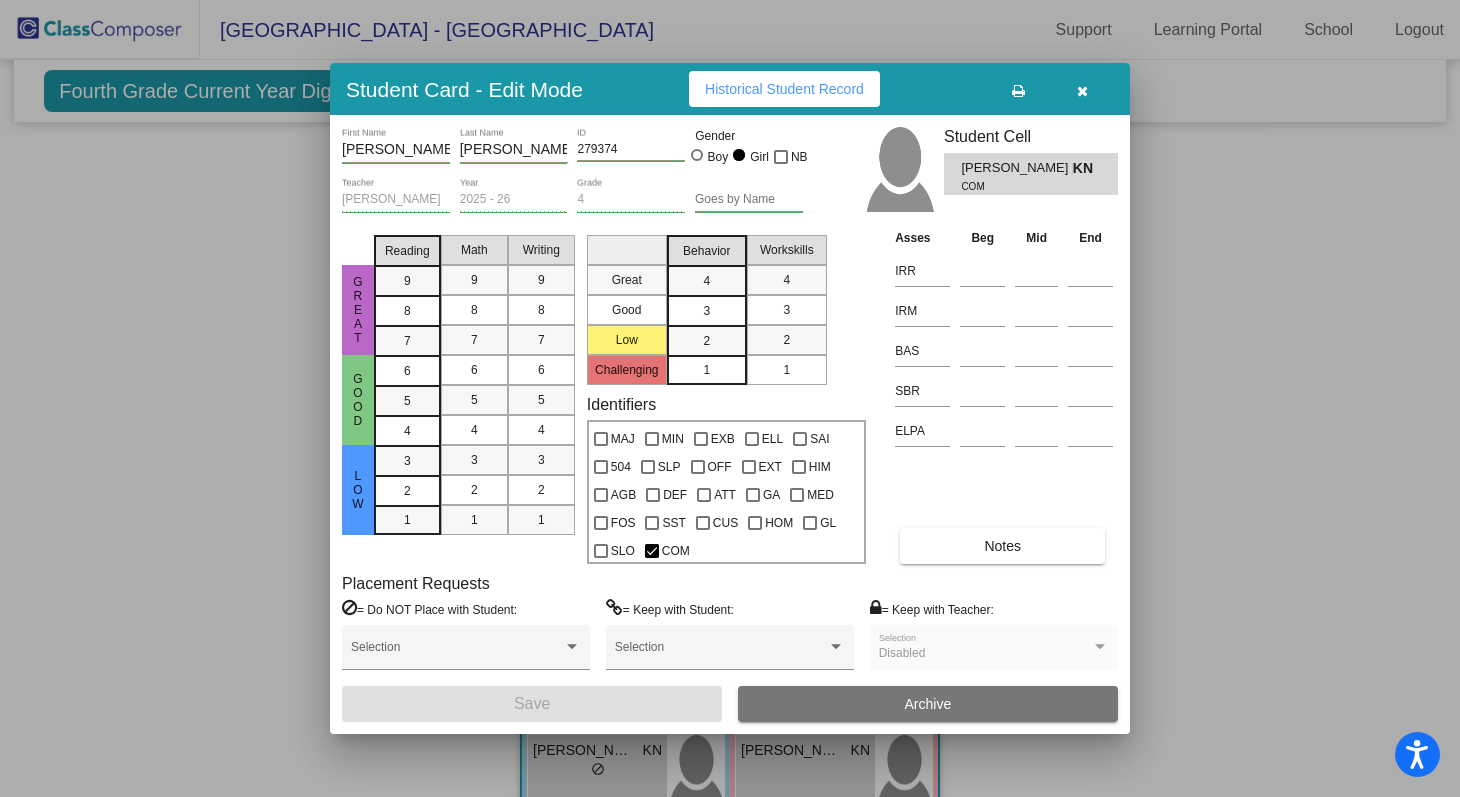 click on "Notes" at bounding box center [1002, 546] 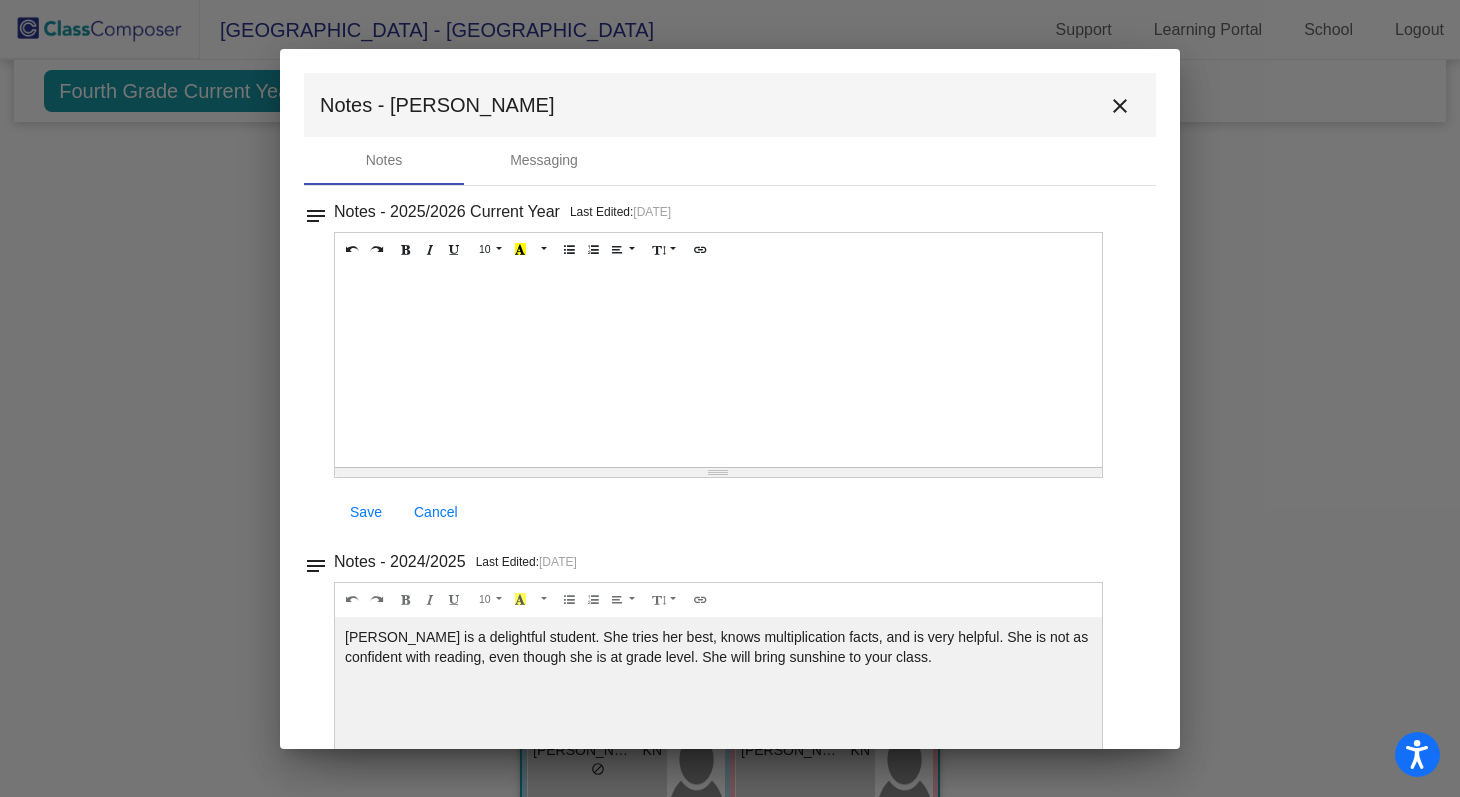 click on "close" at bounding box center (1120, 106) 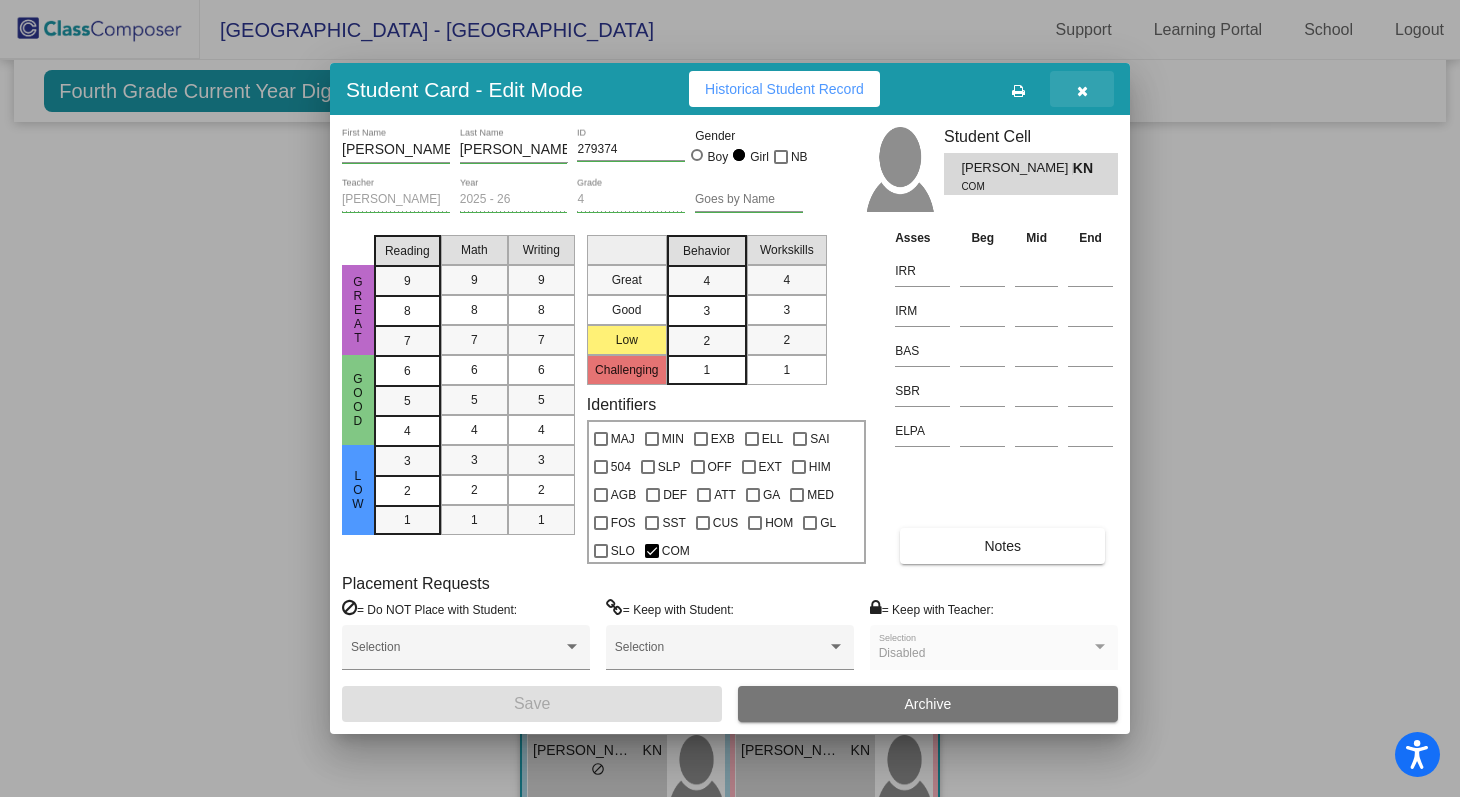 click at bounding box center (1082, 91) 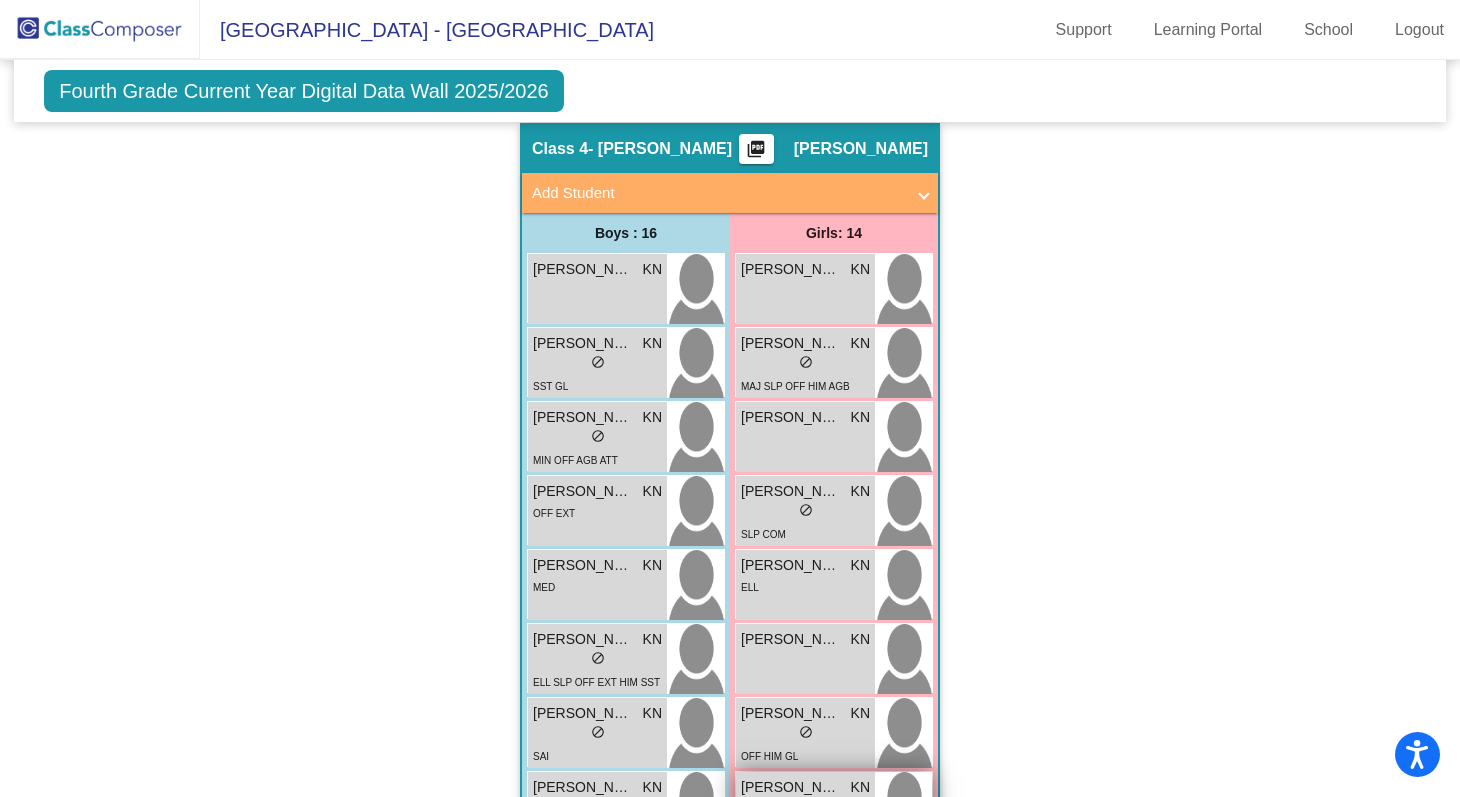 scroll, scrollTop: 1785, scrollLeft: 0, axis: vertical 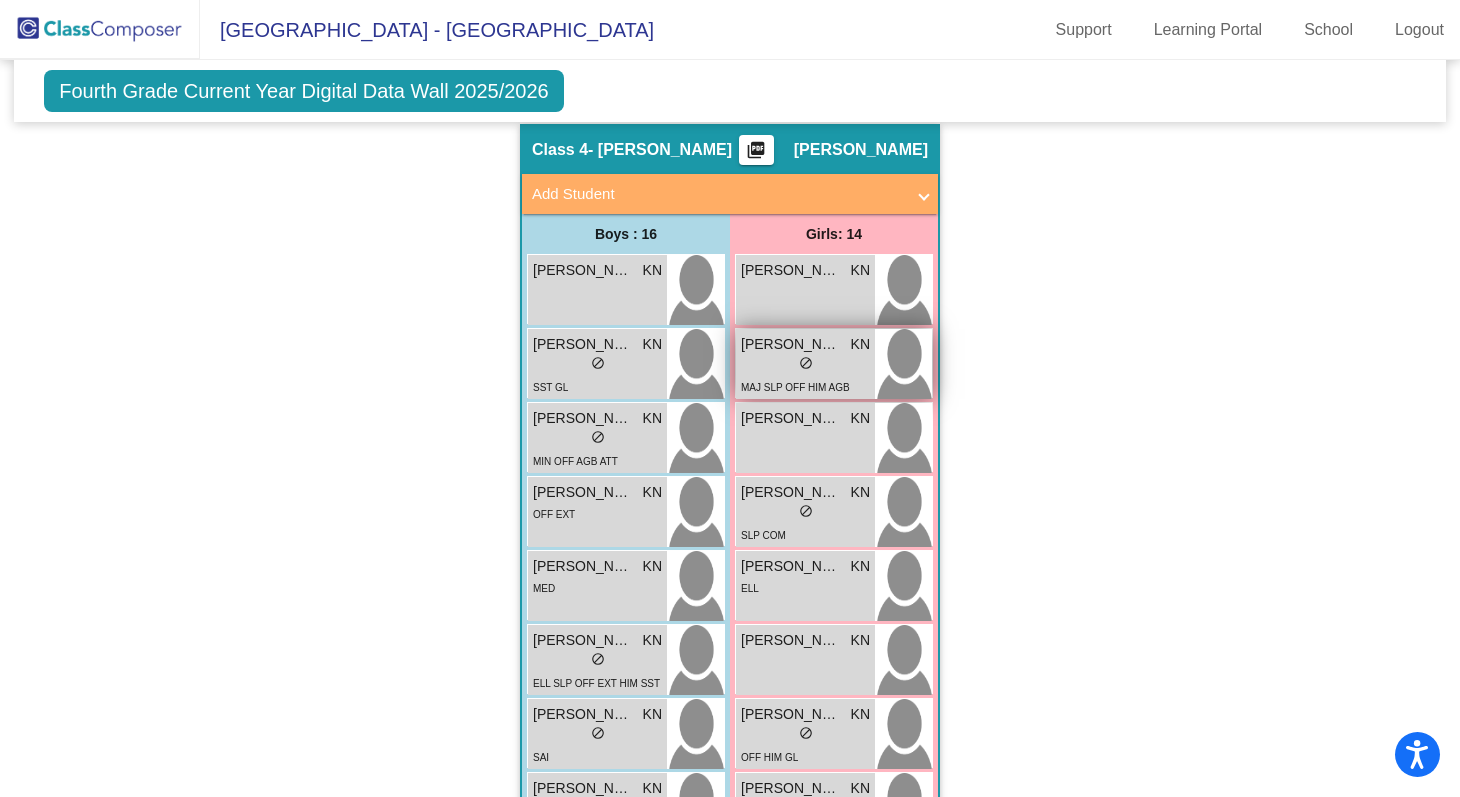 click on "MAJ SLP OFF HIM AGB DEF" at bounding box center [805, 397] 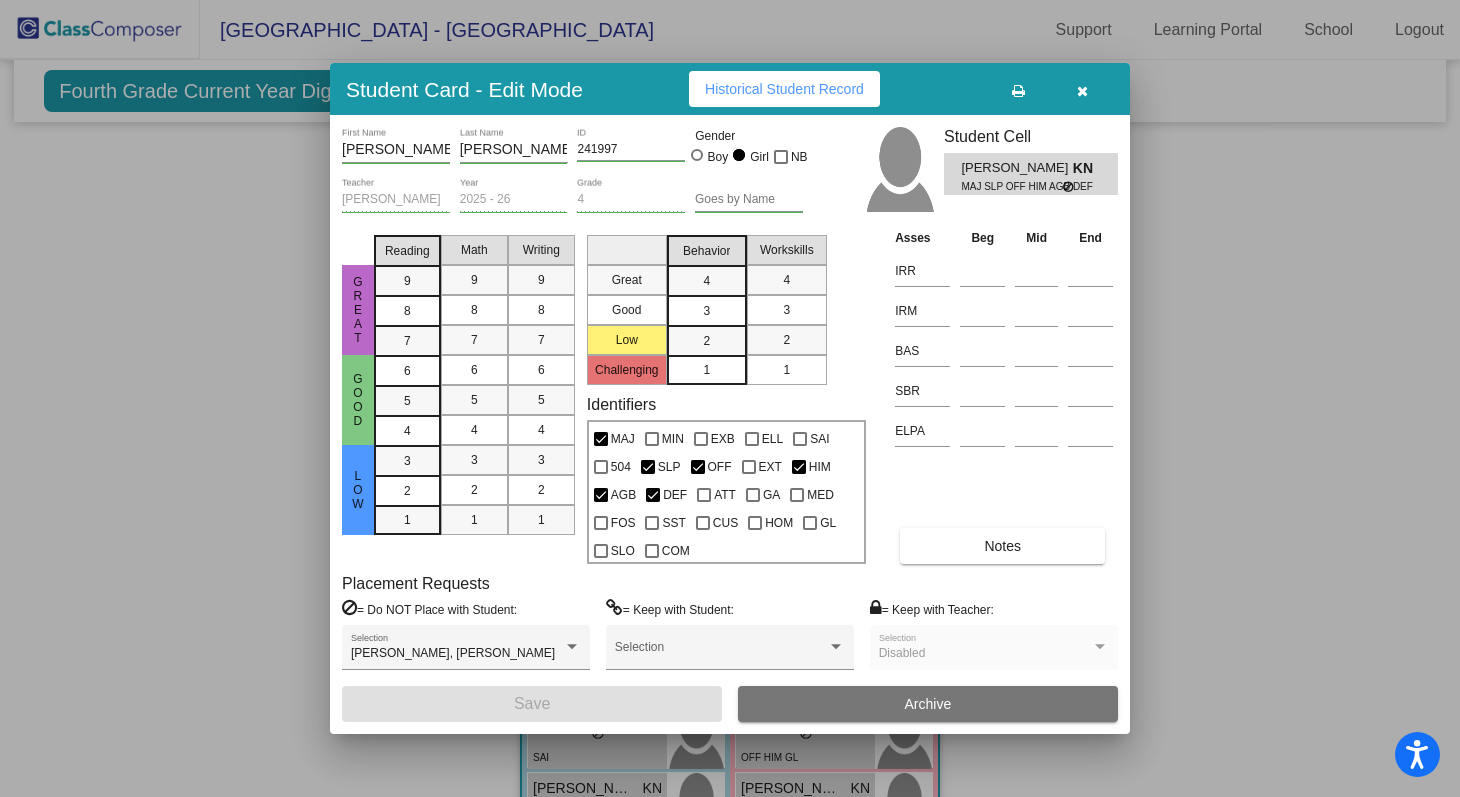 click on "Notes" at bounding box center (1002, 546) 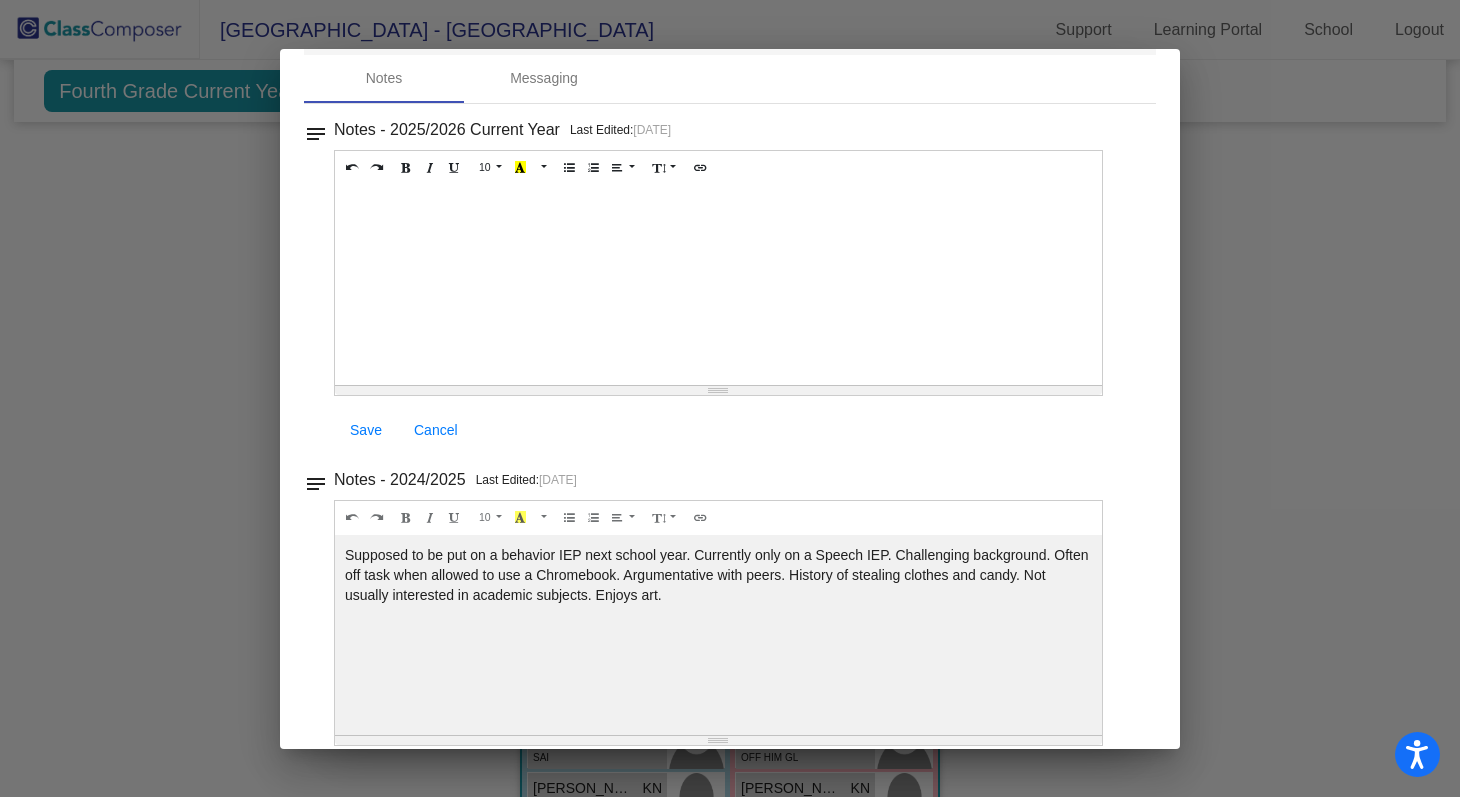 scroll, scrollTop: 104, scrollLeft: 0, axis: vertical 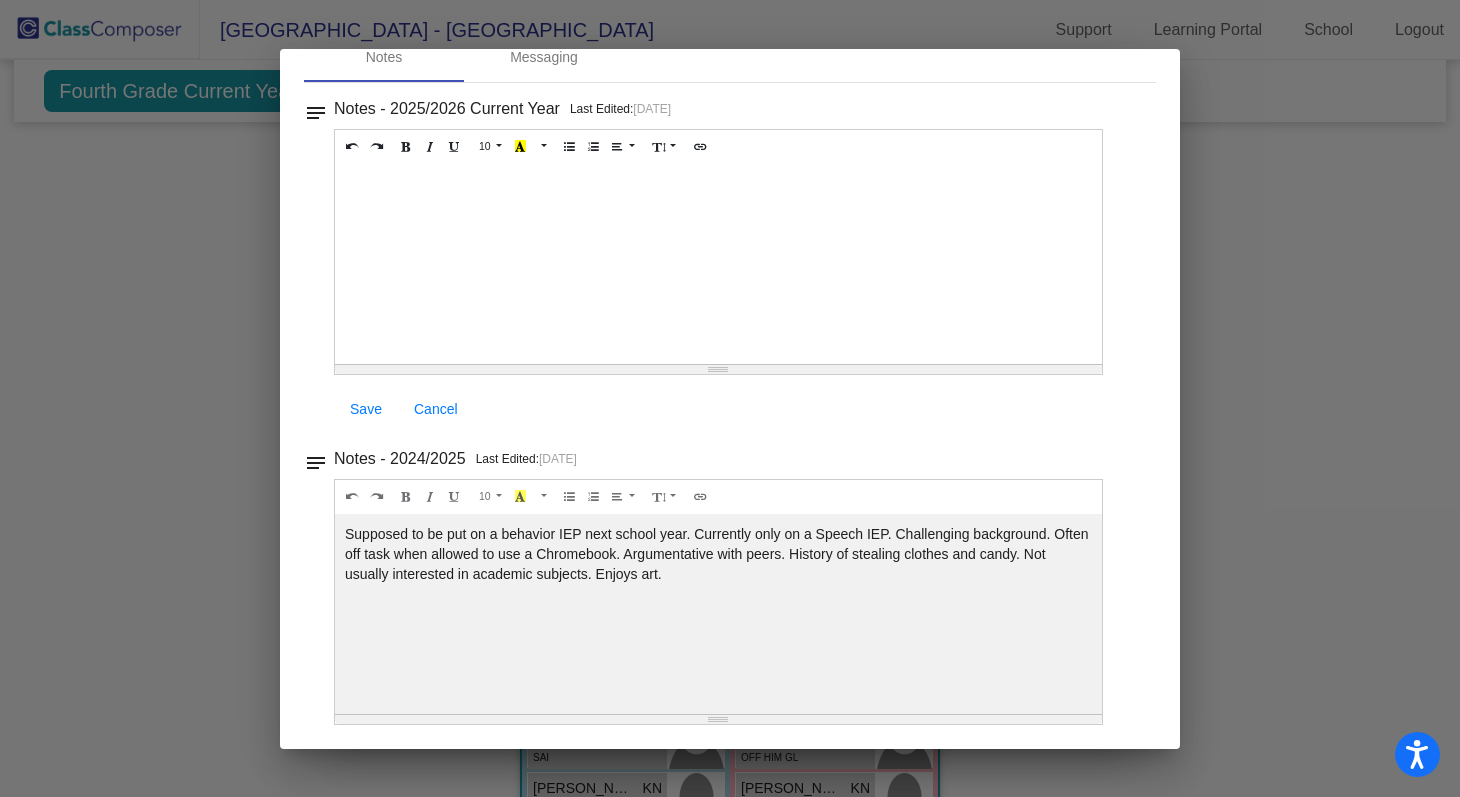 click at bounding box center (730, 398) 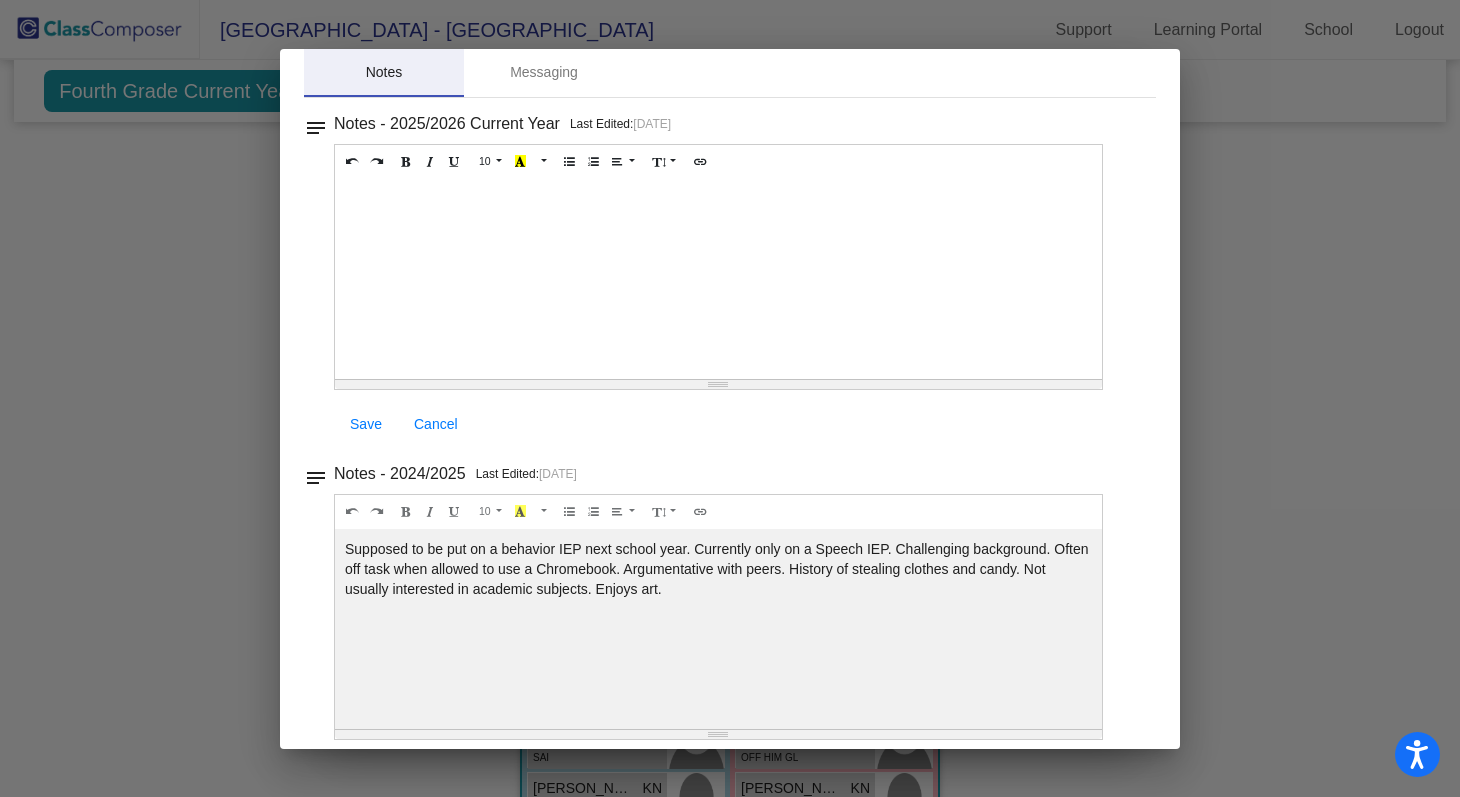 scroll, scrollTop: 0, scrollLeft: 0, axis: both 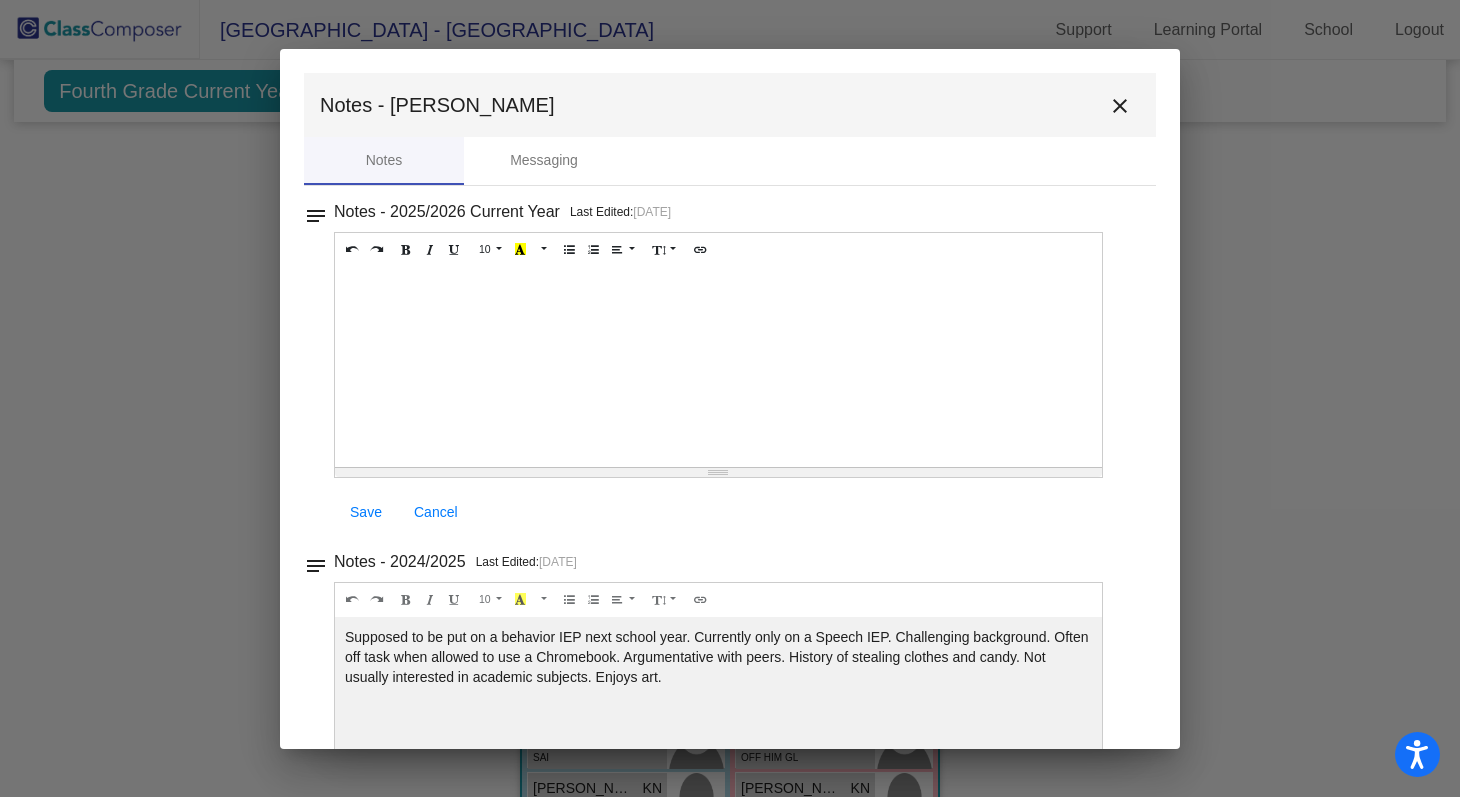 click on "close" at bounding box center (1120, 106) 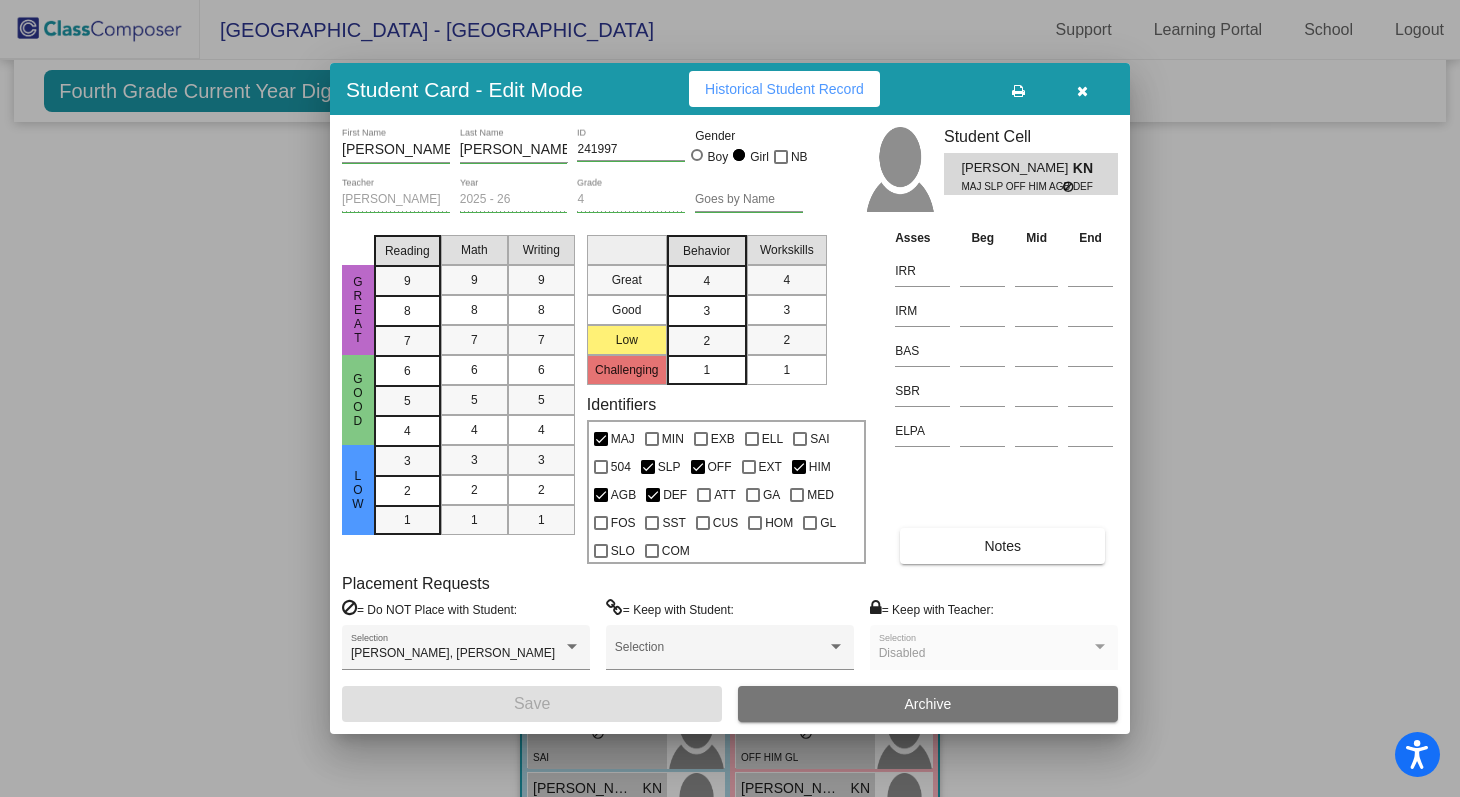 click at bounding box center (1082, 91) 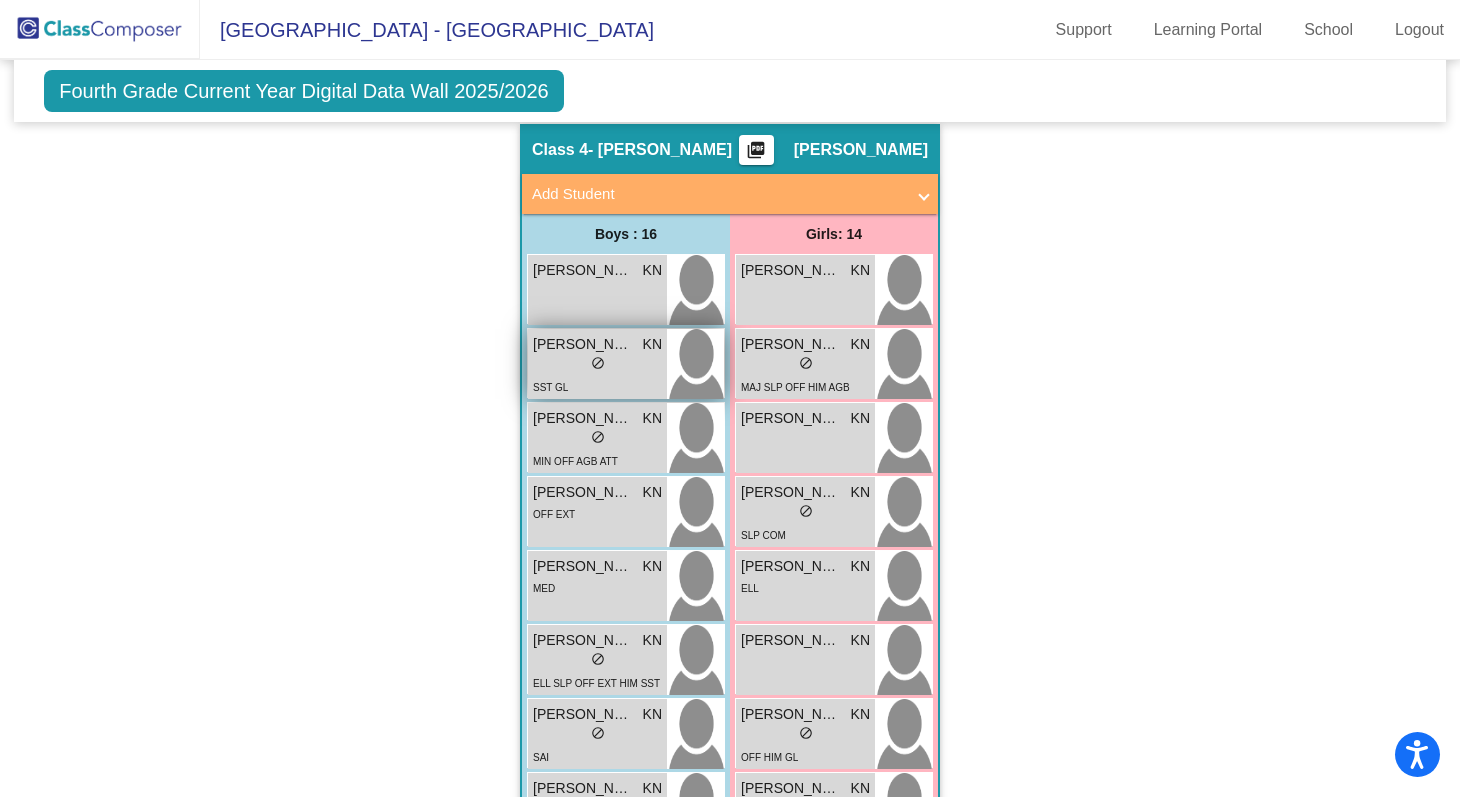 click on "SST GL" at bounding box center (597, 386) 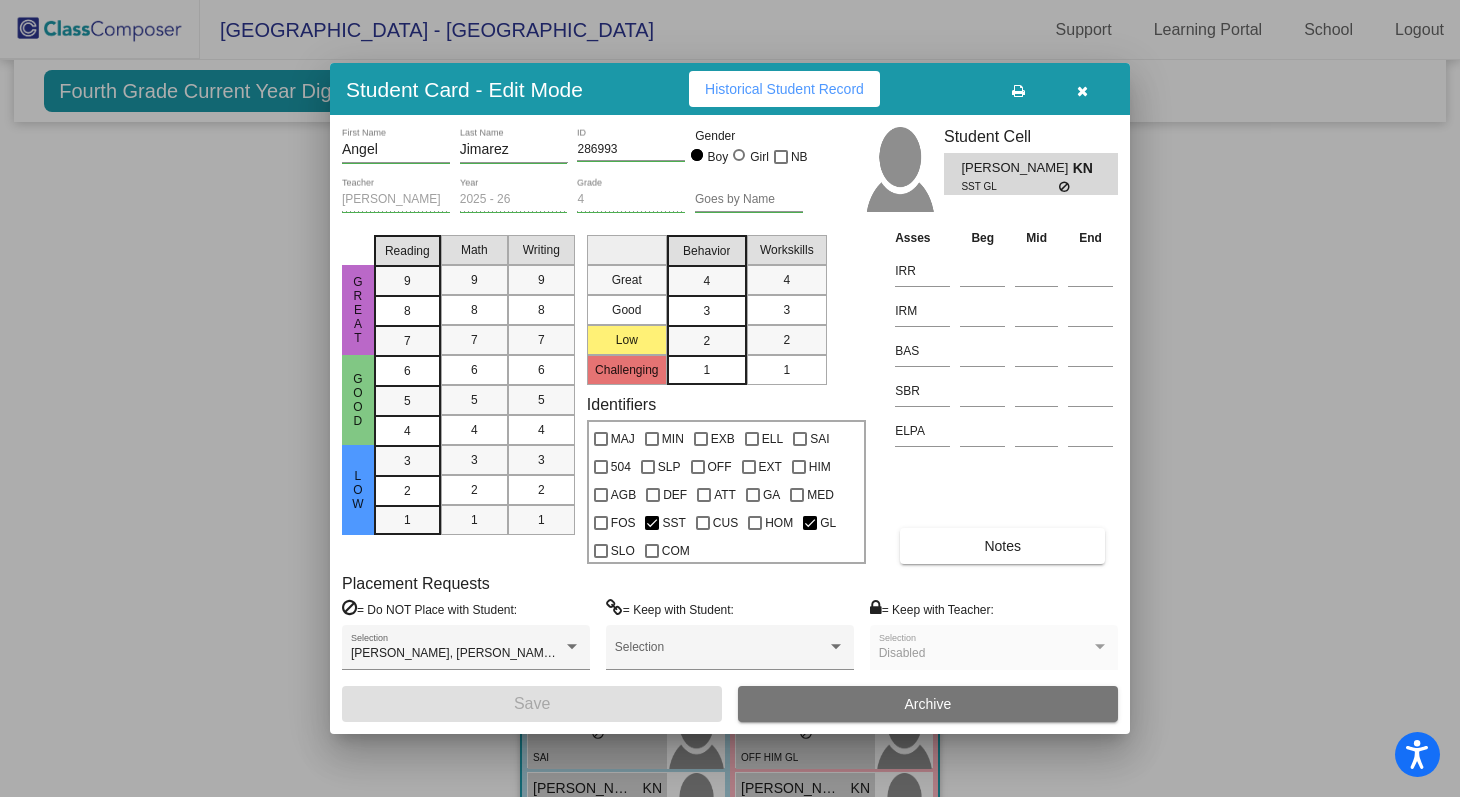 click on "Asses Beg Mid End IRR IRM BAS SBR ELPA  Notes" at bounding box center [1004, 395] 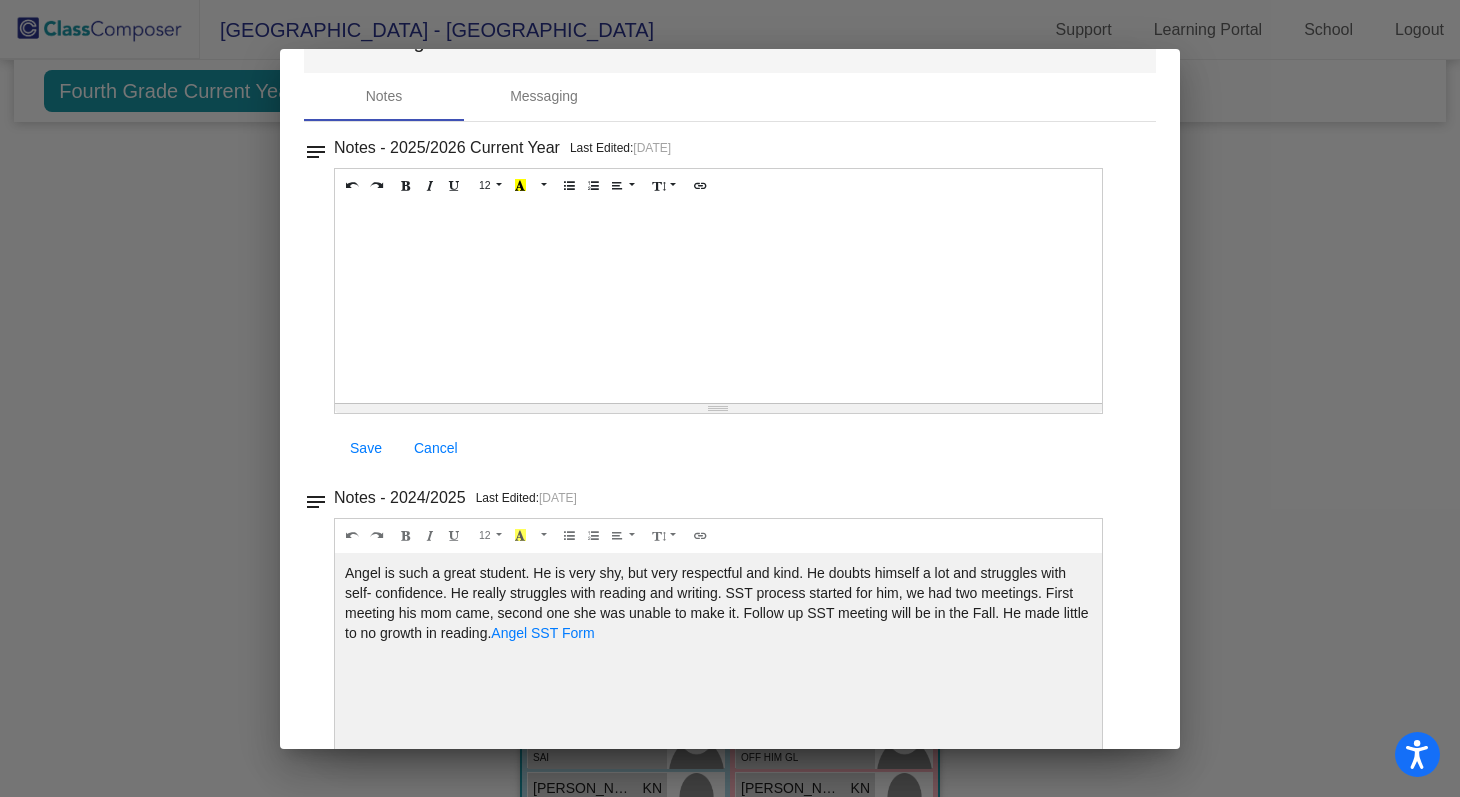 scroll, scrollTop: 75, scrollLeft: 0, axis: vertical 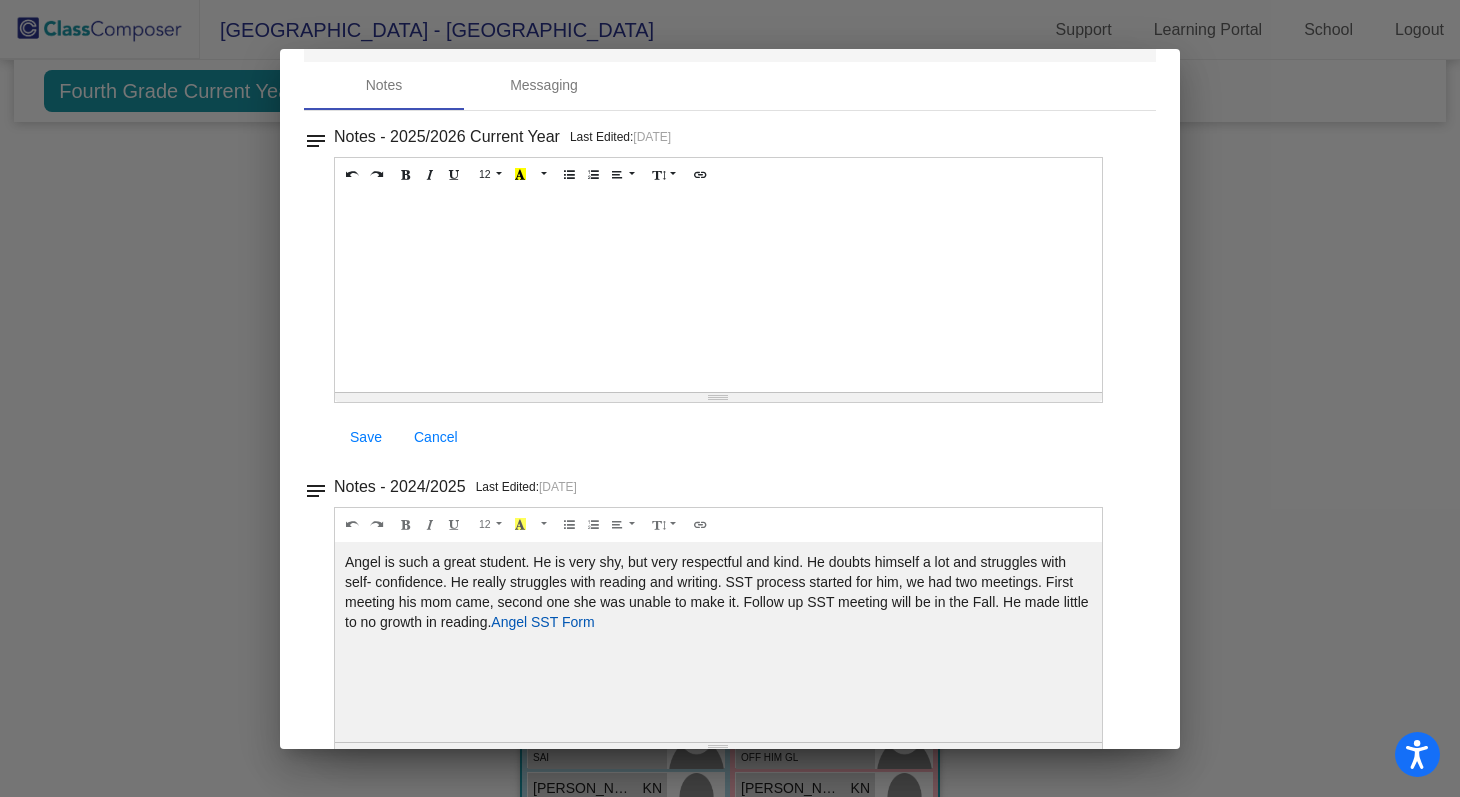 click on "Angel SST Form" at bounding box center (542, 622) 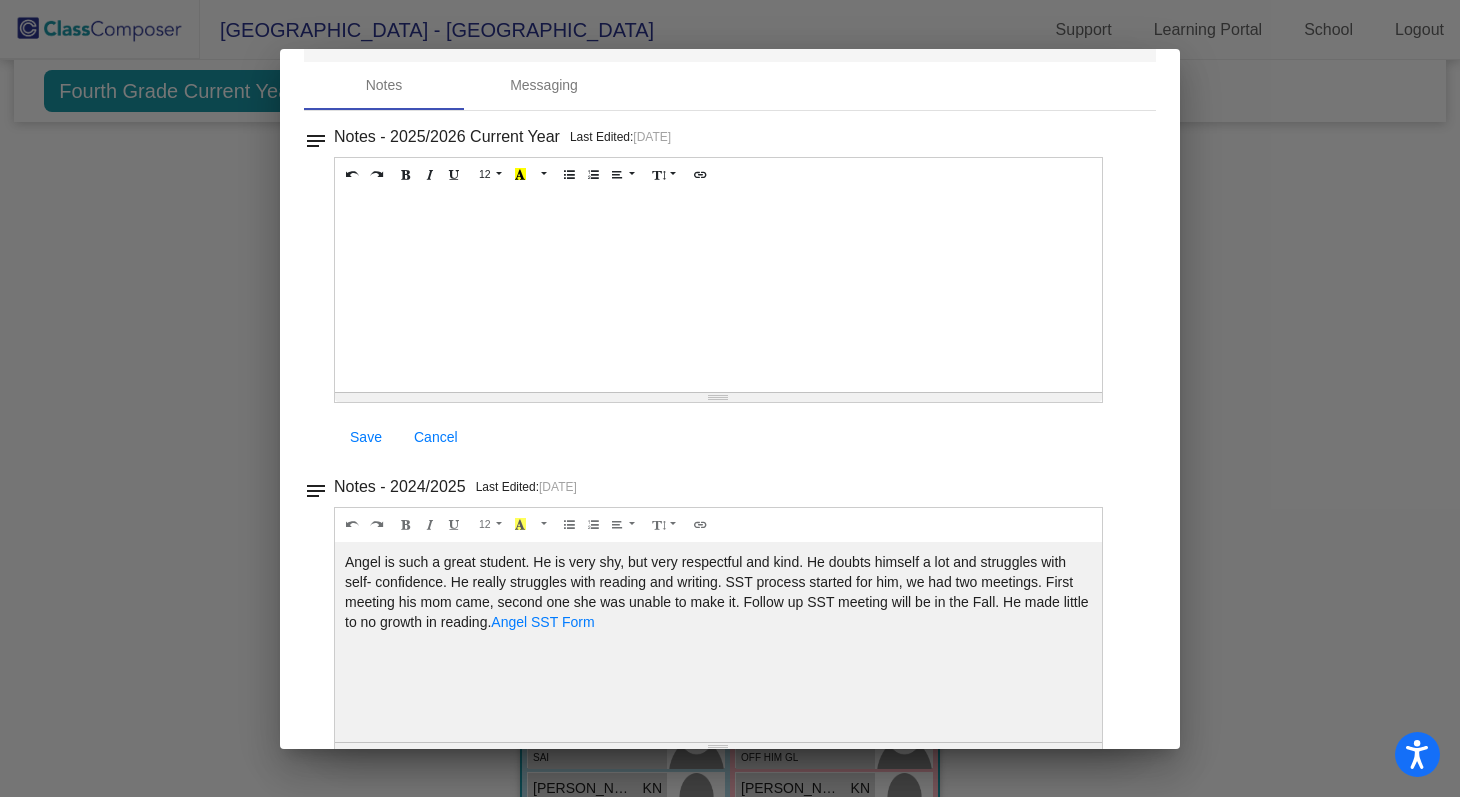 click at bounding box center [730, 398] 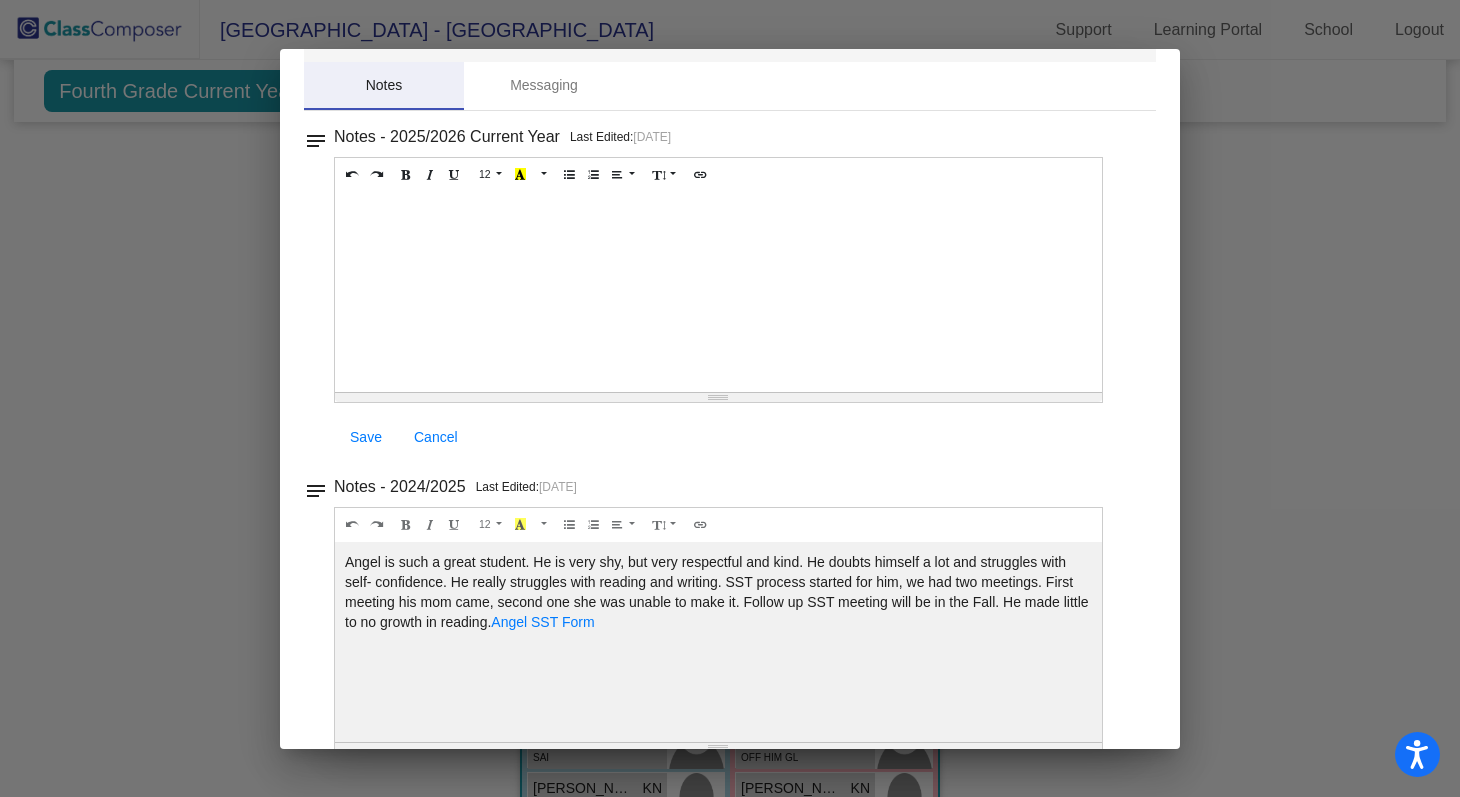 scroll, scrollTop: 0, scrollLeft: 0, axis: both 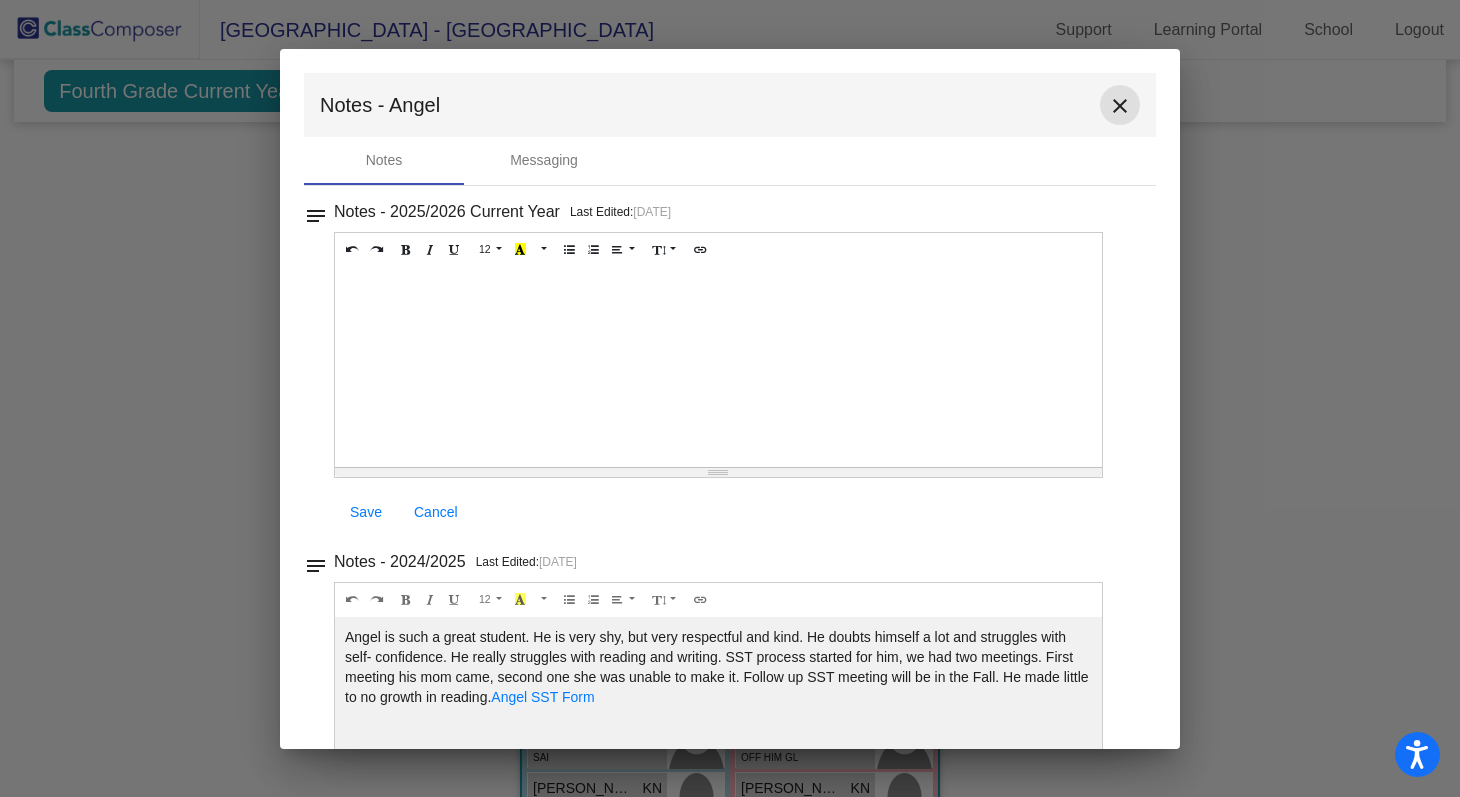 click on "close" at bounding box center (1120, 106) 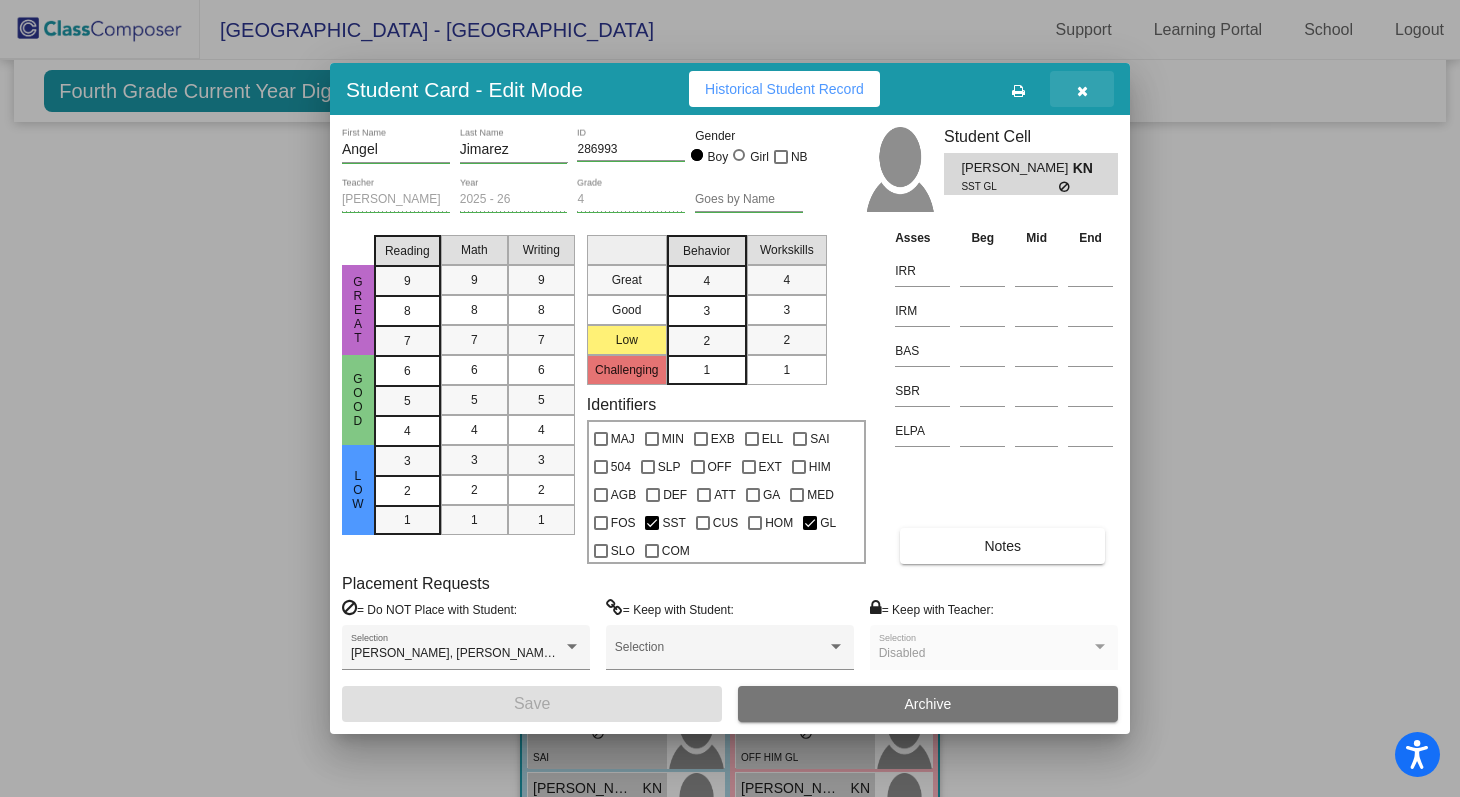 click at bounding box center (1082, 89) 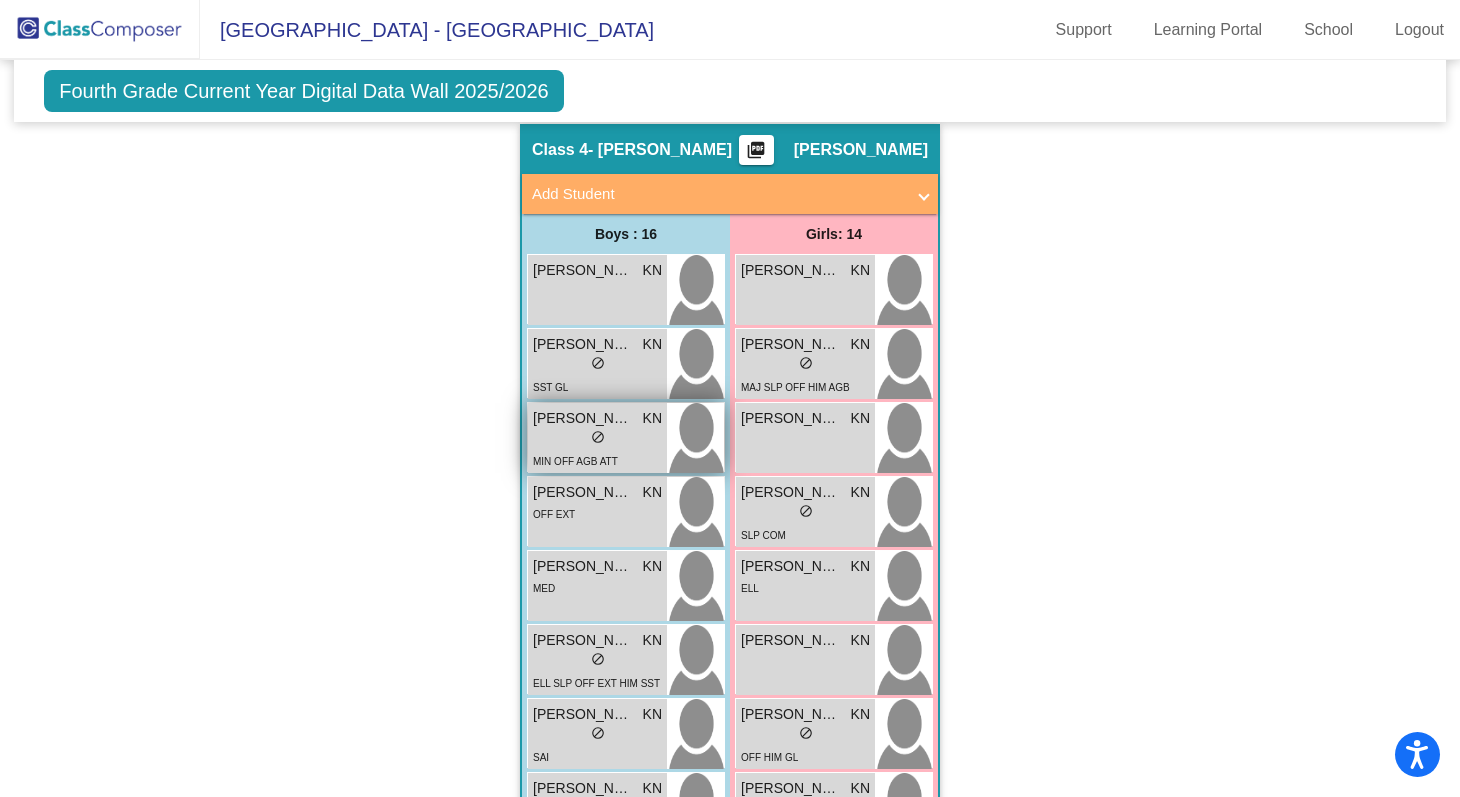click on "MIN OFF AGB ATT" at bounding box center (575, 461) 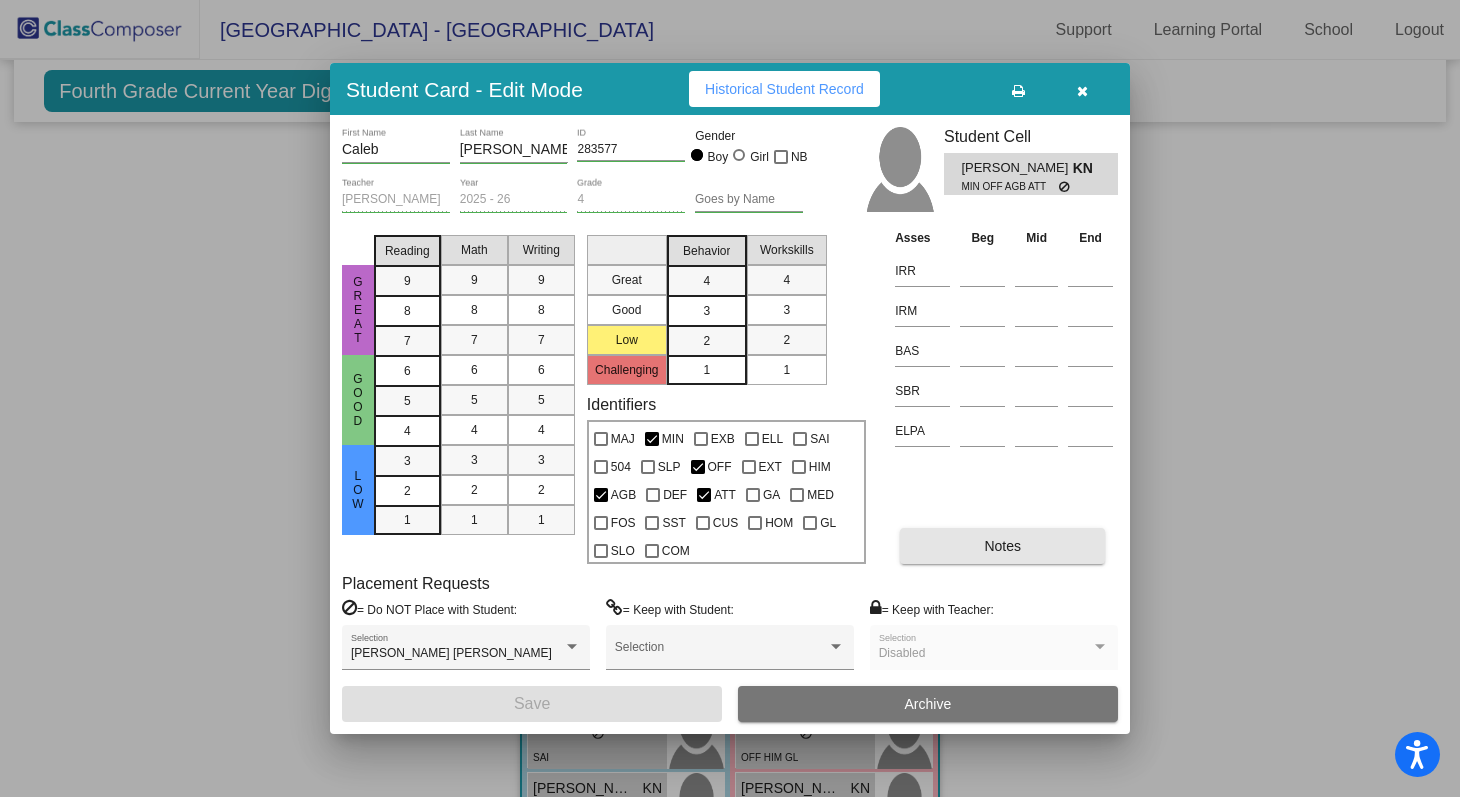click on "Notes" at bounding box center [1002, 546] 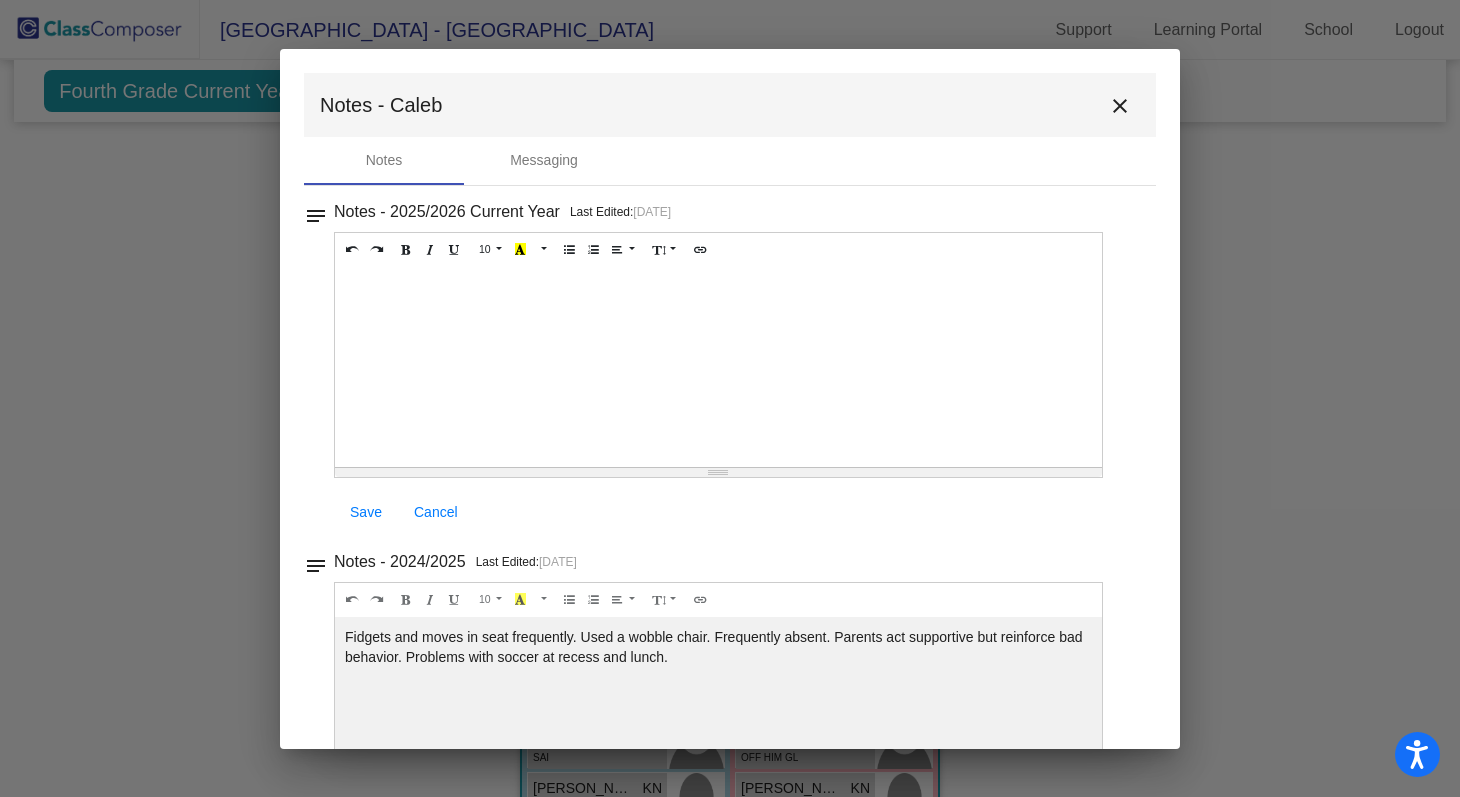 click on "close" at bounding box center (1120, 106) 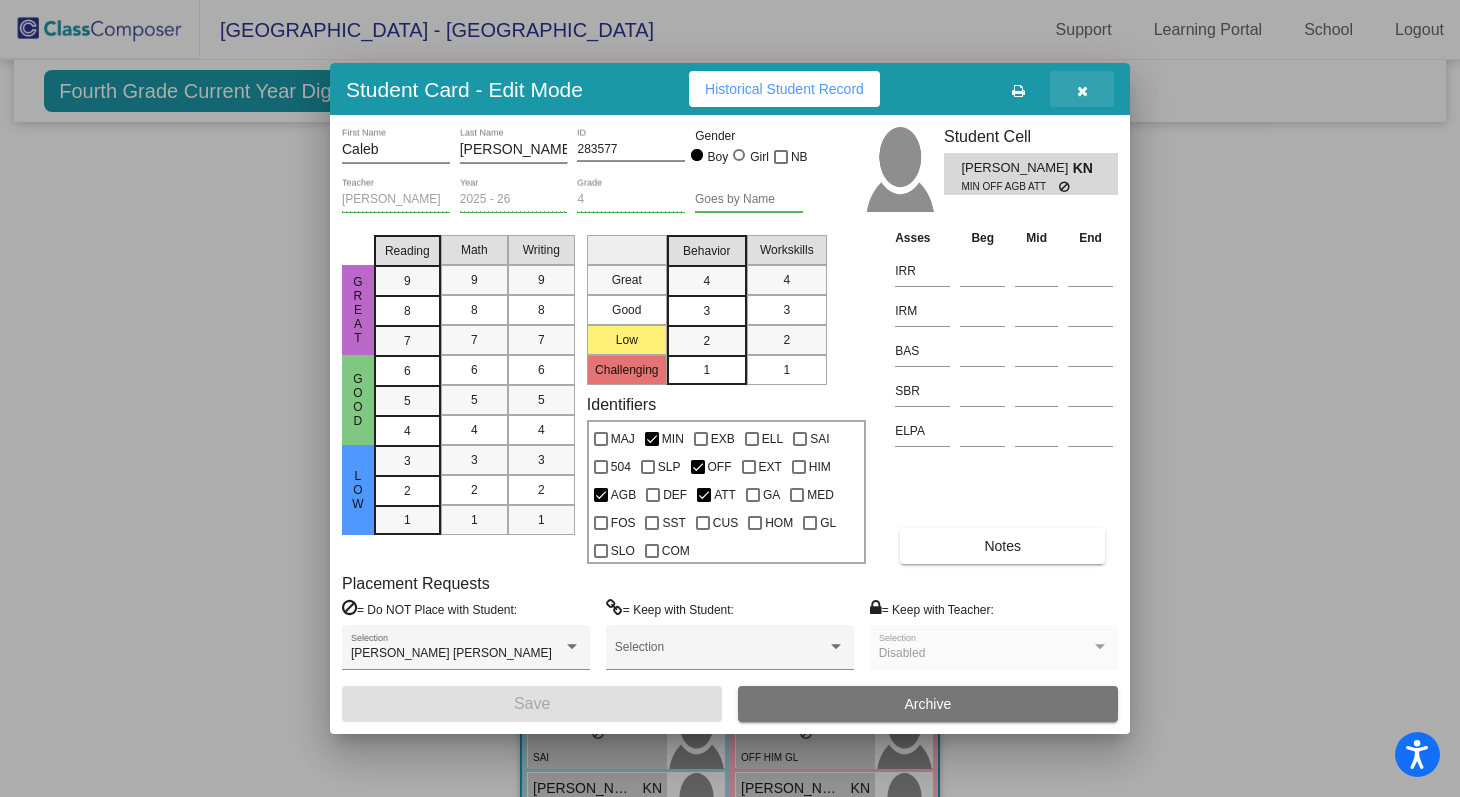 click at bounding box center [1082, 89] 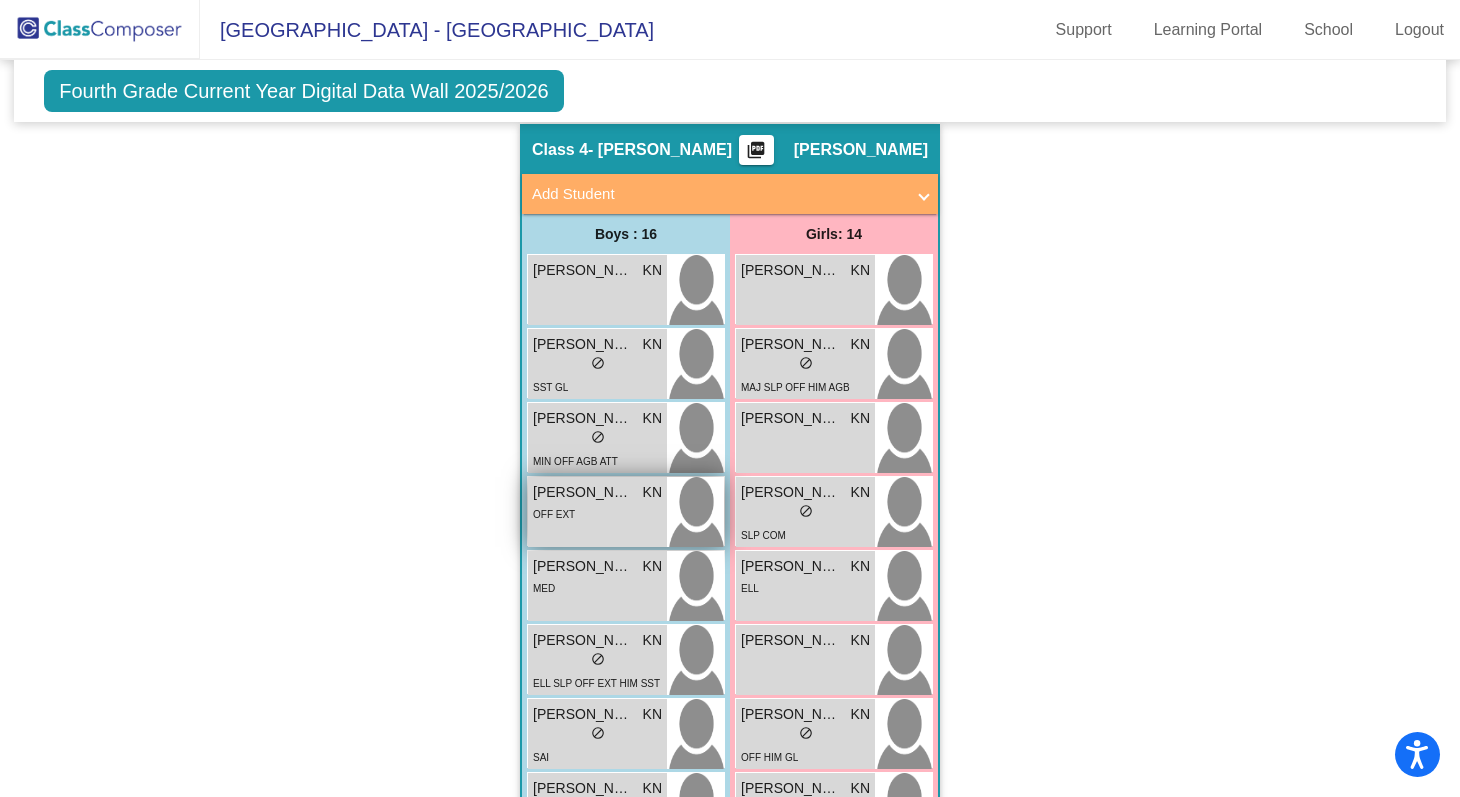 click on "OFF EXT" at bounding box center (597, 513) 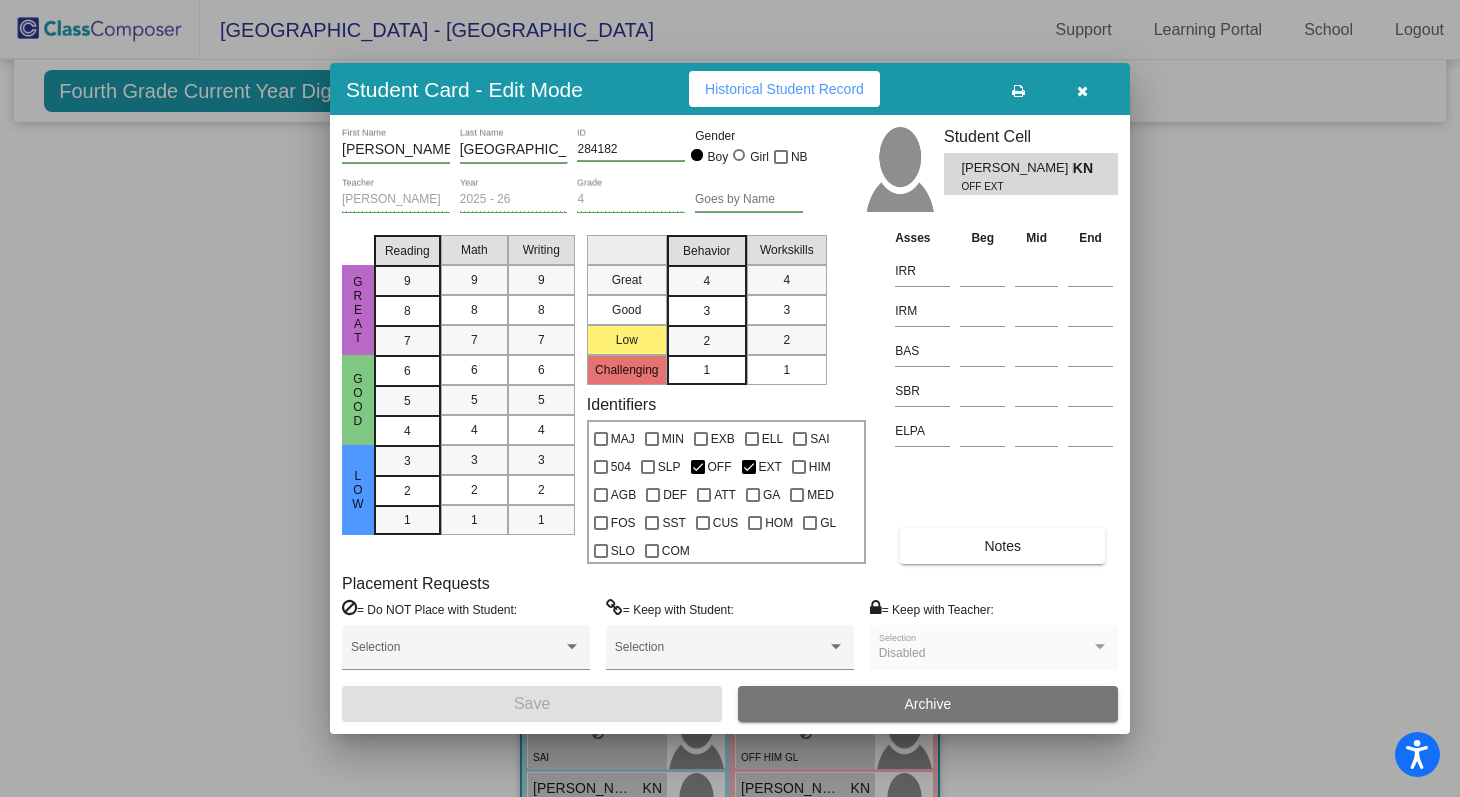 click on "Notes" at bounding box center [1002, 546] 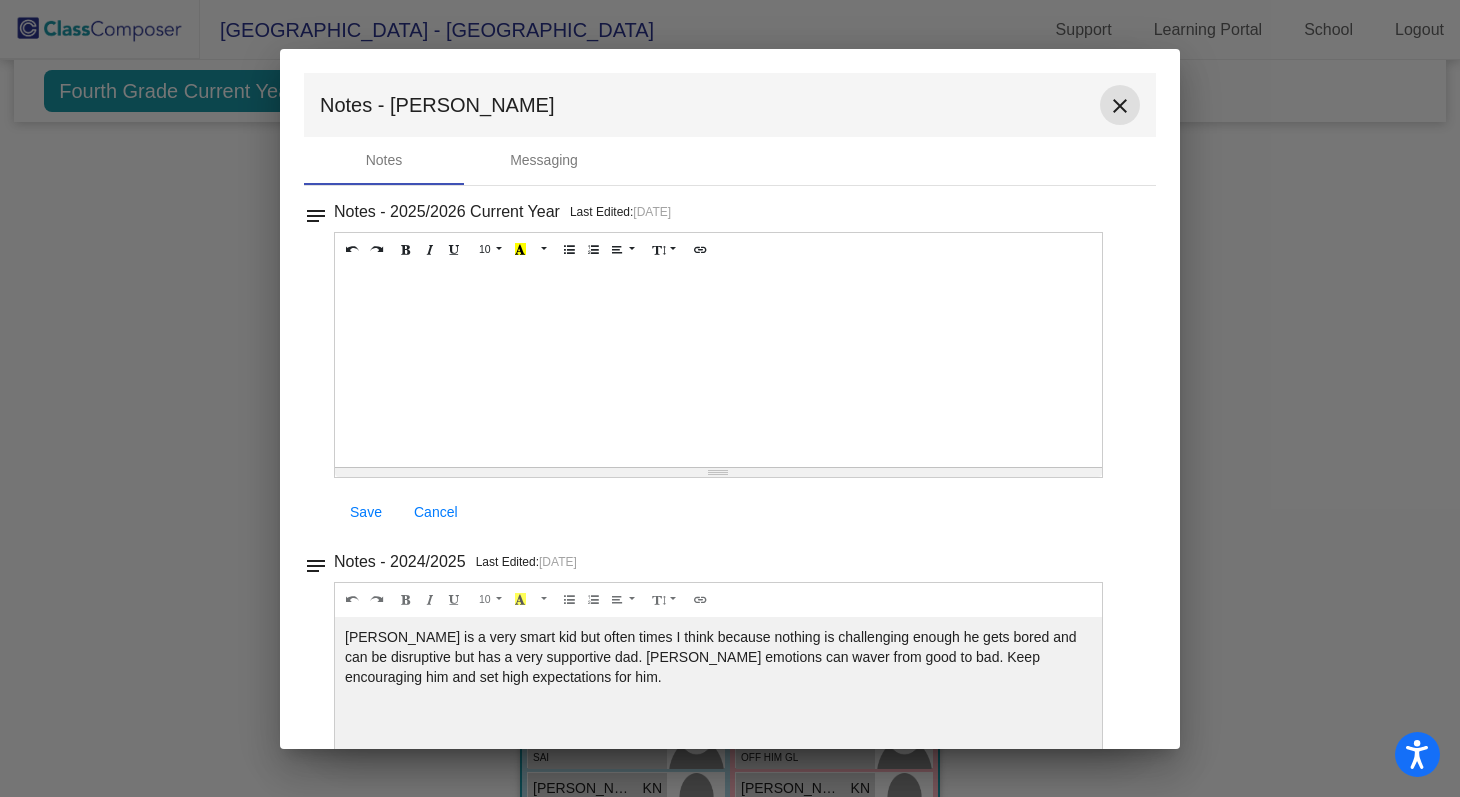 click on "close" at bounding box center (1120, 106) 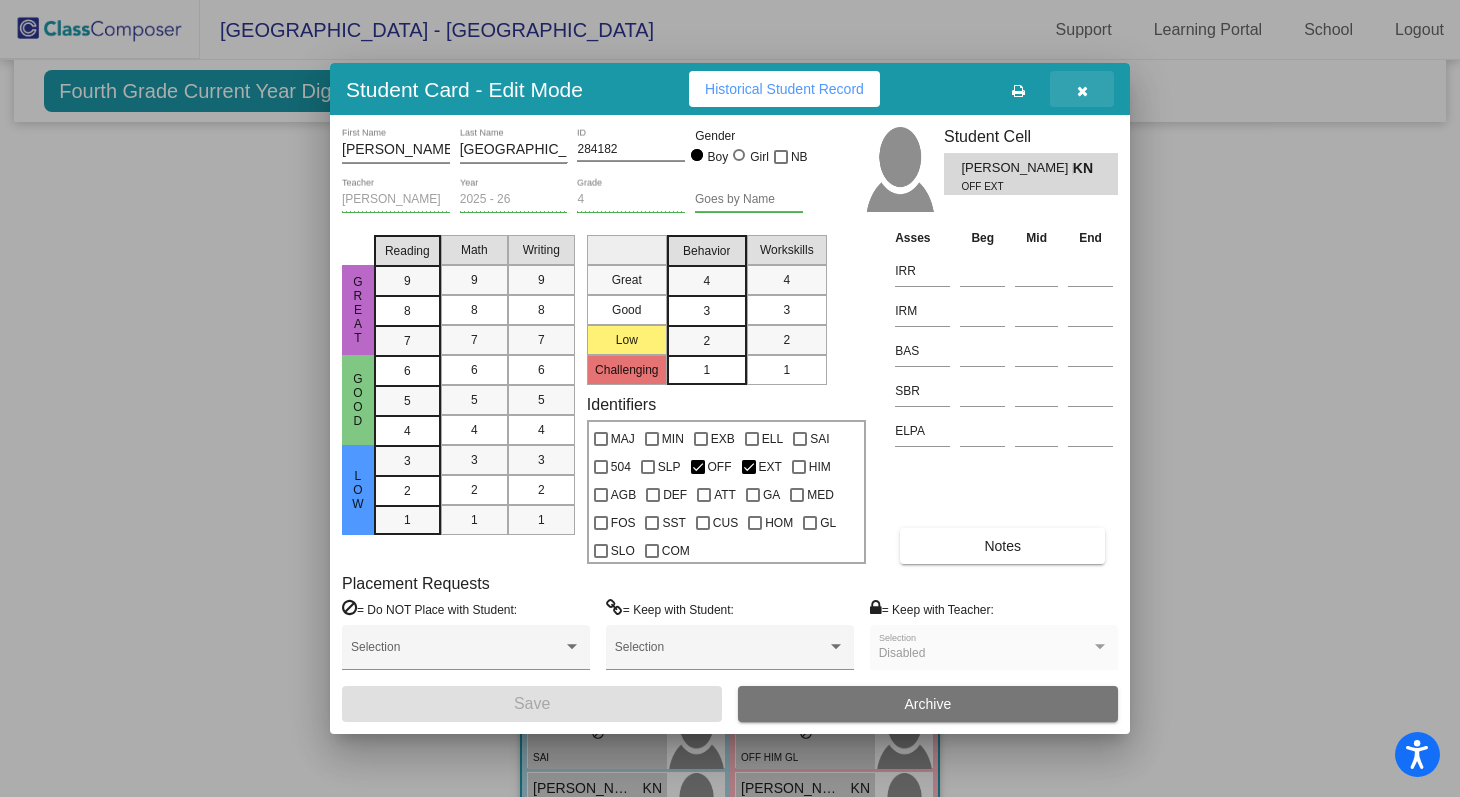click at bounding box center (1082, 89) 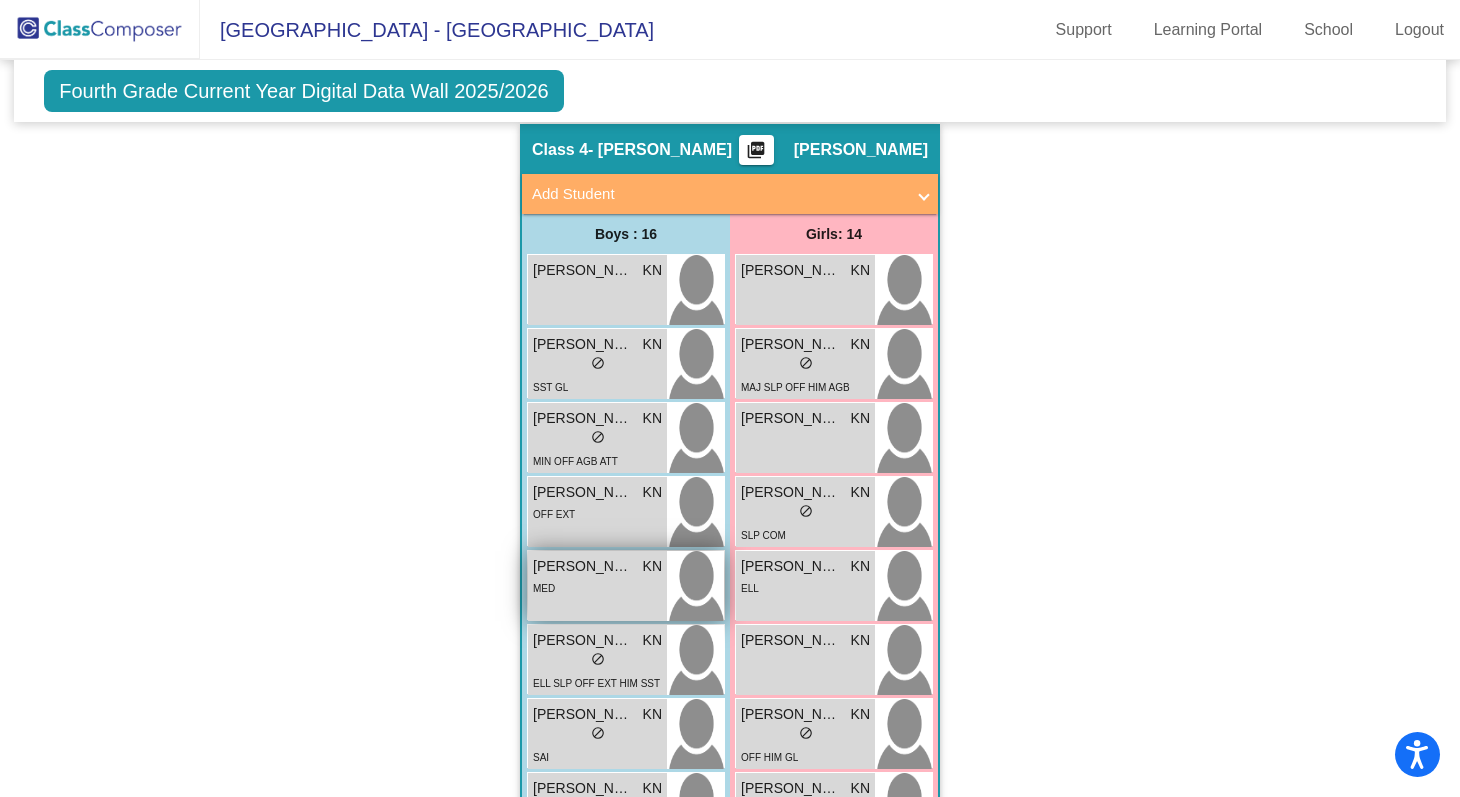 click on "Dominick Delgado KN lock do_not_disturb_alt MED" at bounding box center [597, 586] 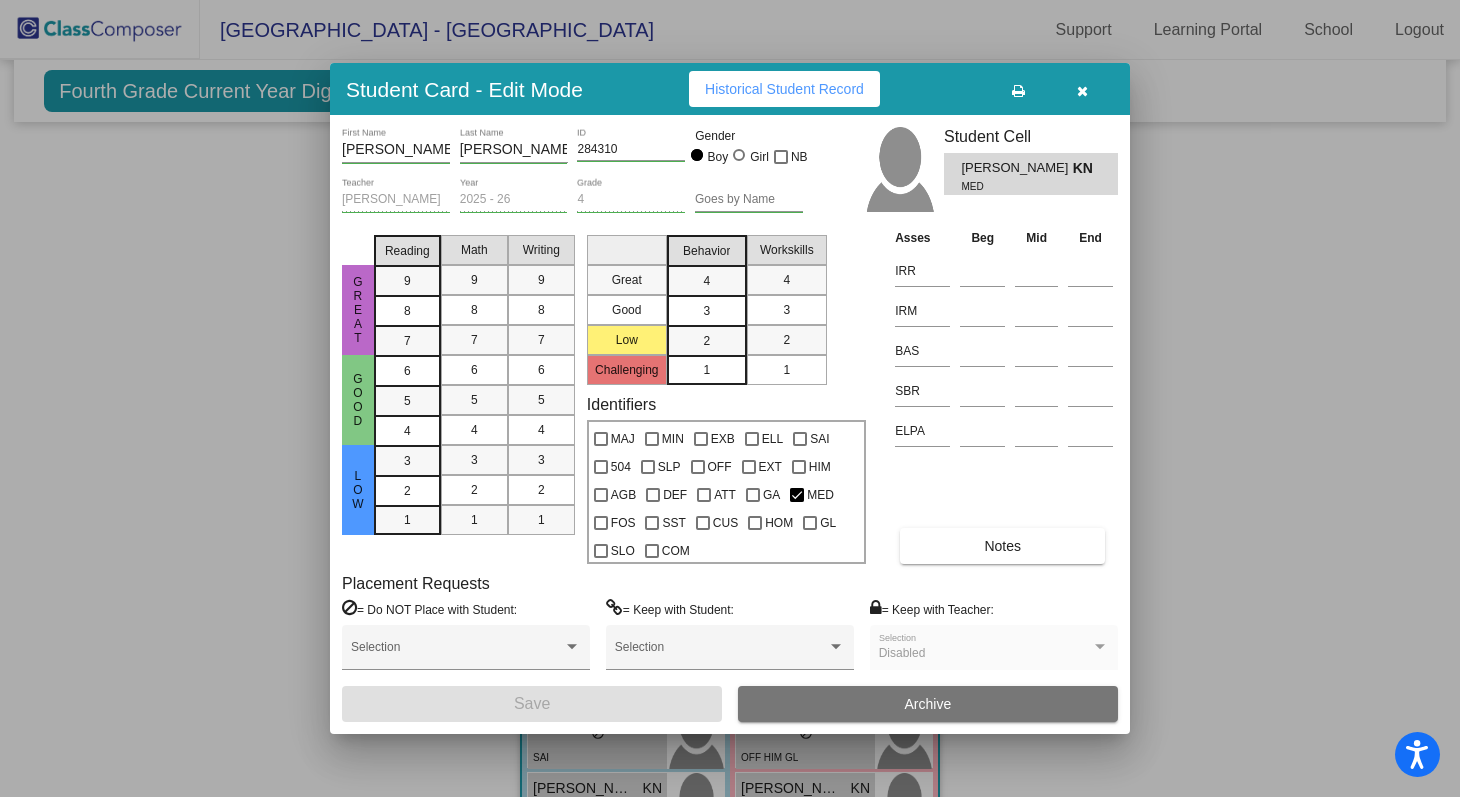 click on "Notes" at bounding box center [1002, 546] 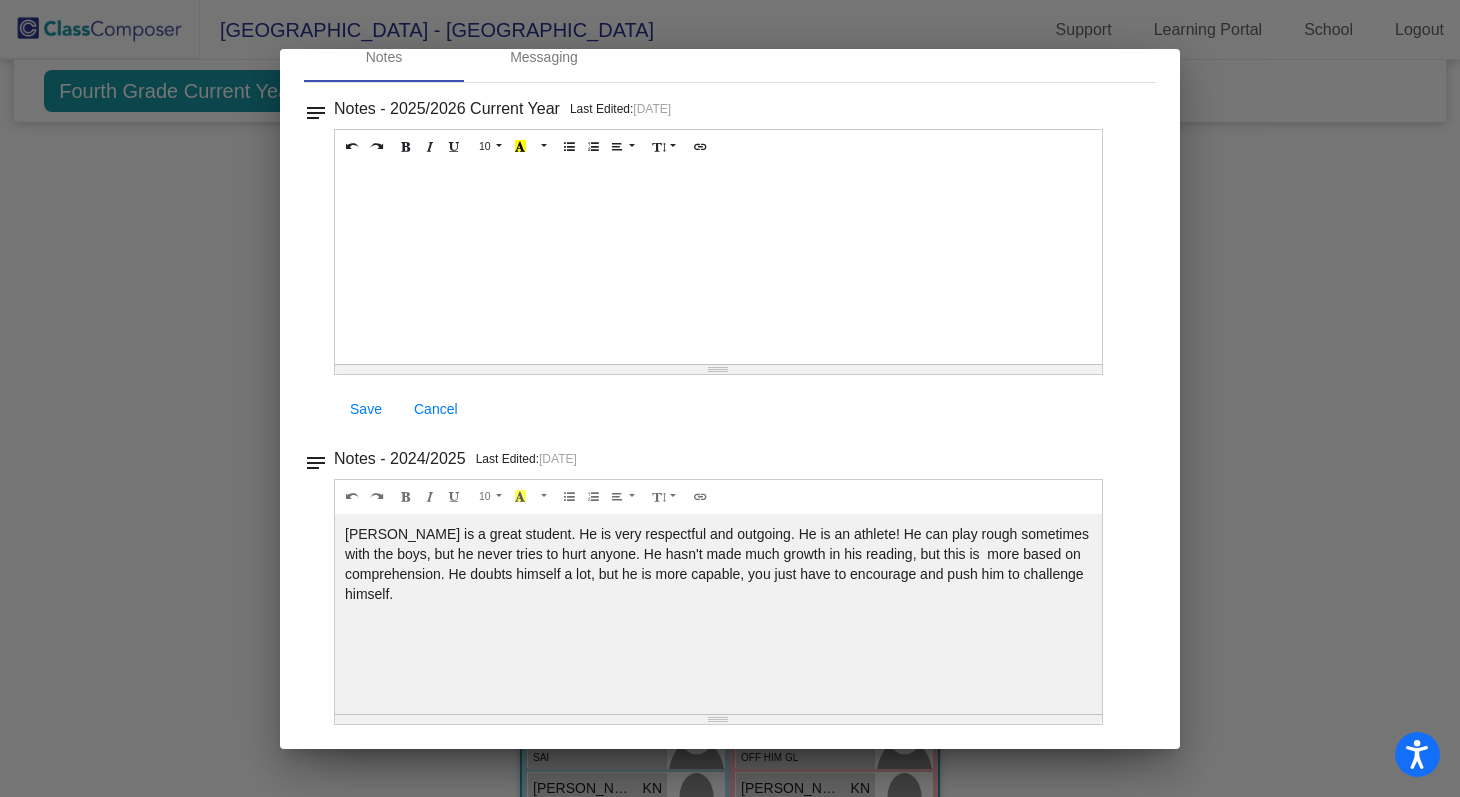 scroll, scrollTop: 0, scrollLeft: 0, axis: both 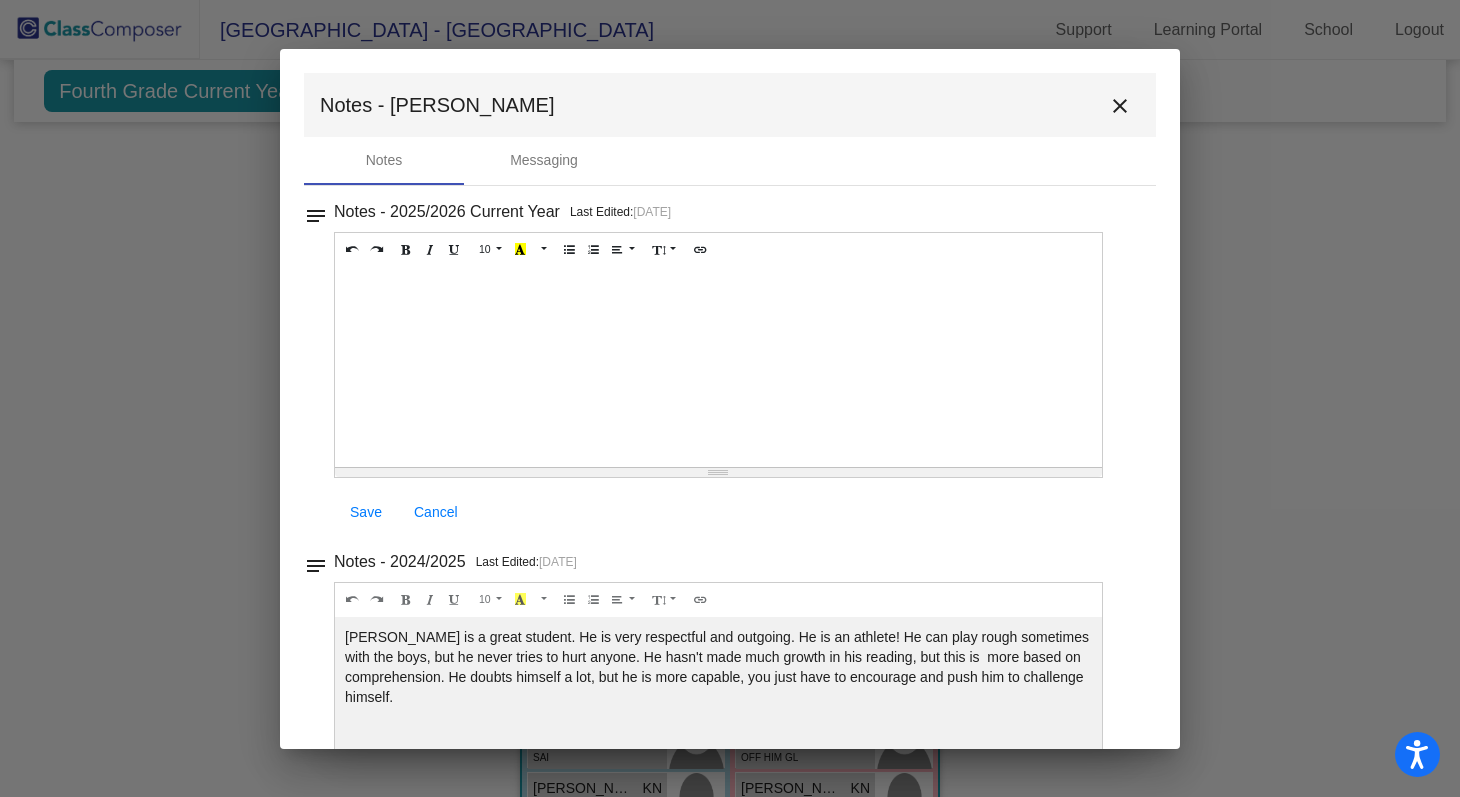 click on "close" at bounding box center (1120, 106) 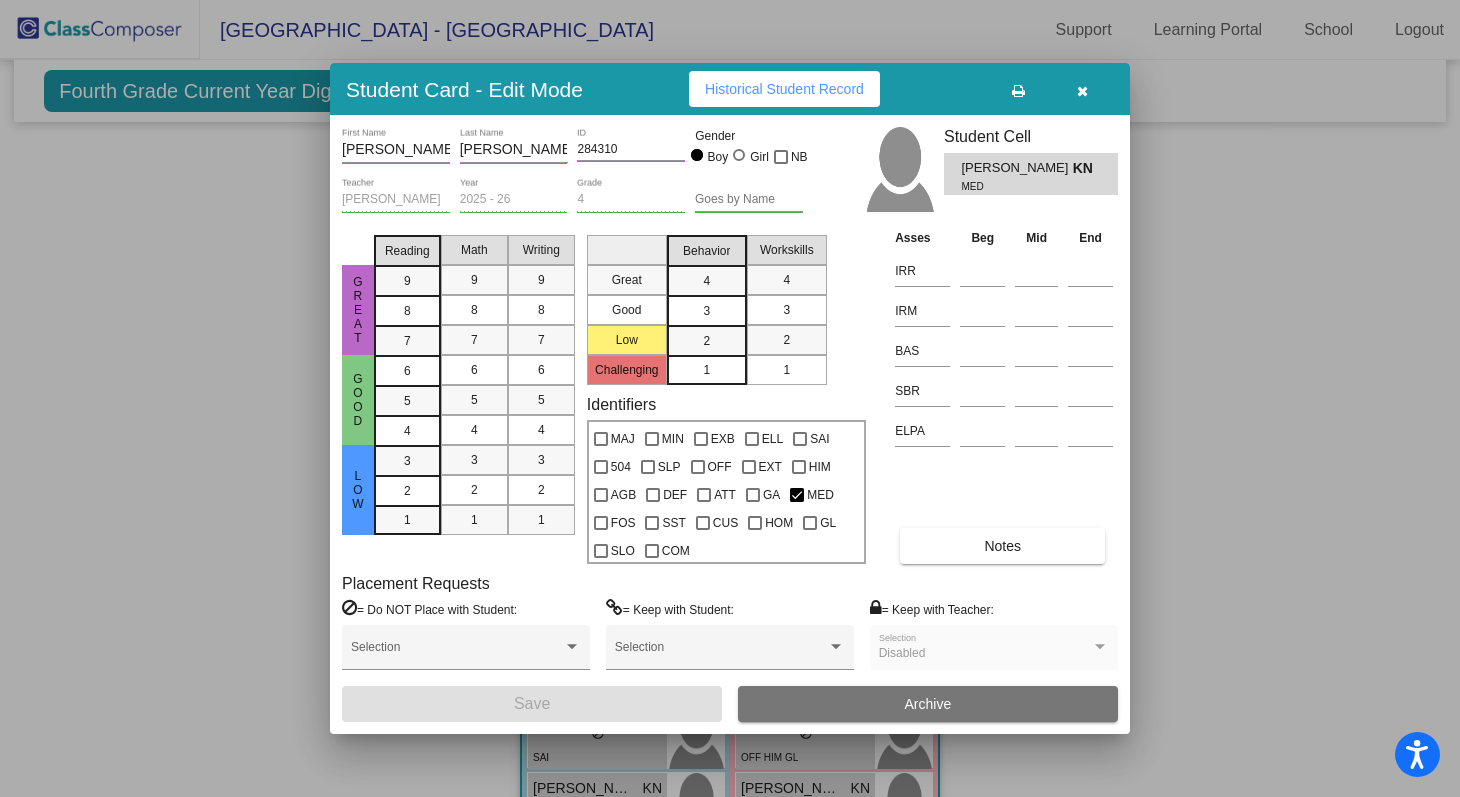 click at bounding box center (1082, 89) 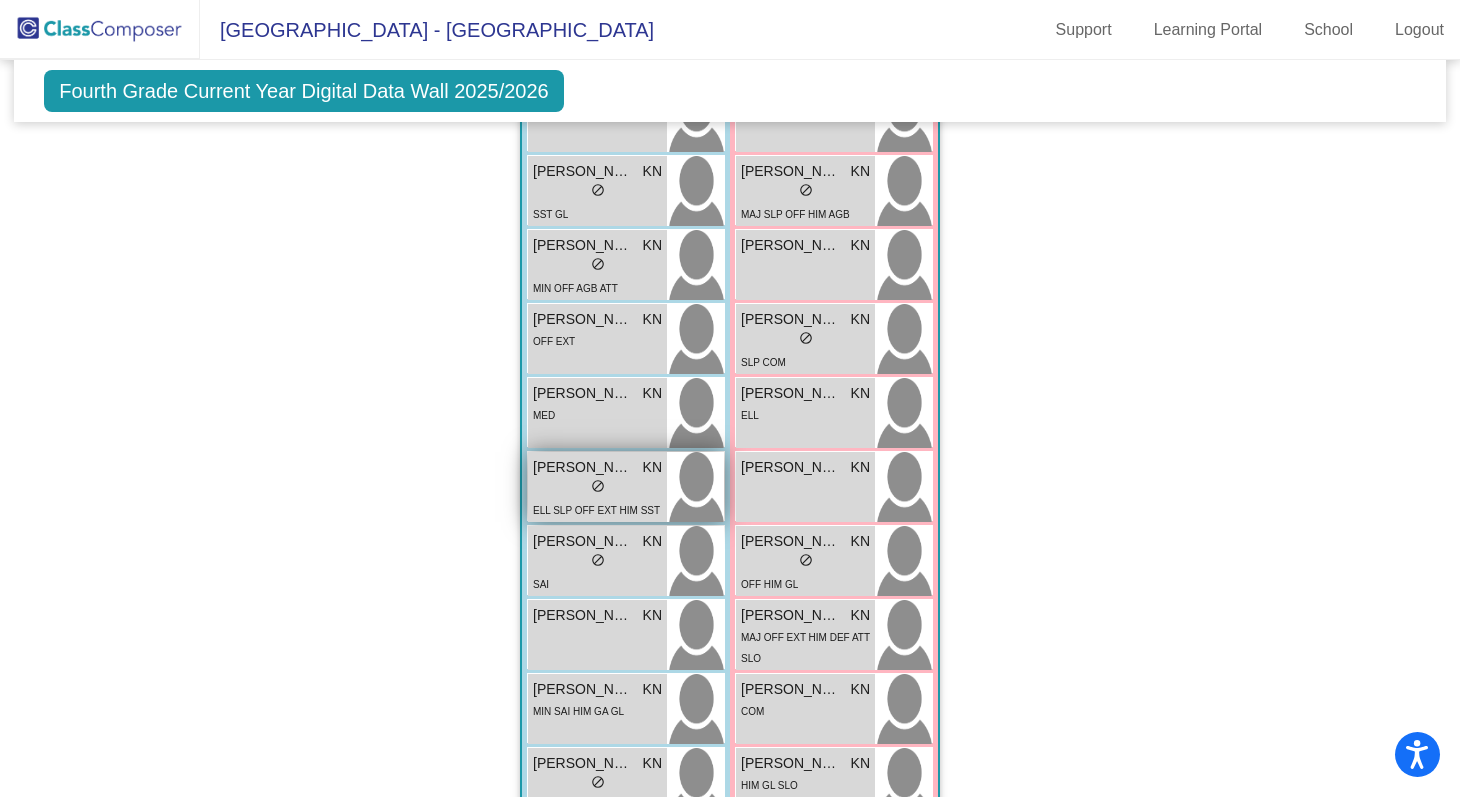 scroll, scrollTop: 1970, scrollLeft: 0, axis: vertical 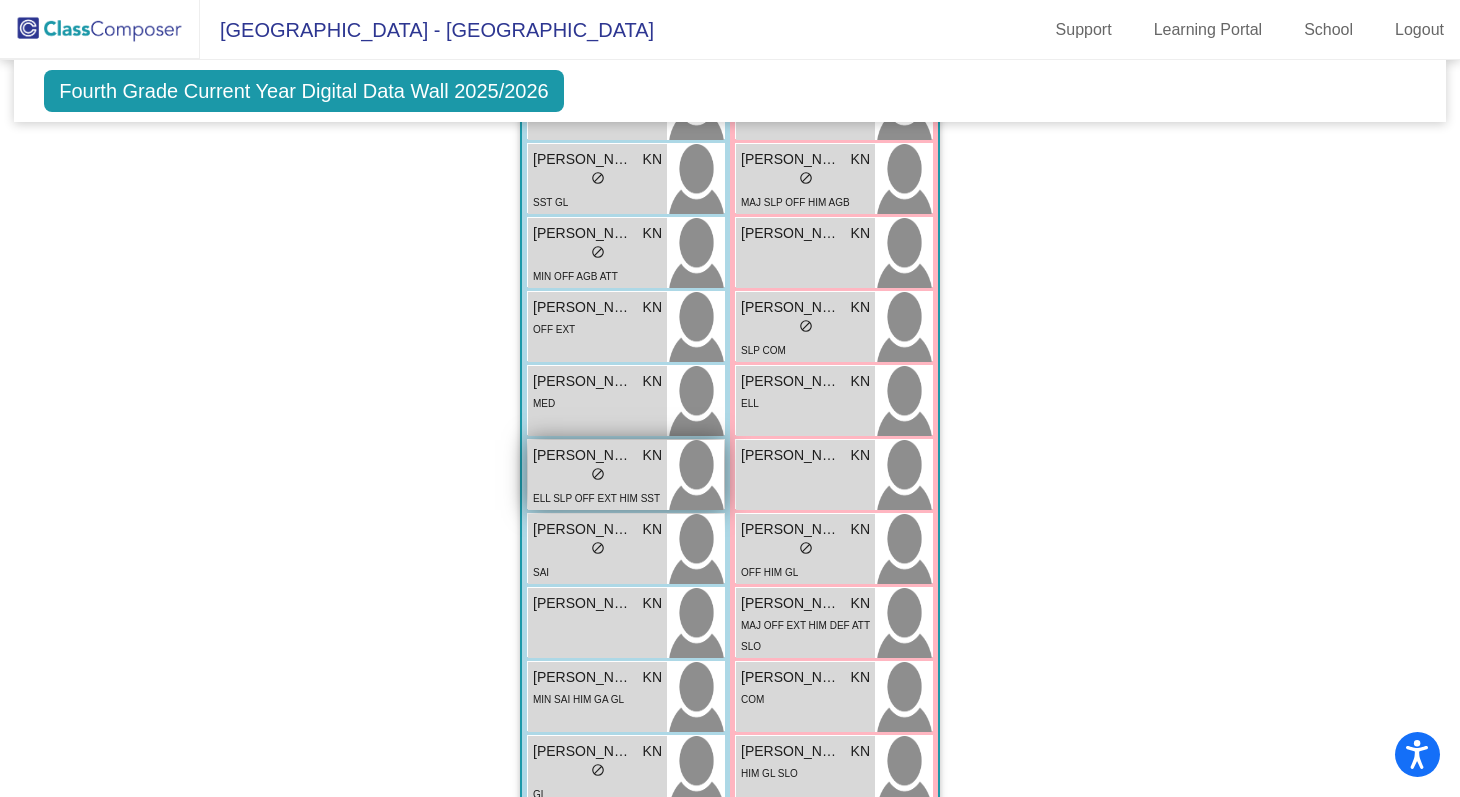 click on "ELL SLP OFF EXT HIM SST GL" at bounding box center (596, 509) 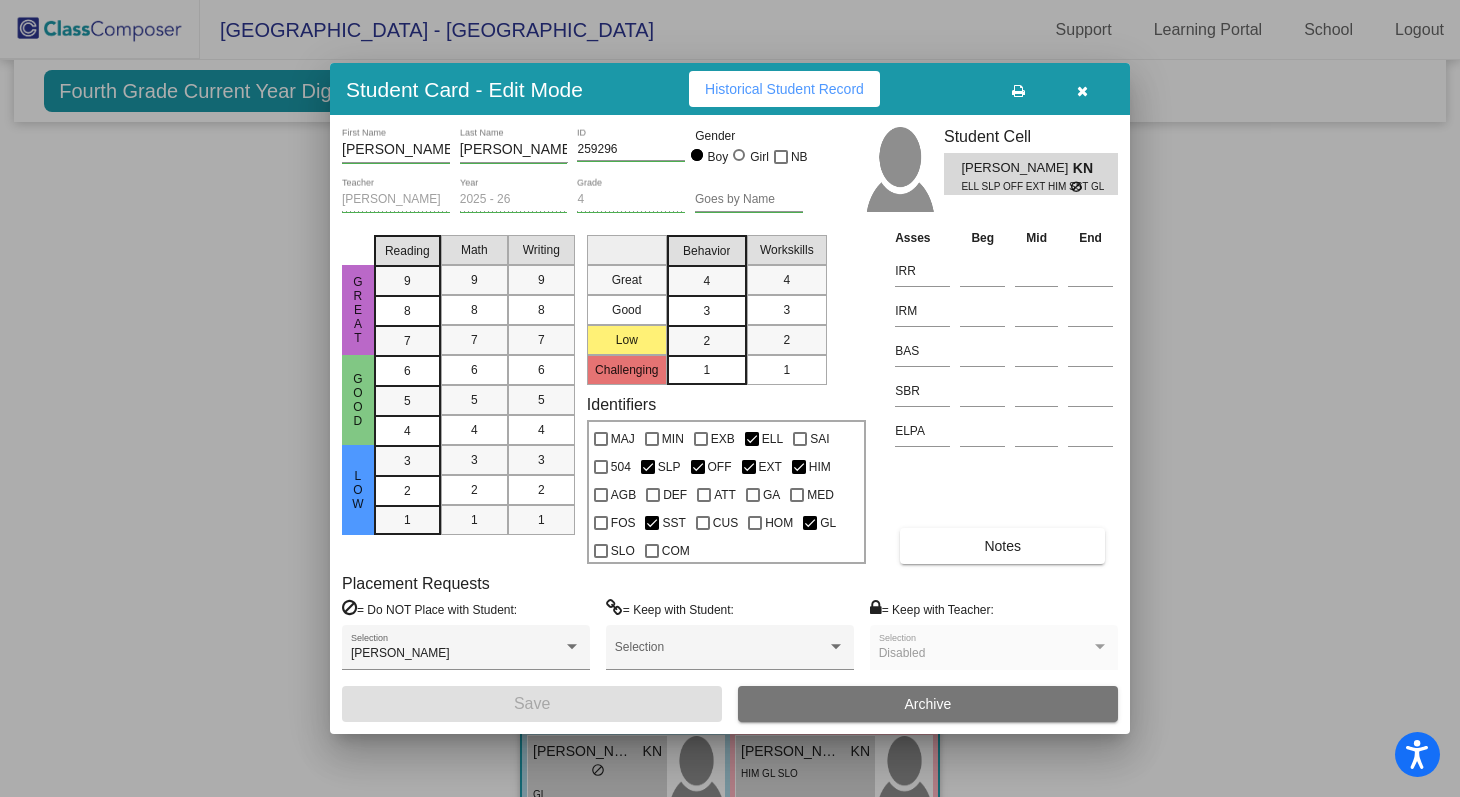 click on "Notes" at bounding box center (1002, 546) 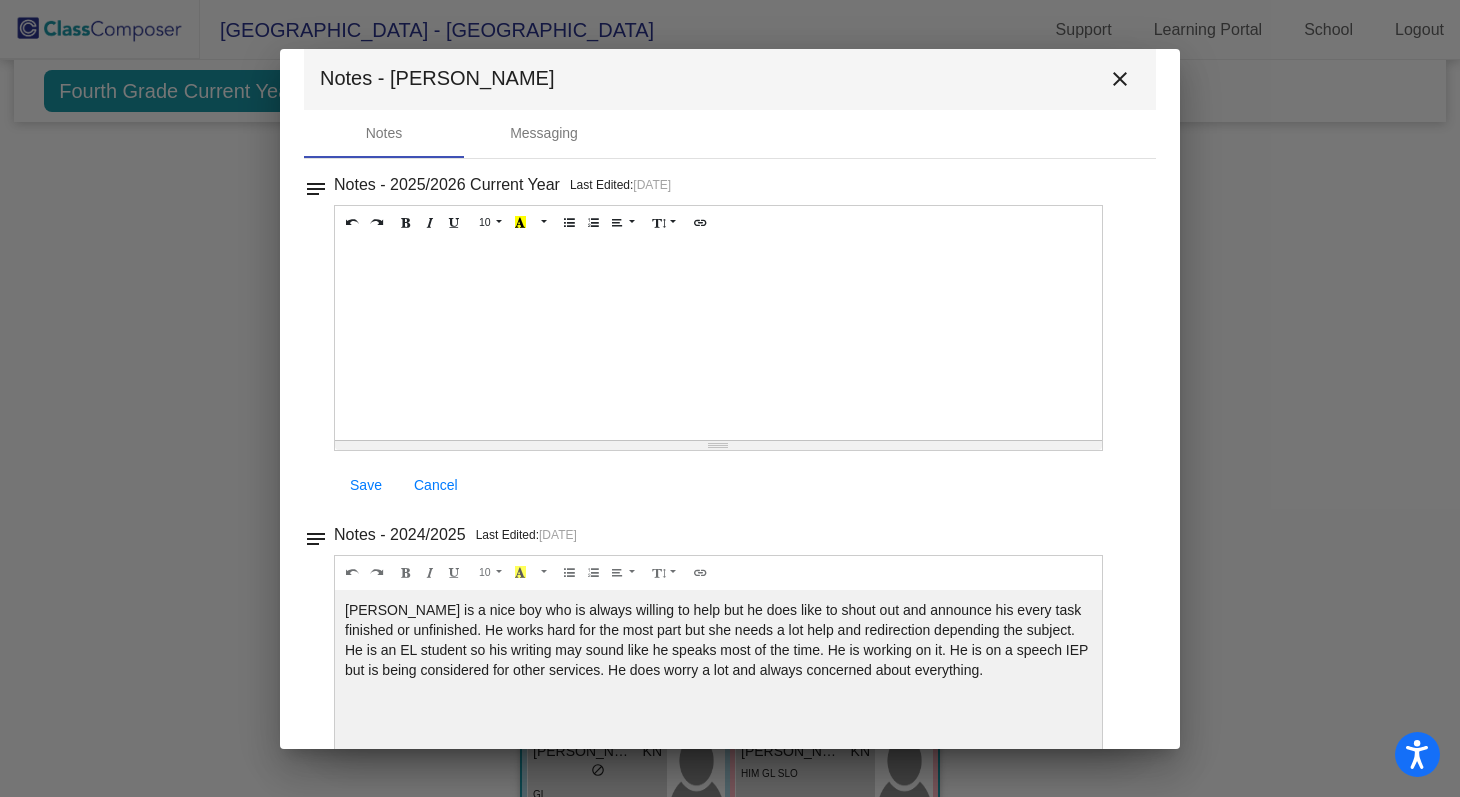 scroll, scrollTop: 29, scrollLeft: 0, axis: vertical 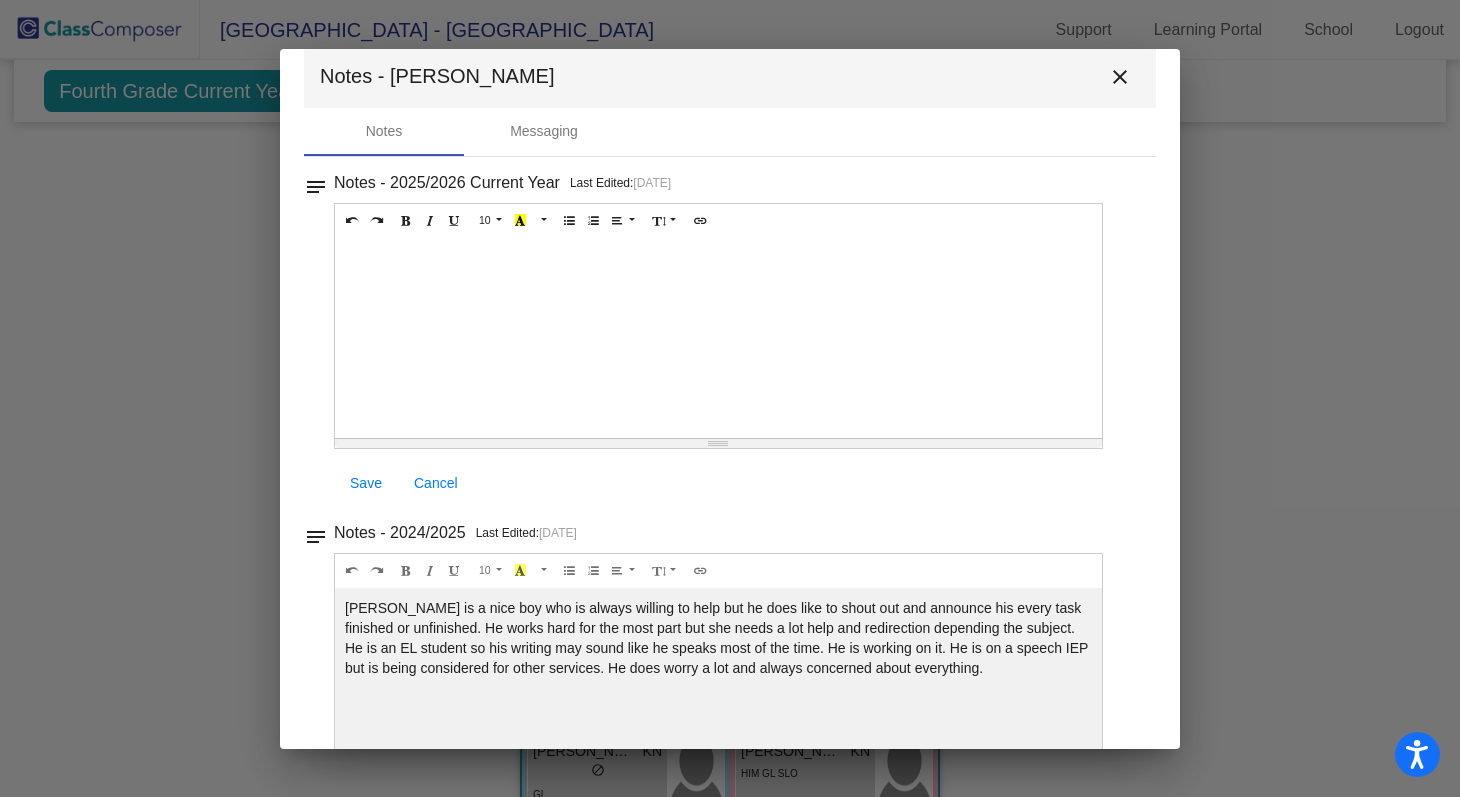 click on "close" at bounding box center (1120, 77) 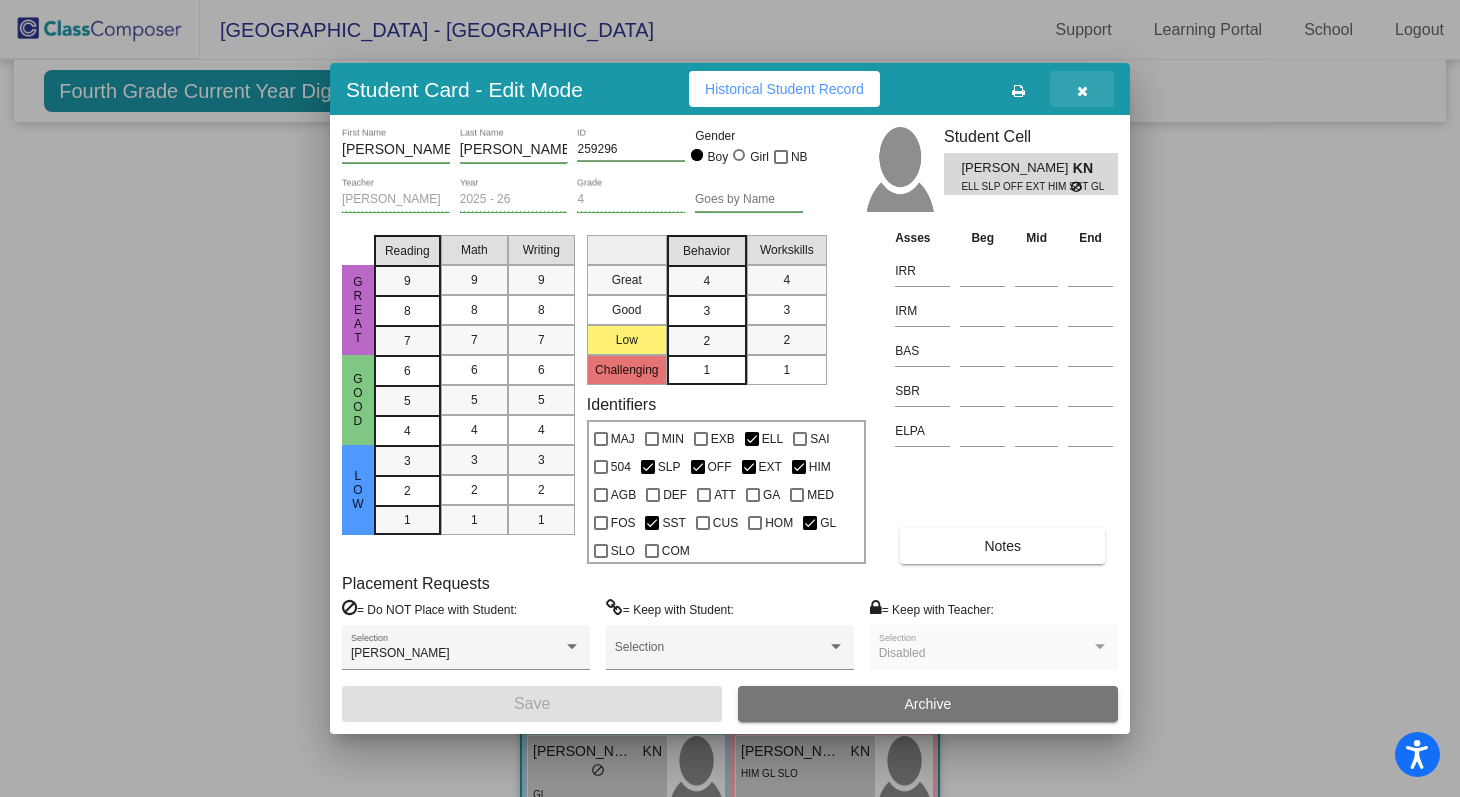click at bounding box center (1082, 89) 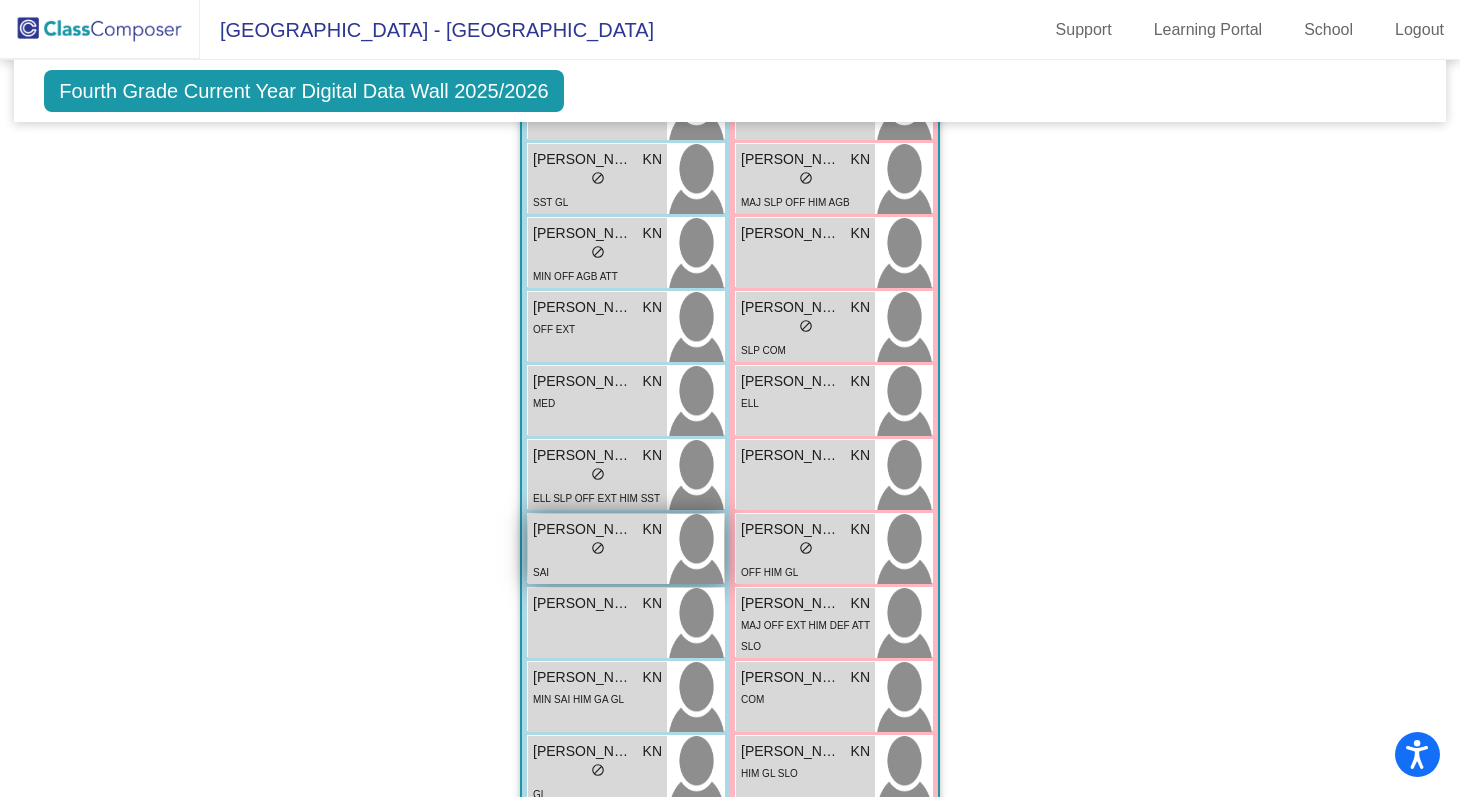 click on "SAI" at bounding box center (597, 571) 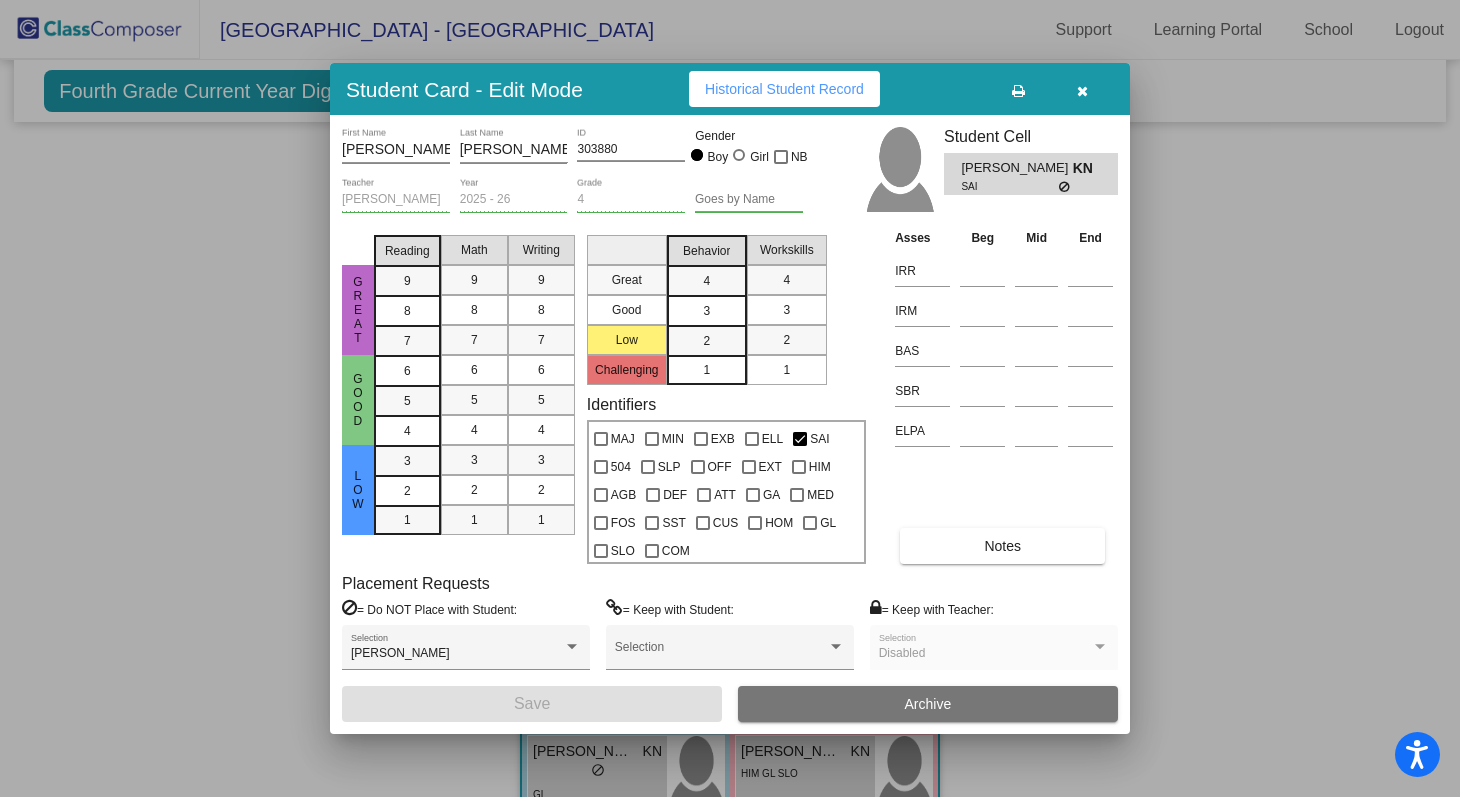 click on "Notes" at bounding box center (1002, 546) 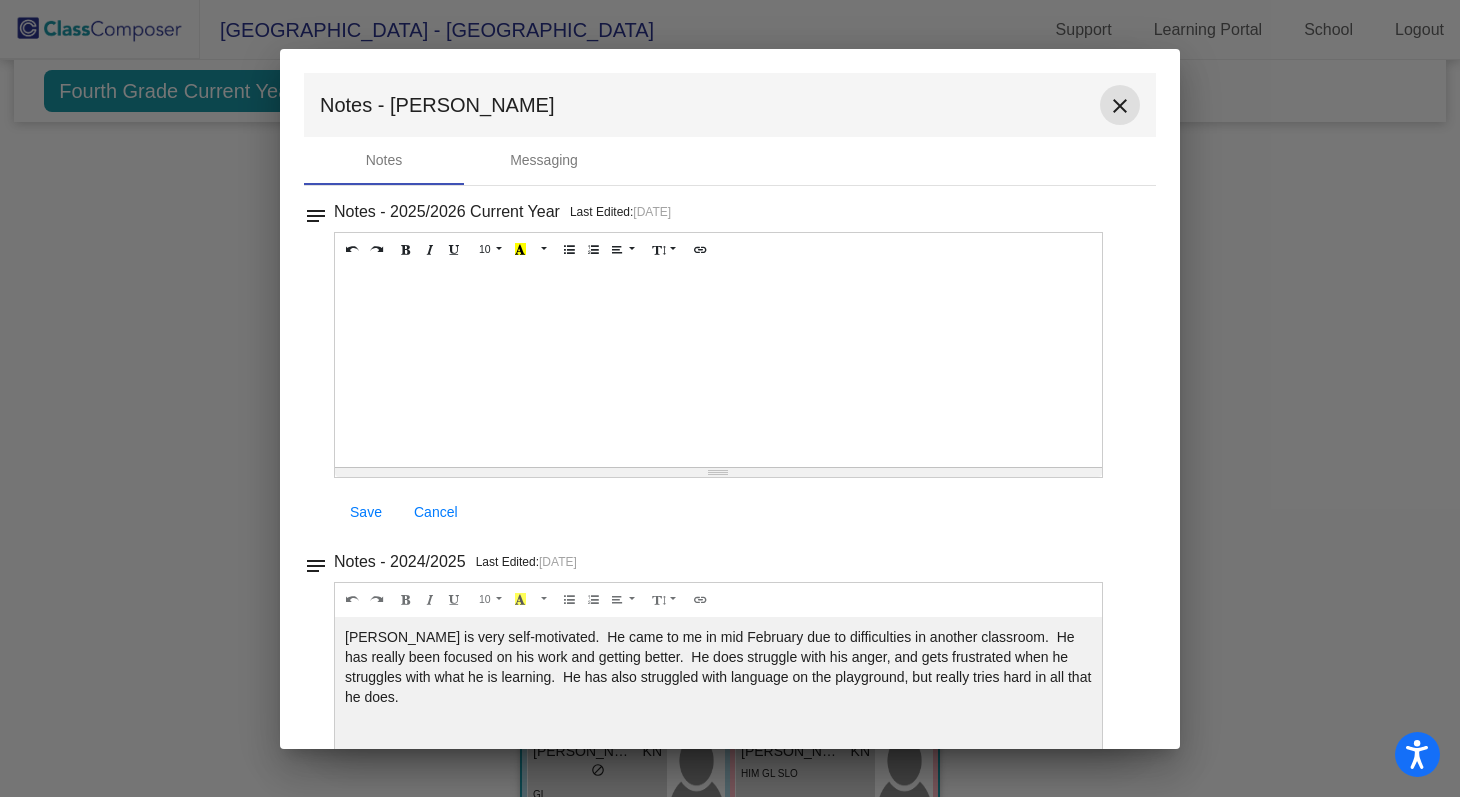 click on "close" at bounding box center (1120, 106) 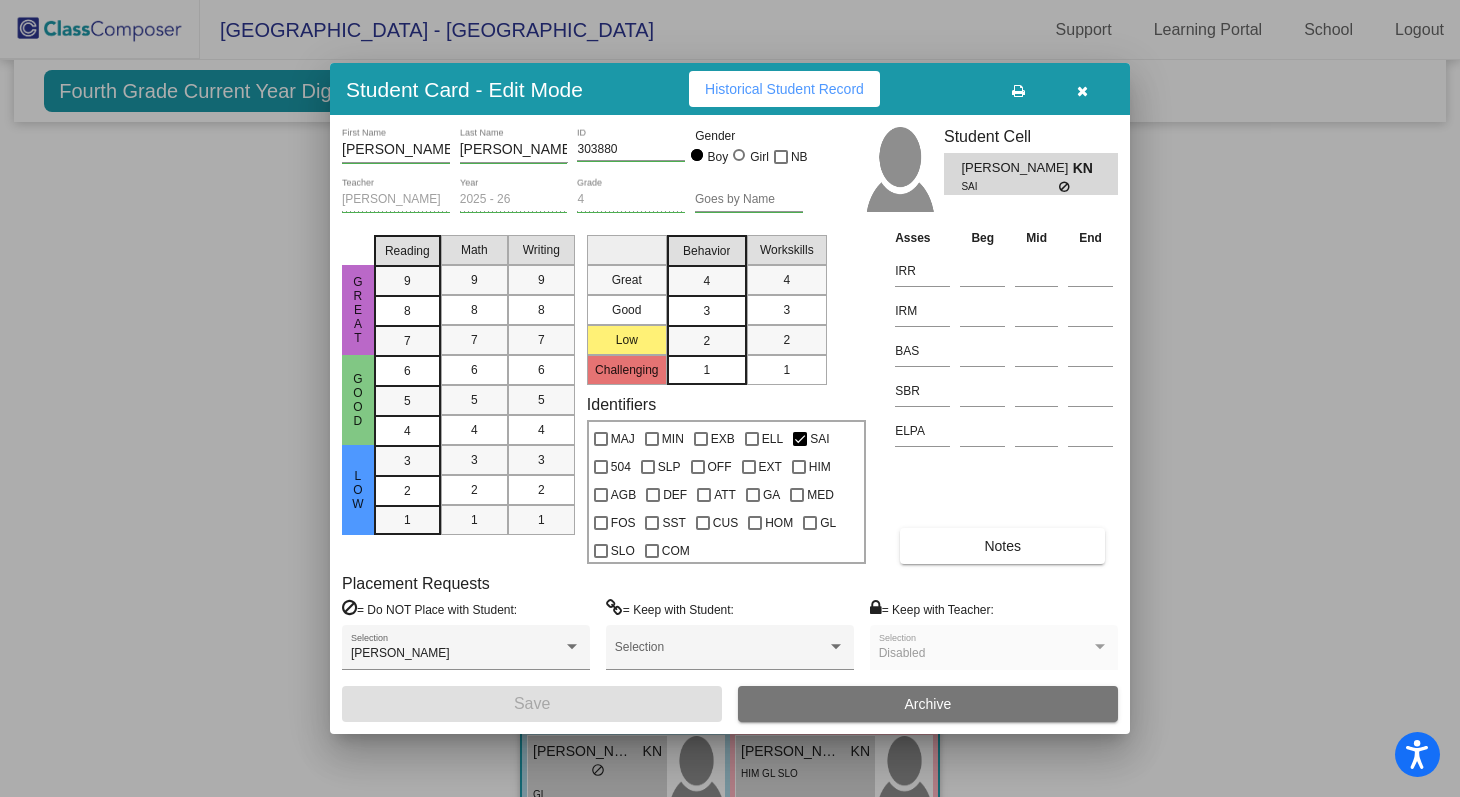 click at bounding box center (1082, 89) 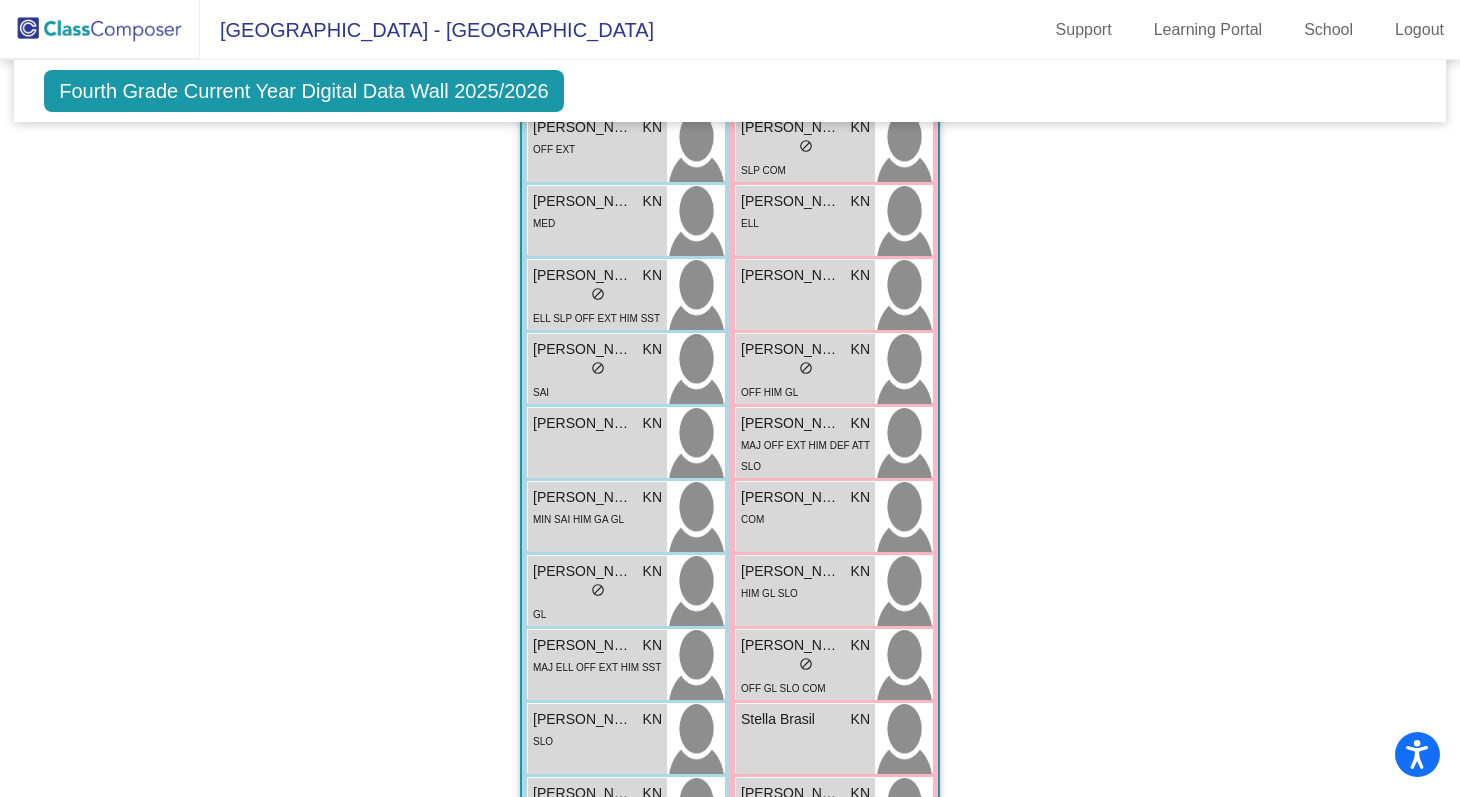 scroll, scrollTop: 2155, scrollLeft: 0, axis: vertical 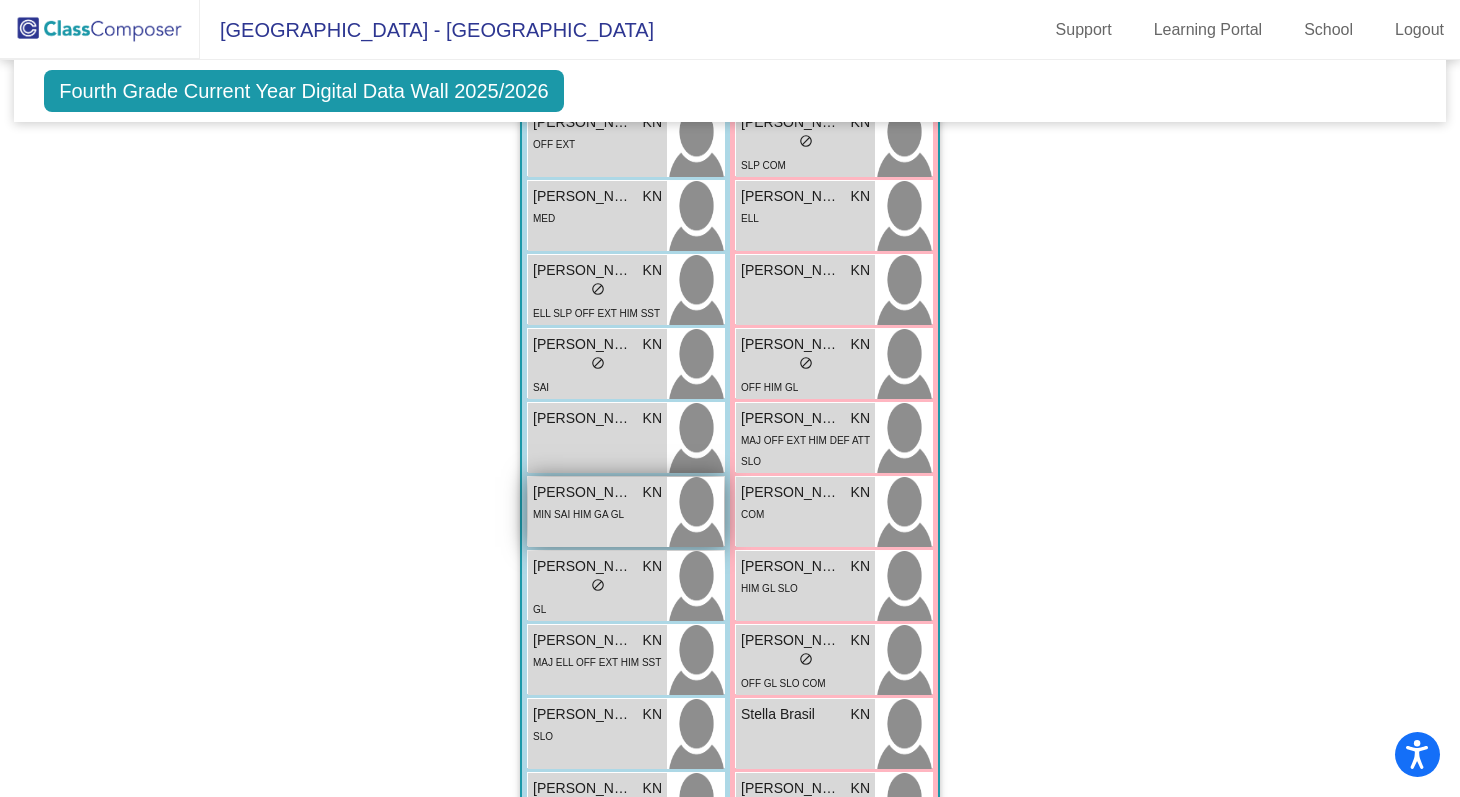 click on "Jonathan Avila Rodriguez KN lock do_not_disturb_alt MIN SAI HIM GA GL" at bounding box center (597, 512) 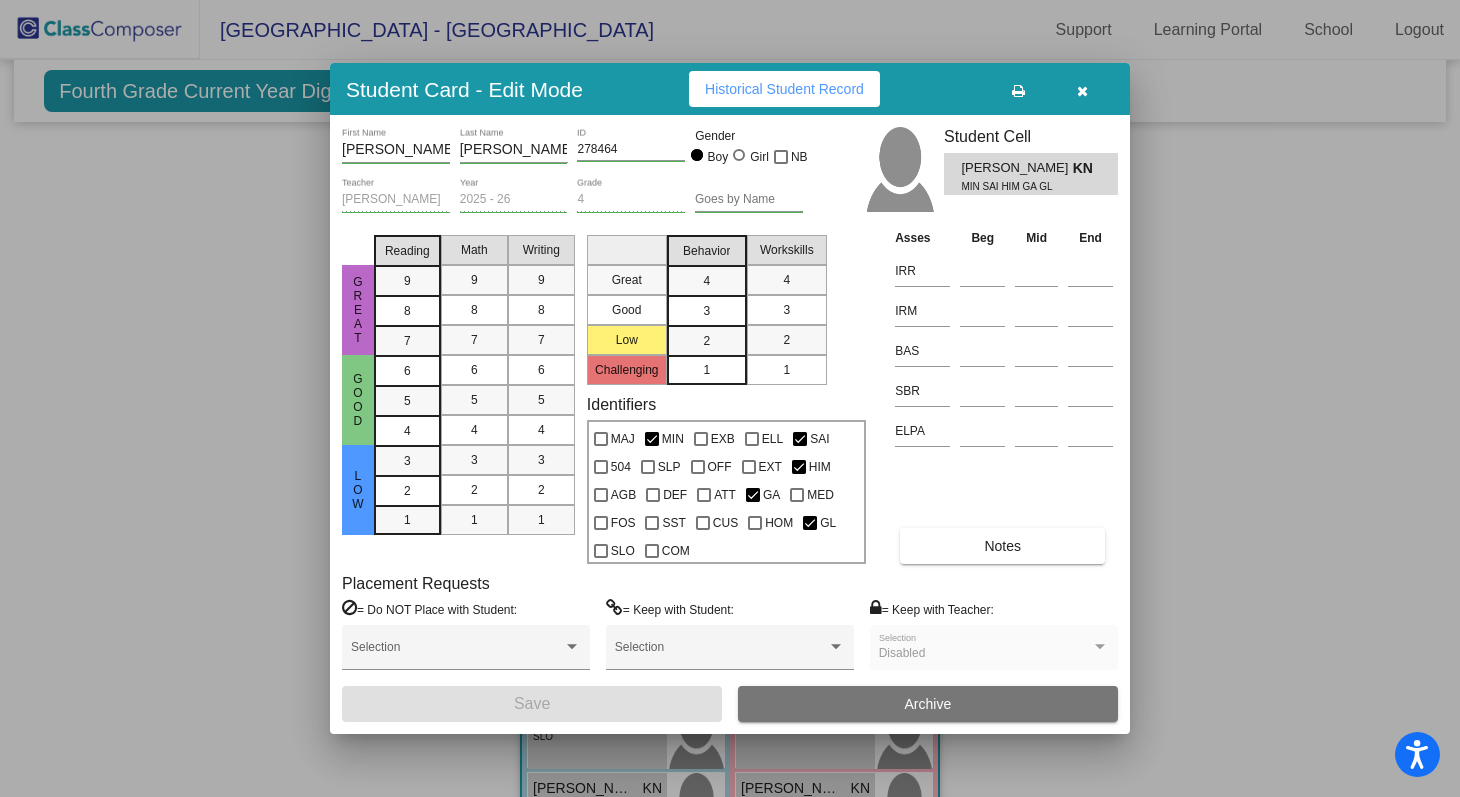 click on "Notes" at bounding box center [1002, 546] 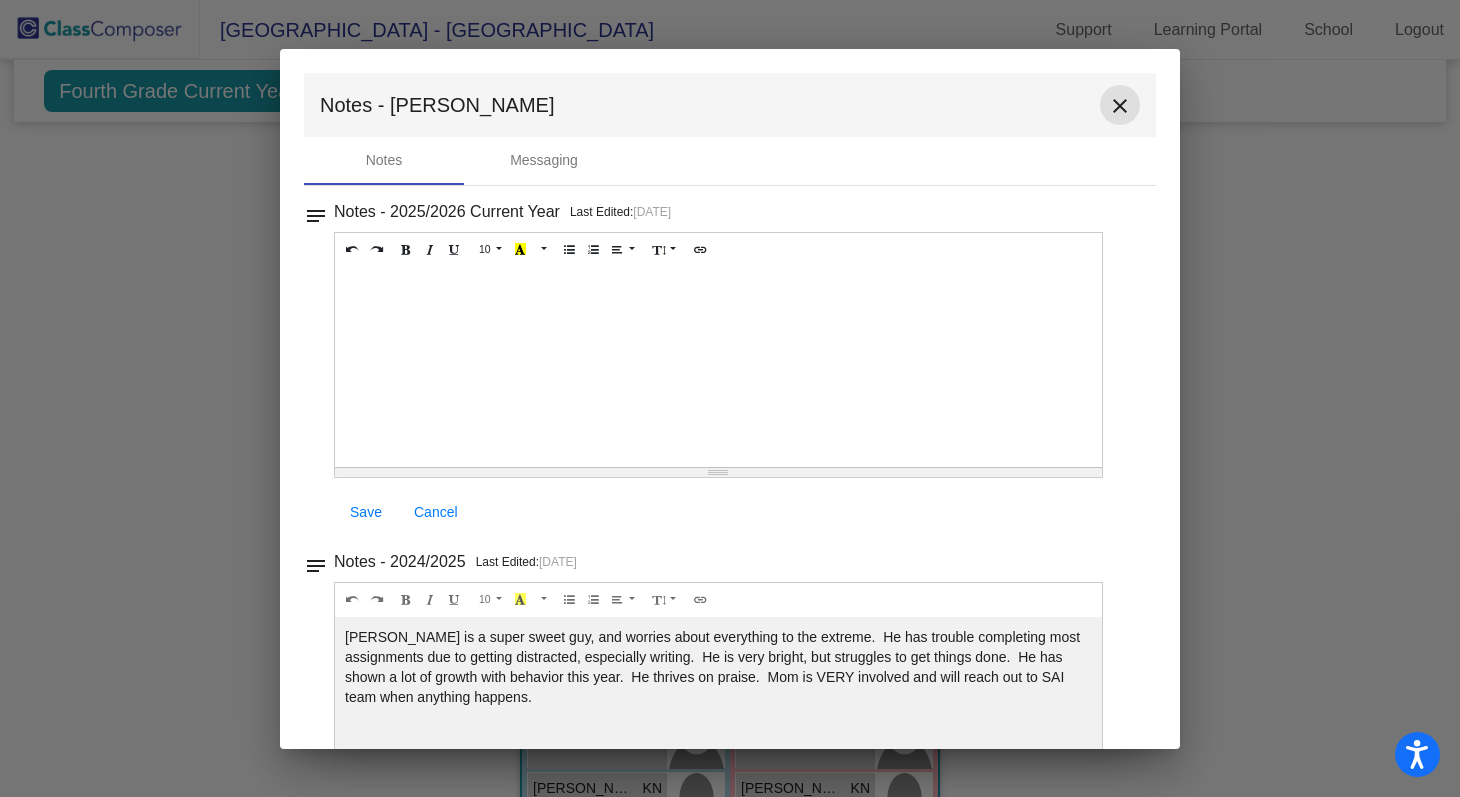 click on "close" at bounding box center [1120, 106] 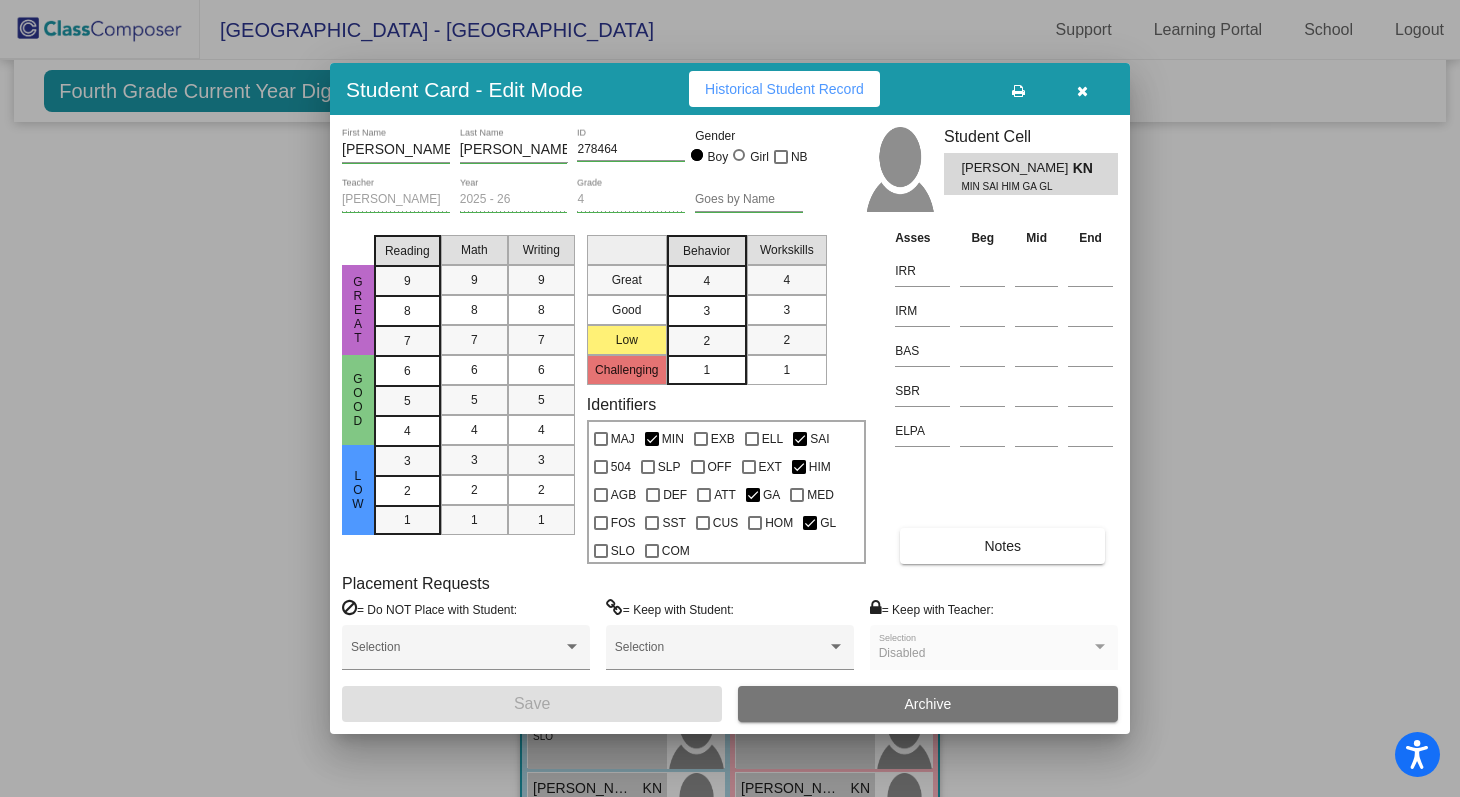 click at bounding box center [1082, 89] 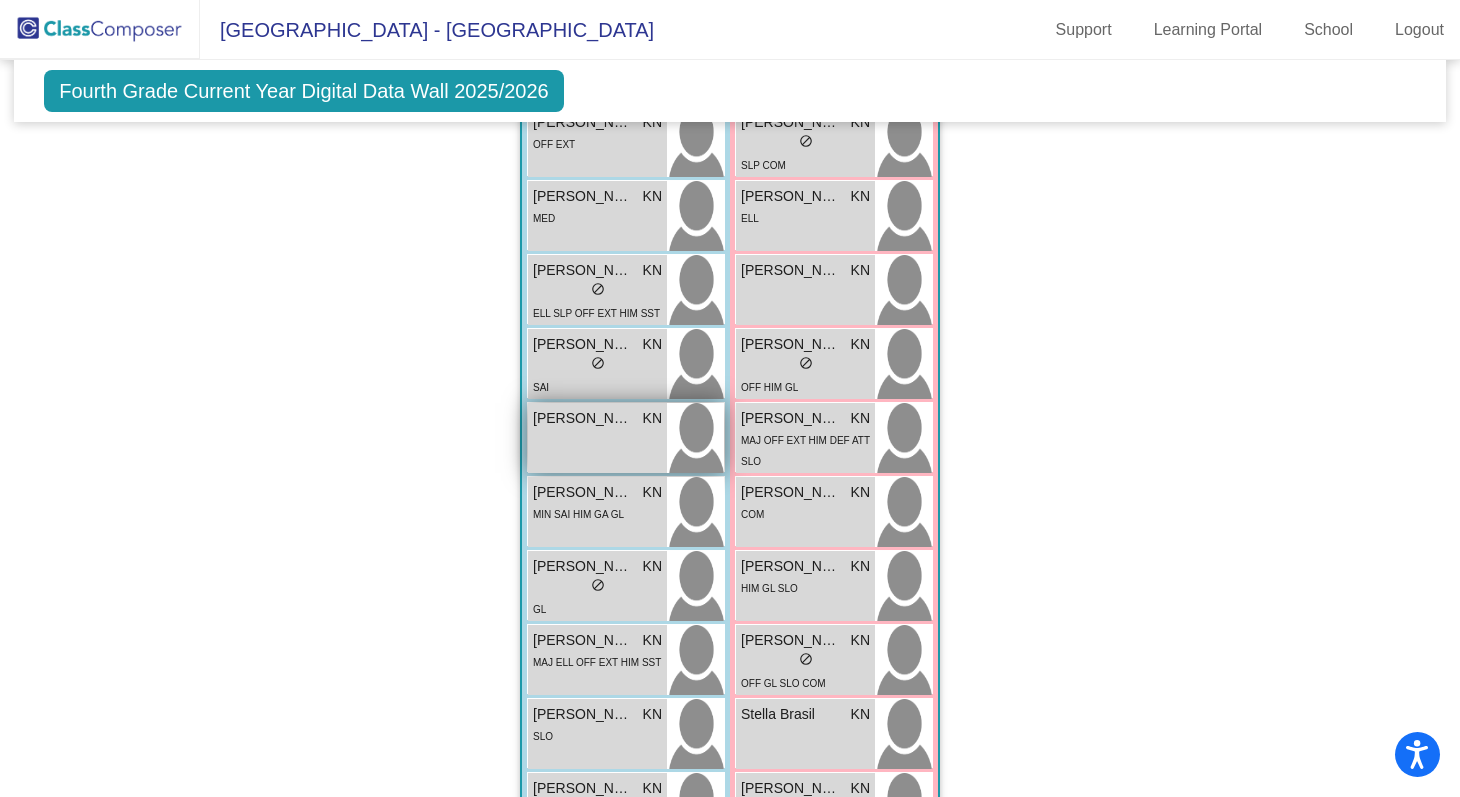 click on "[PERSON_NAME]" at bounding box center [583, 418] 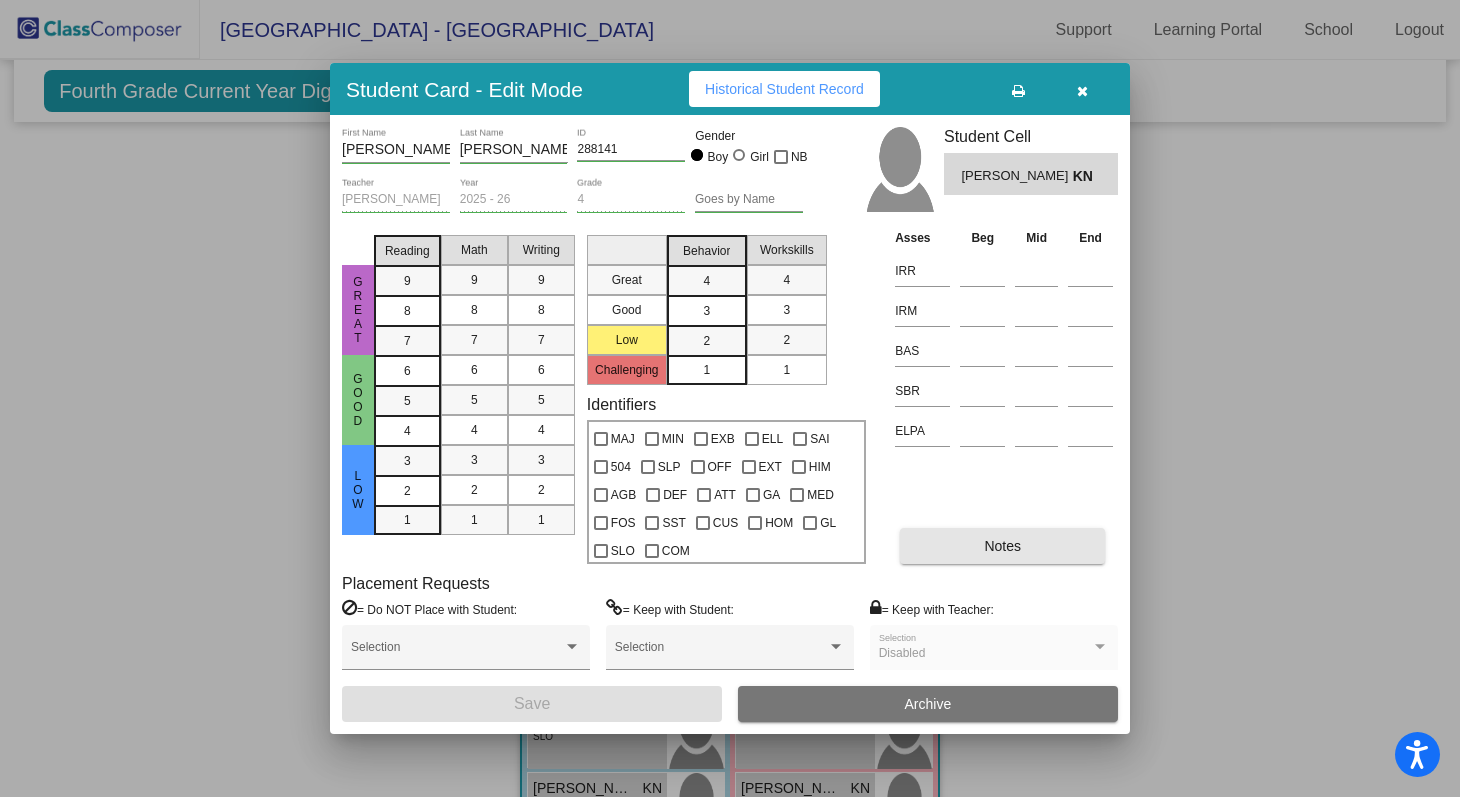 click on "Notes" at bounding box center [1002, 546] 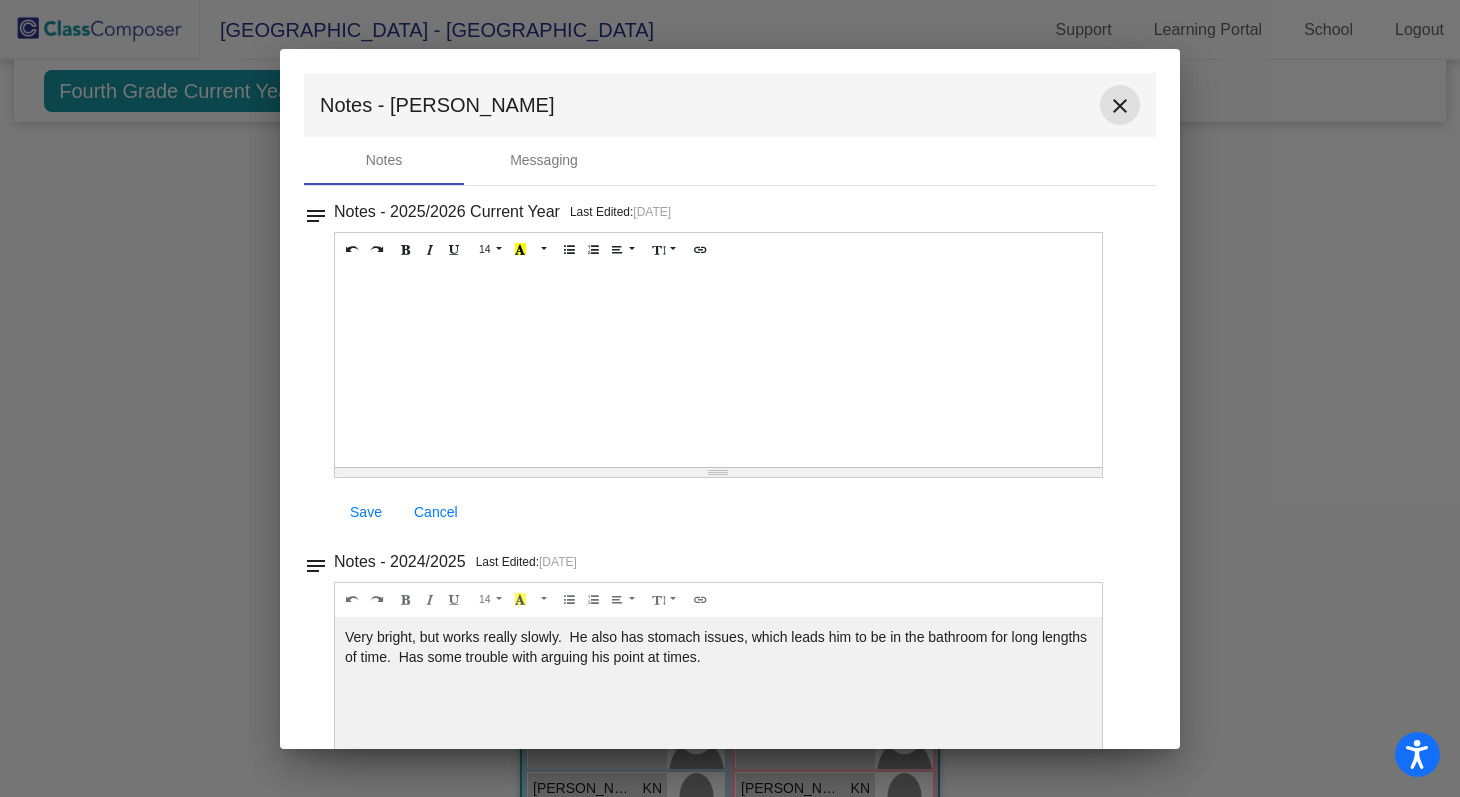 click on "close" at bounding box center [1120, 106] 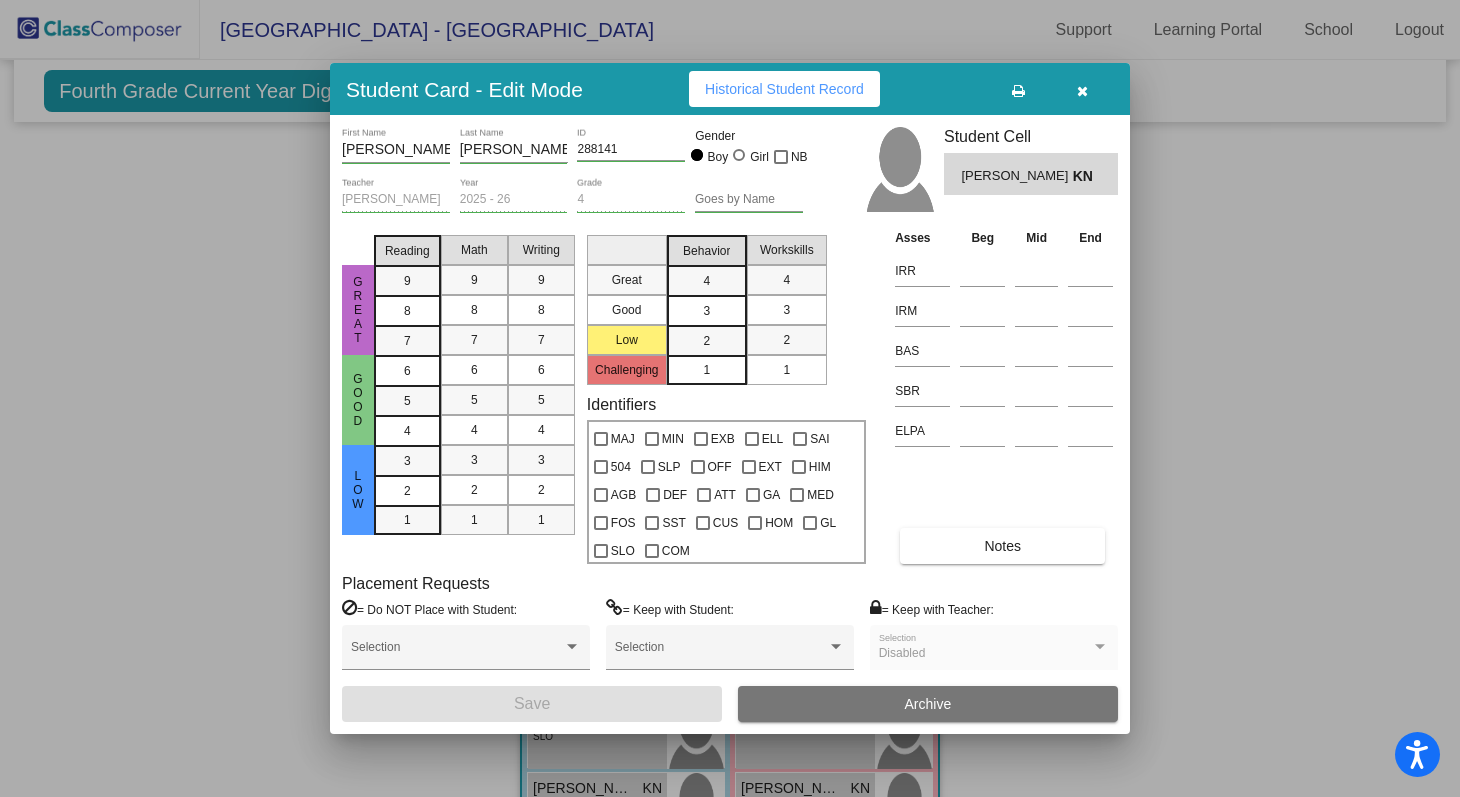 click at bounding box center (1082, 89) 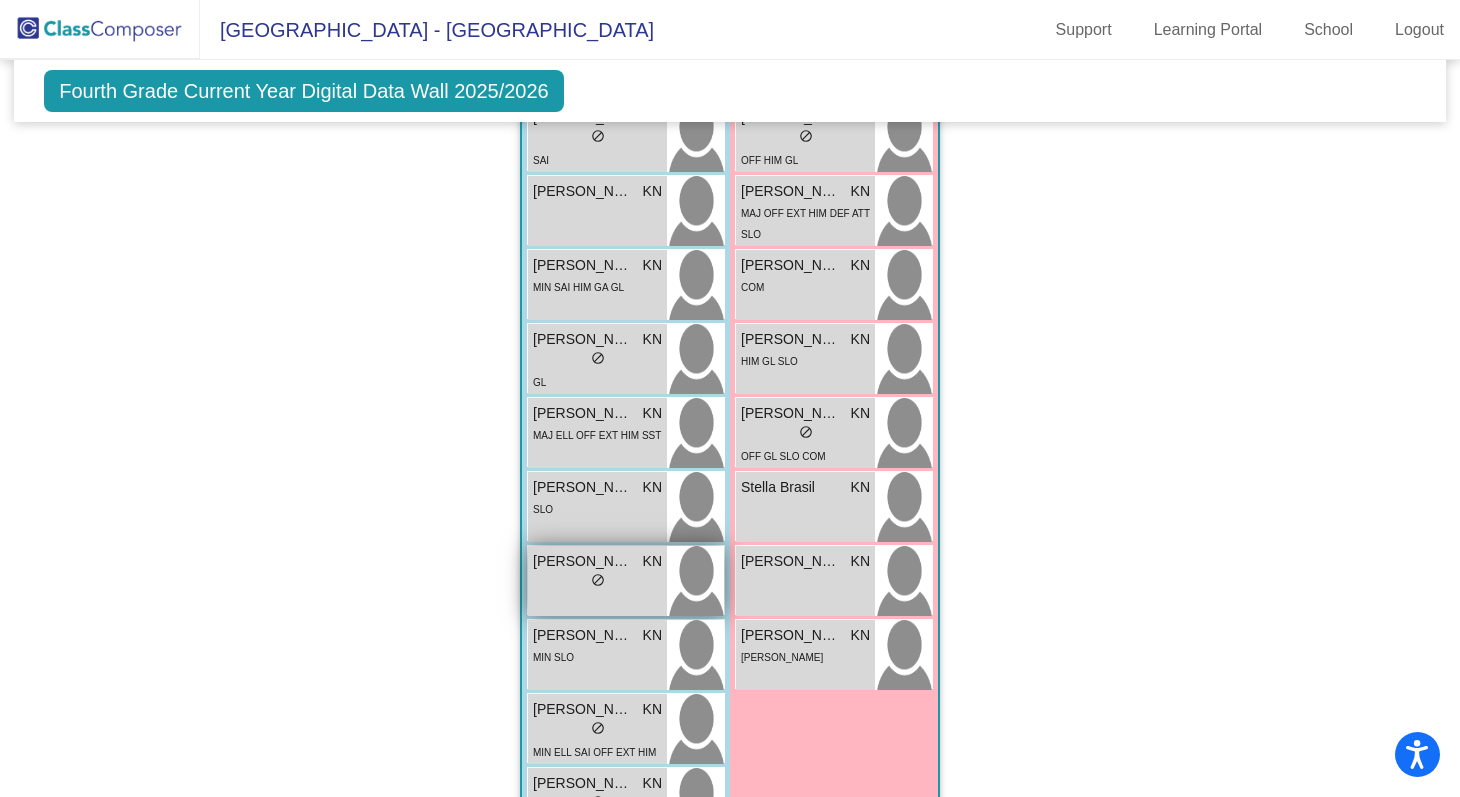 scroll, scrollTop: 2387, scrollLeft: 0, axis: vertical 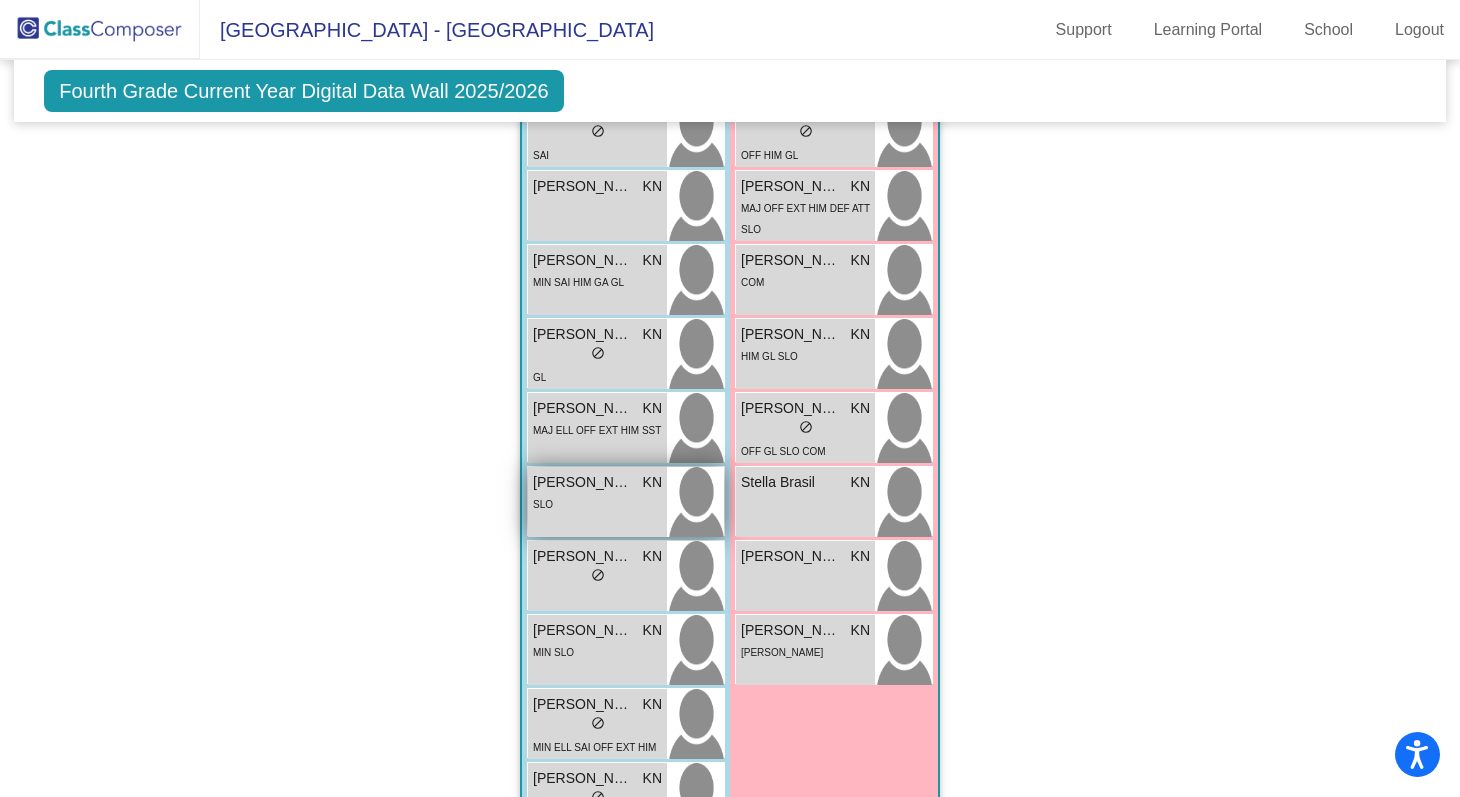 click on "SLO" at bounding box center [597, 503] 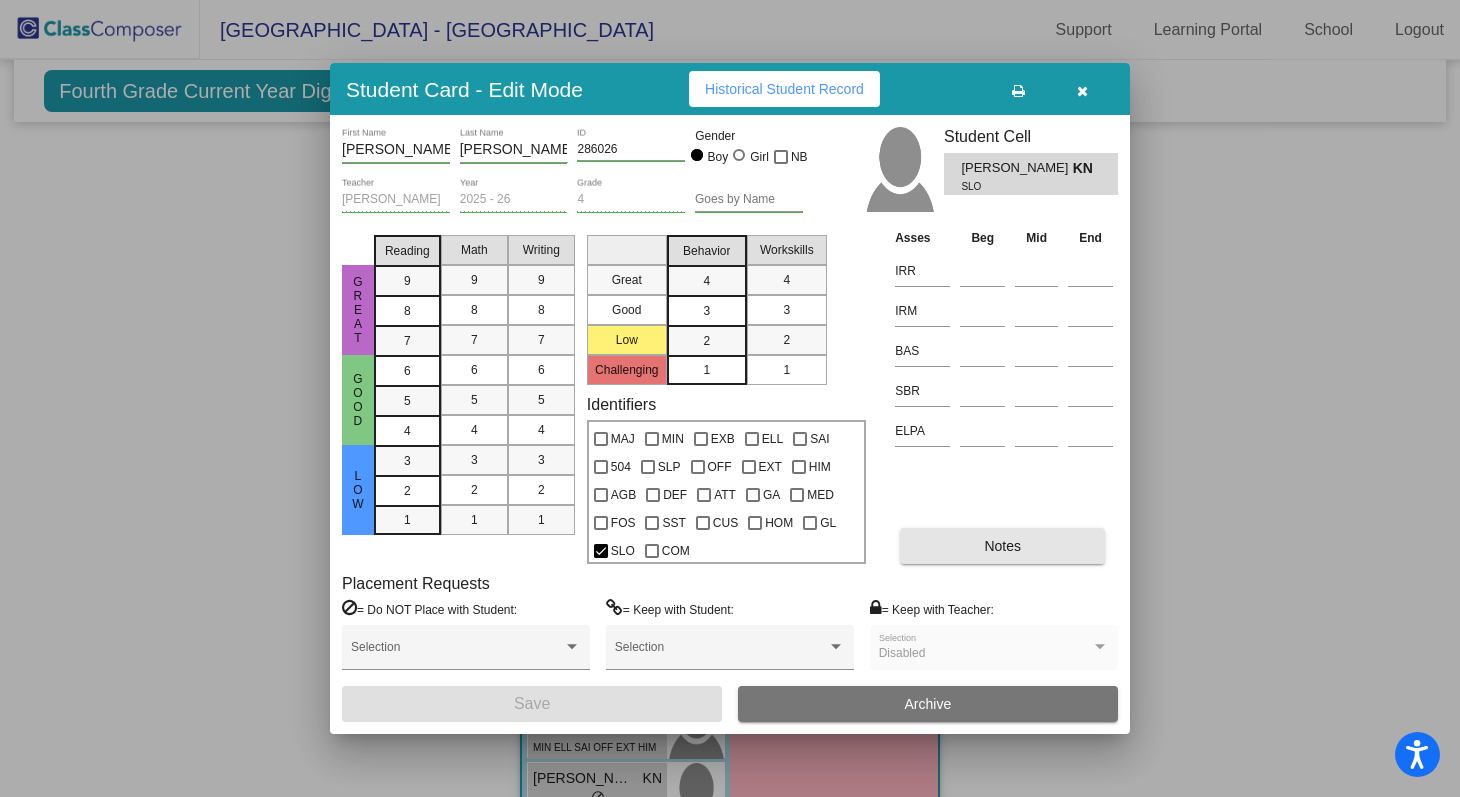 click on "Notes" at bounding box center (1002, 546) 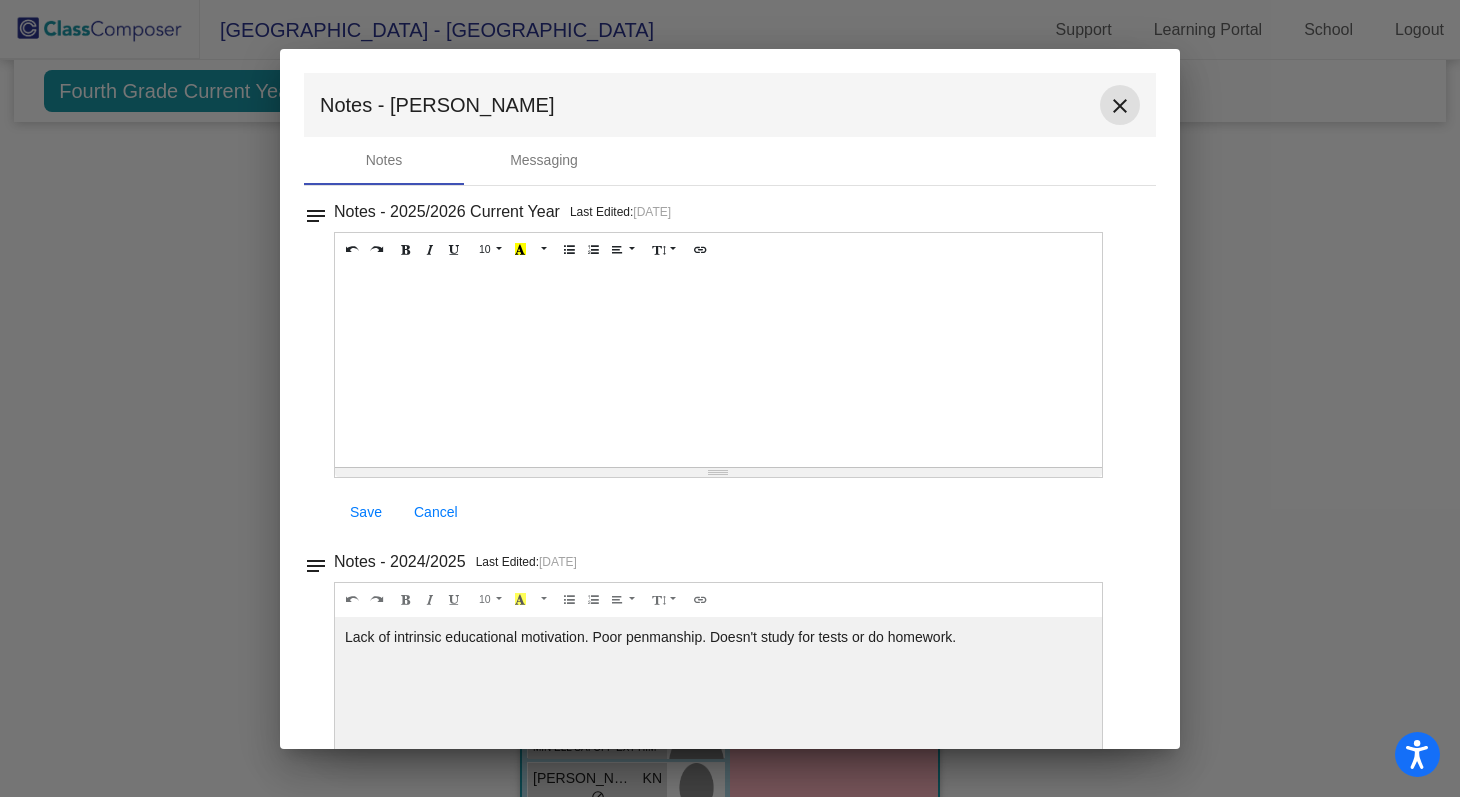 click on "close" at bounding box center (1120, 106) 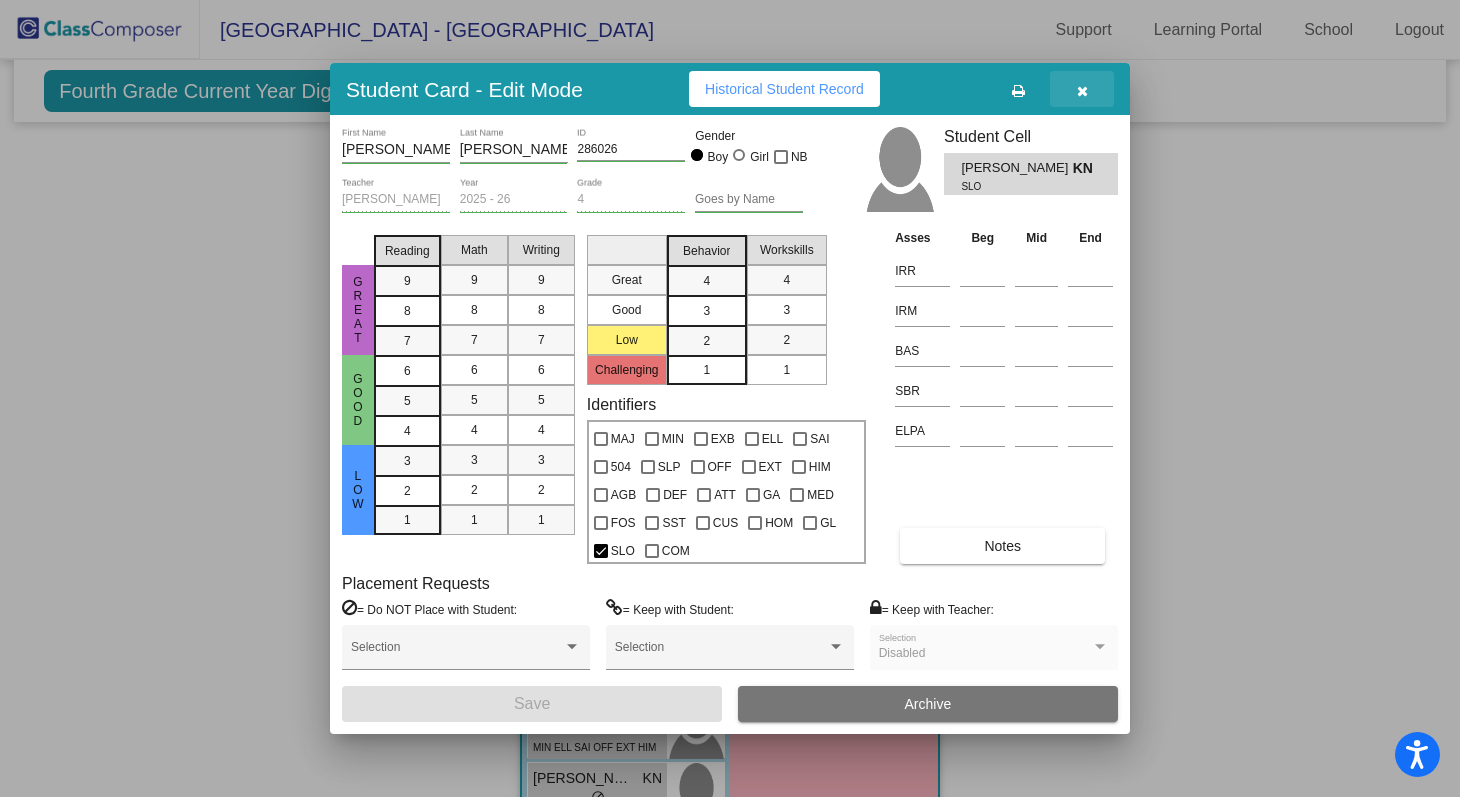 click at bounding box center [1082, 91] 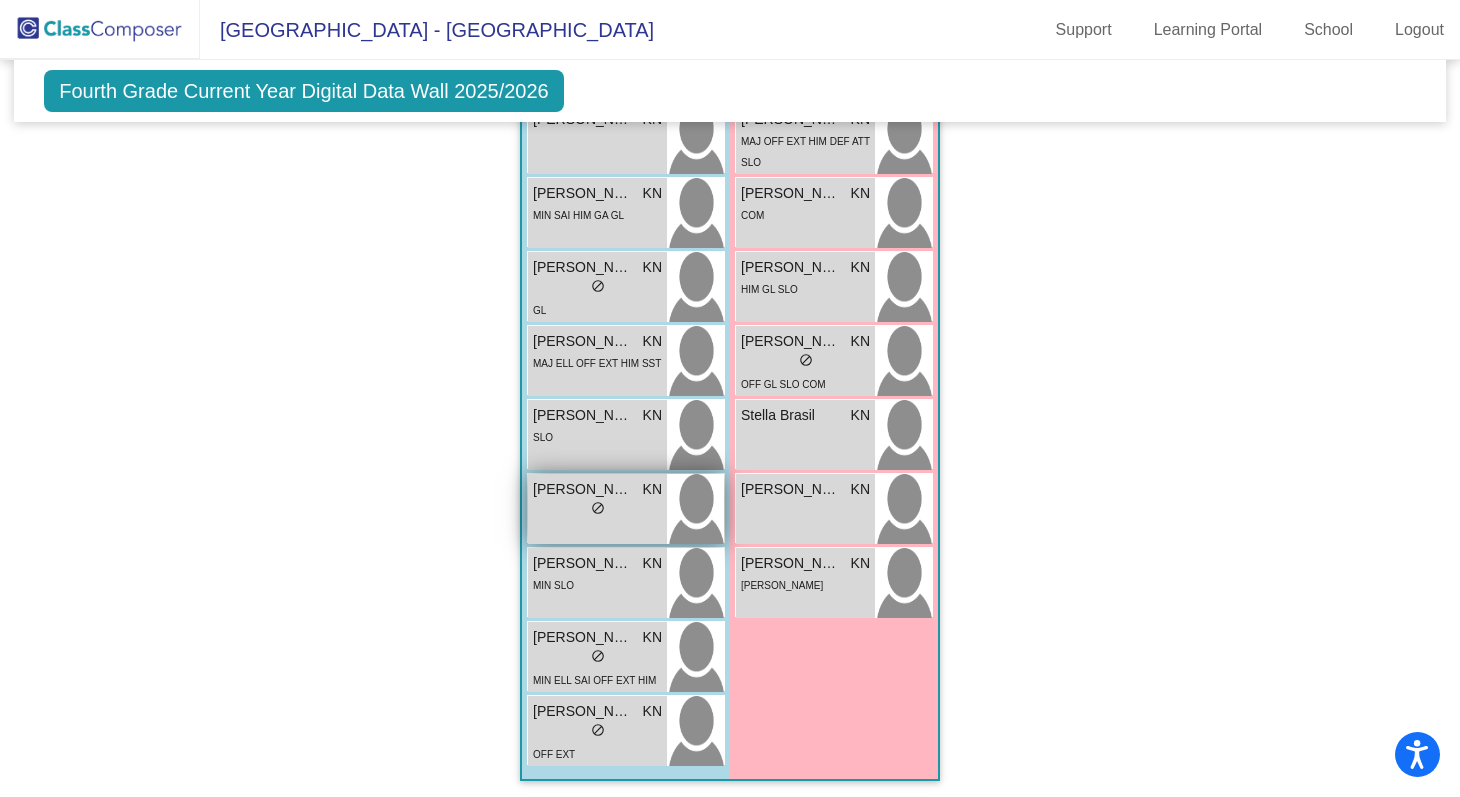 scroll, scrollTop: 2467, scrollLeft: 0, axis: vertical 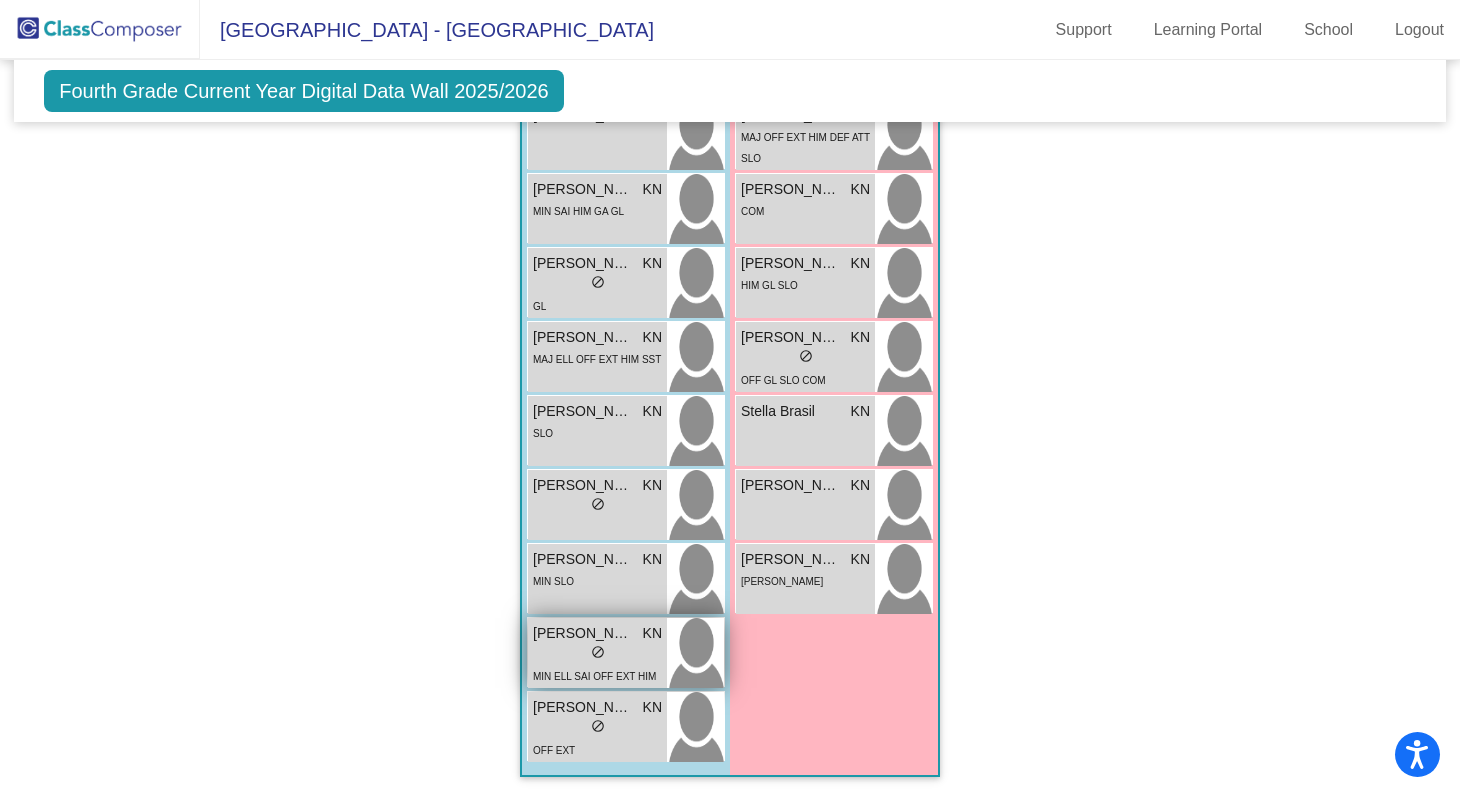 click on "[PERSON_NAME]" at bounding box center (583, 633) 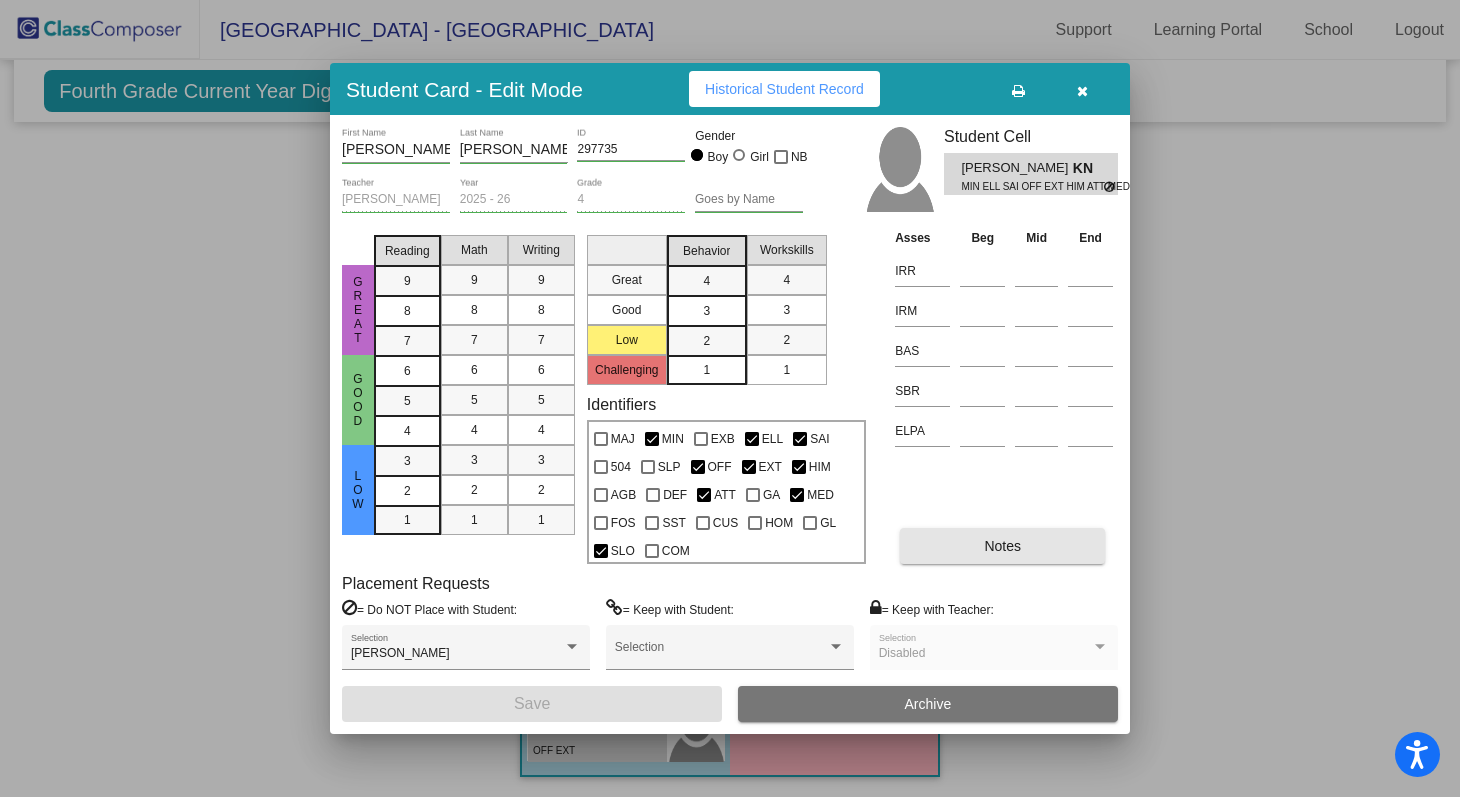 click on "Notes" at bounding box center [1002, 546] 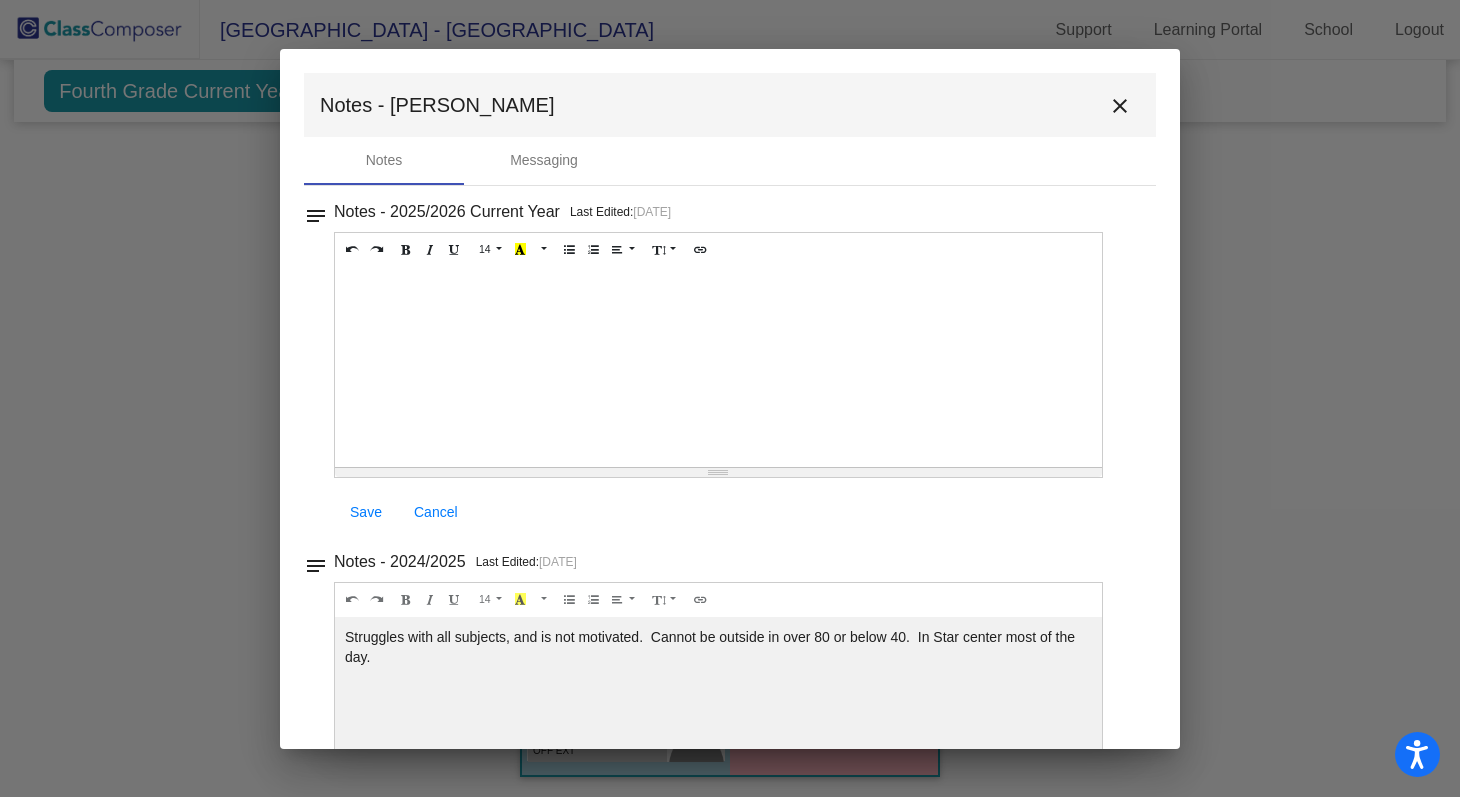 click on "Notes - Rodrigo close" at bounding box center [730, 105] 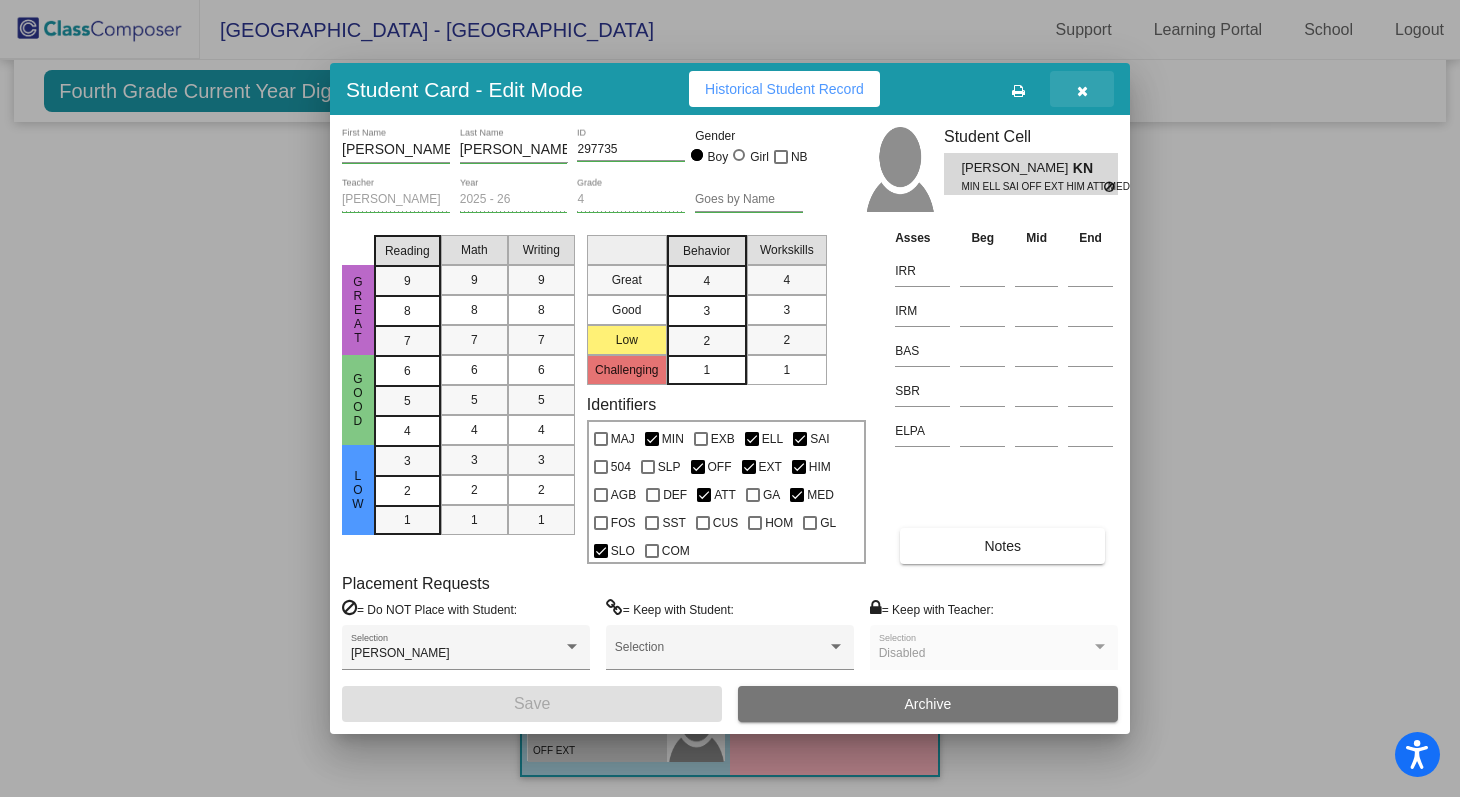 click at bounding box center (1082, 89) 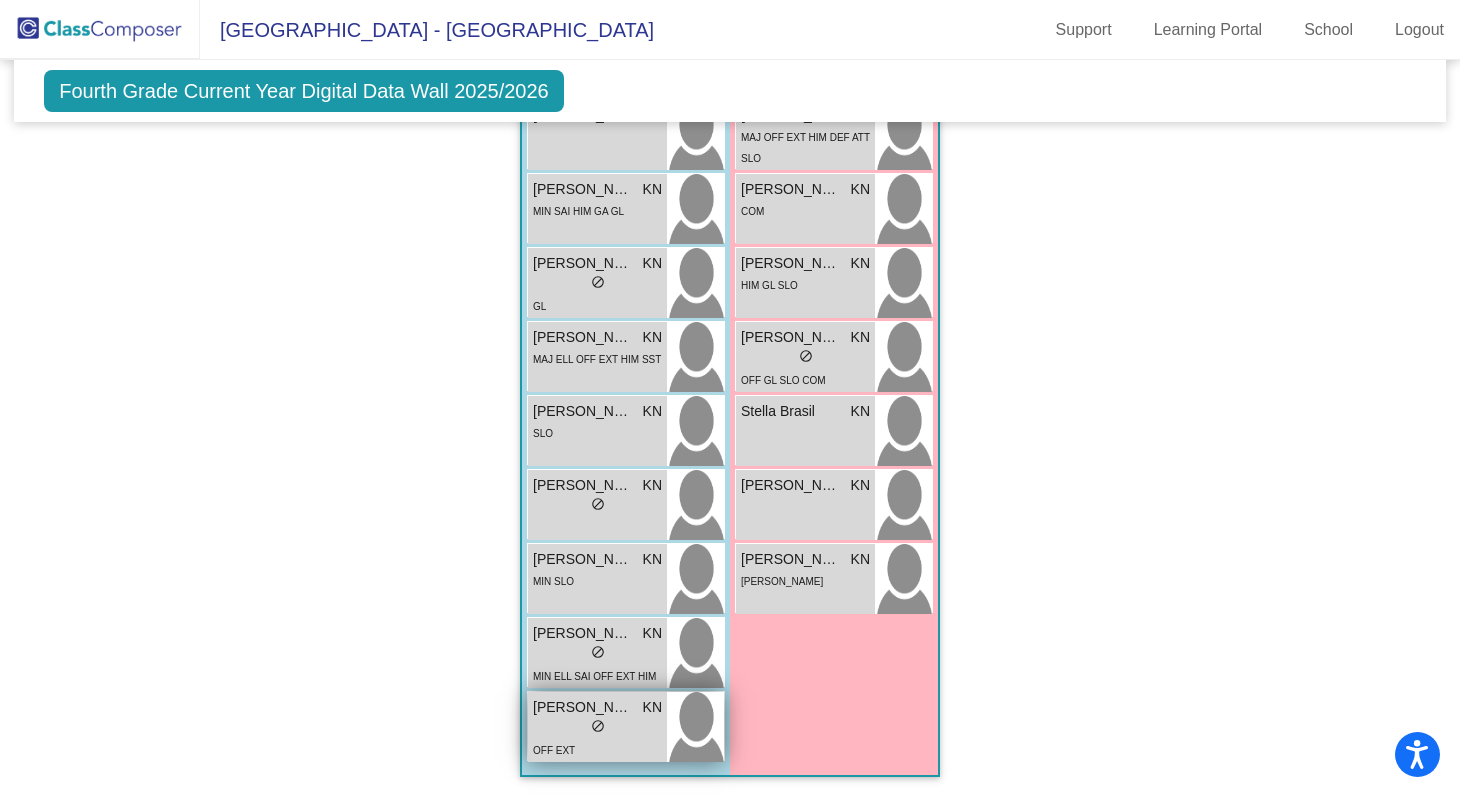 click on "lock do_not_disturb_alt" at bounding box center [597, 728] 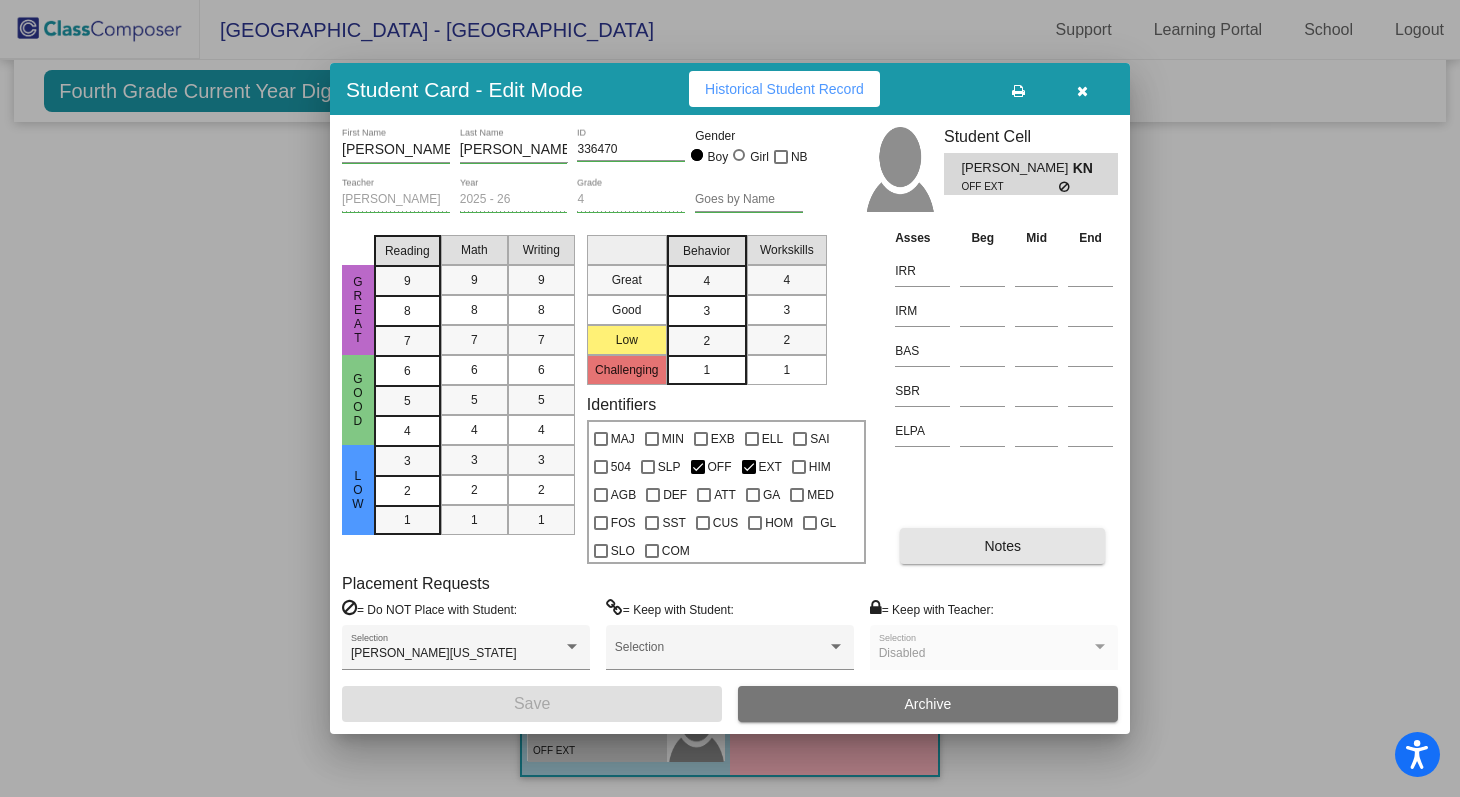 click on "Notes" at bounding box center [1002, 546] 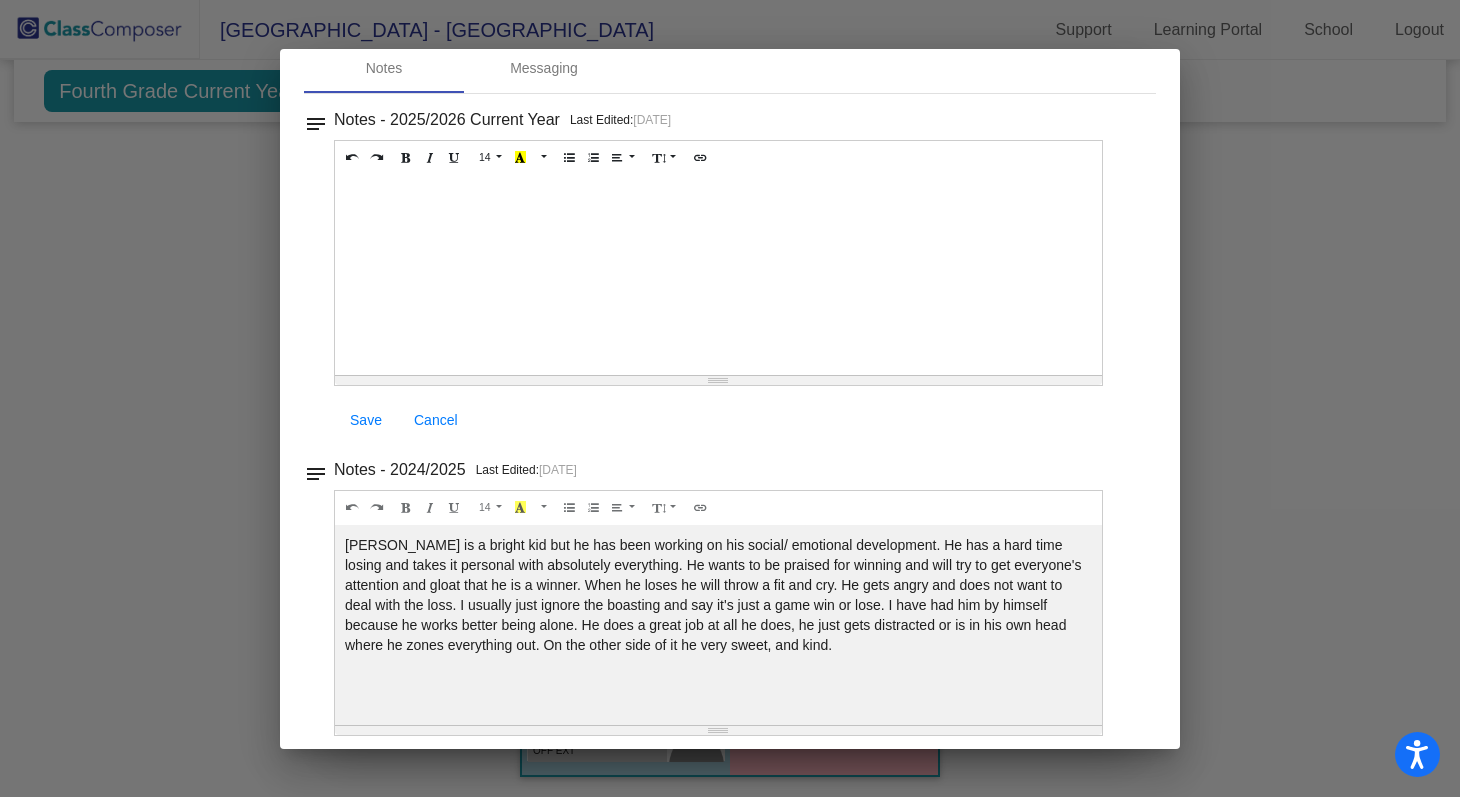 scroll, scrollTop: 104, scrollLeft: 0, axis: vertical 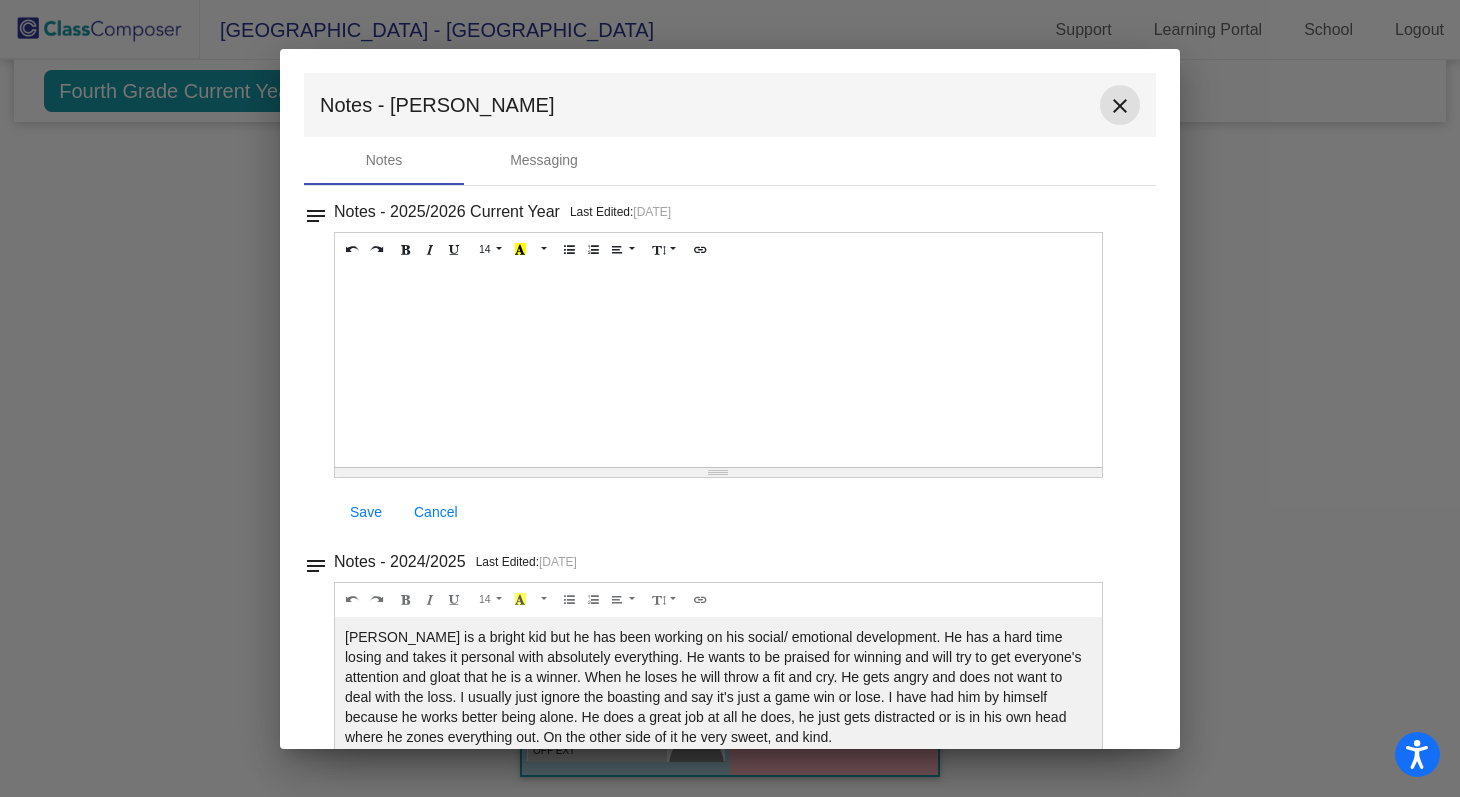 click on "close" at bounding box center (1120, 106) 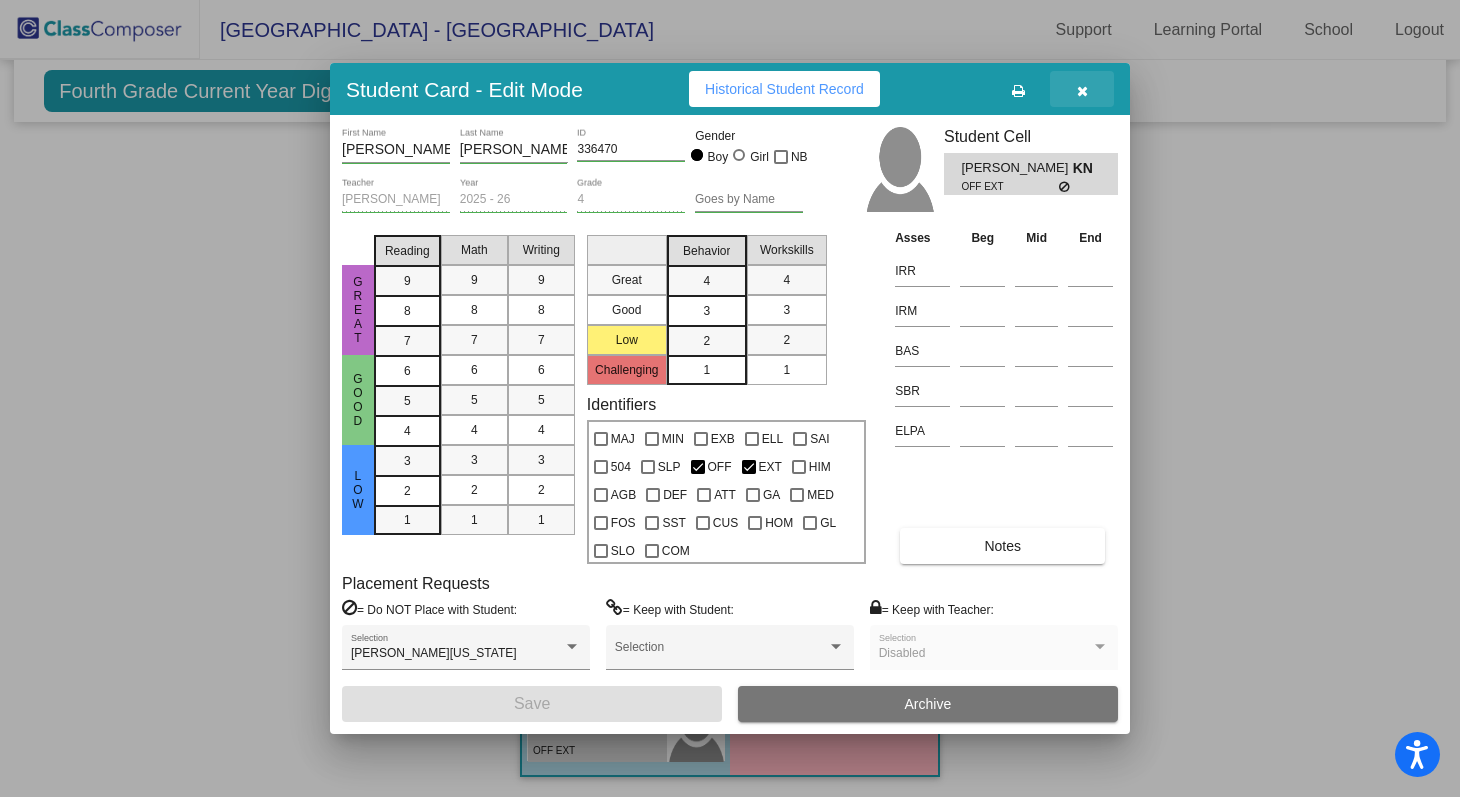 click at bounding box center (1082, 91) 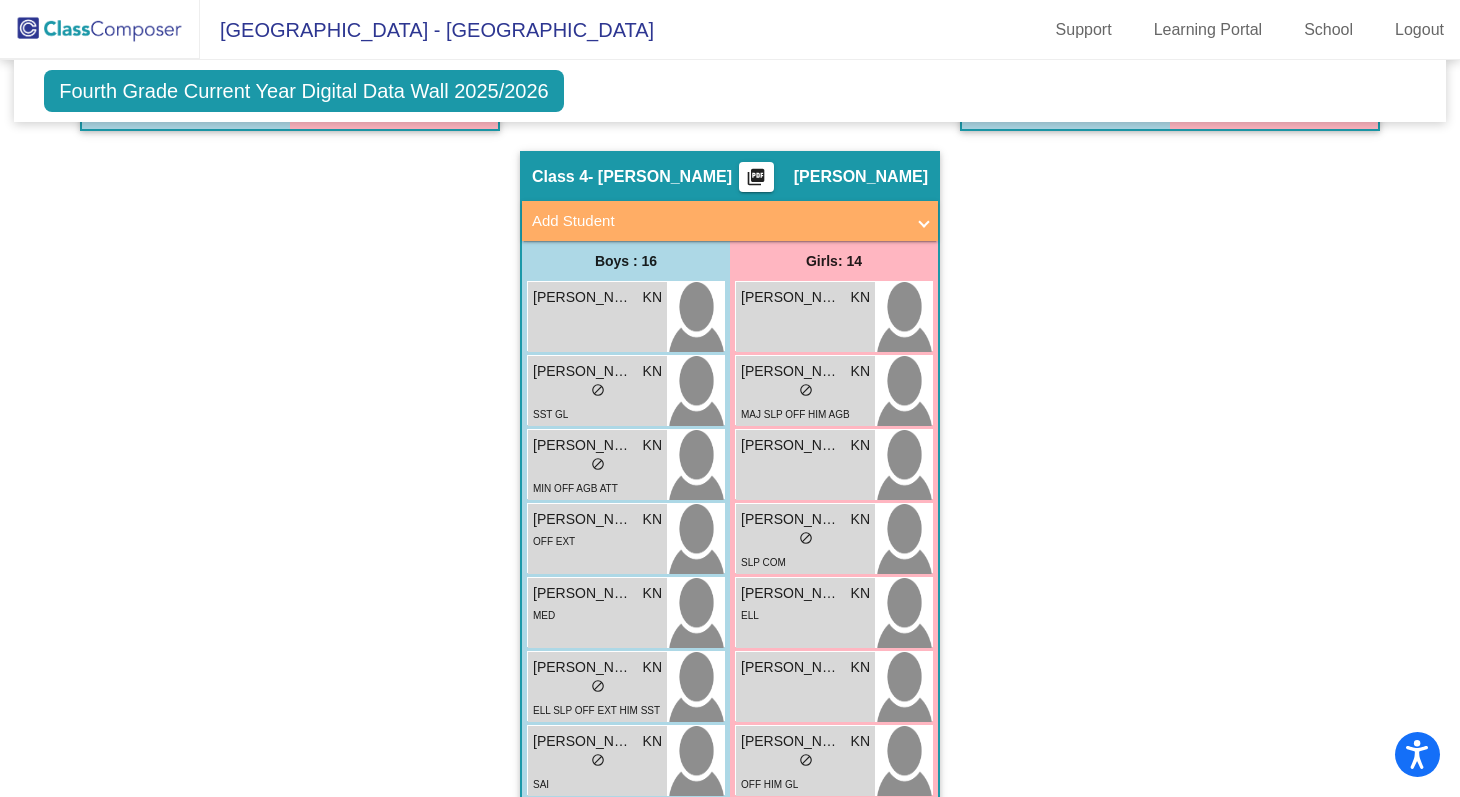scroll, scrollTop: 1762, scrollLeft: 0, axis: vertical 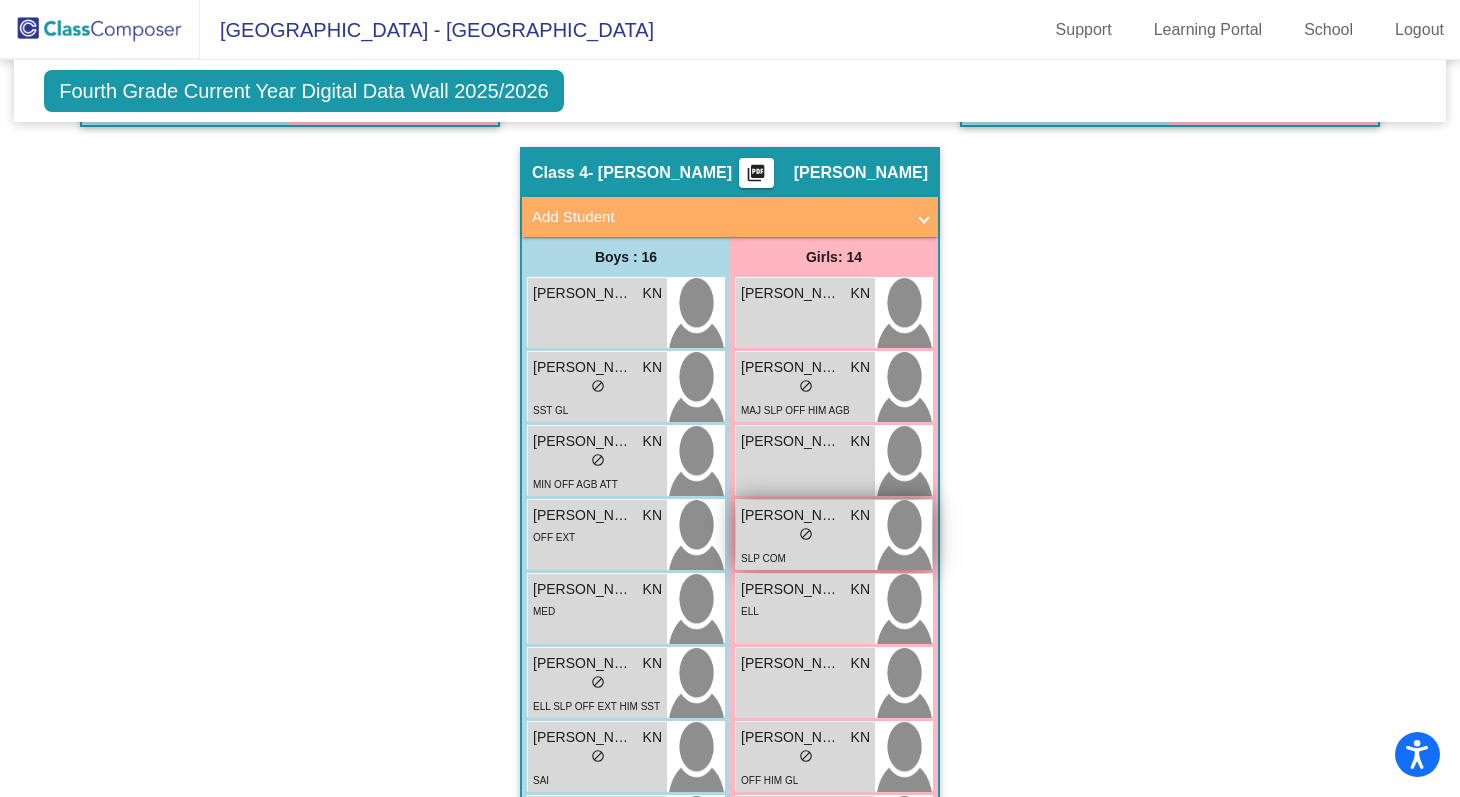 click on "SLP COM" at bounding box center (805, 557) 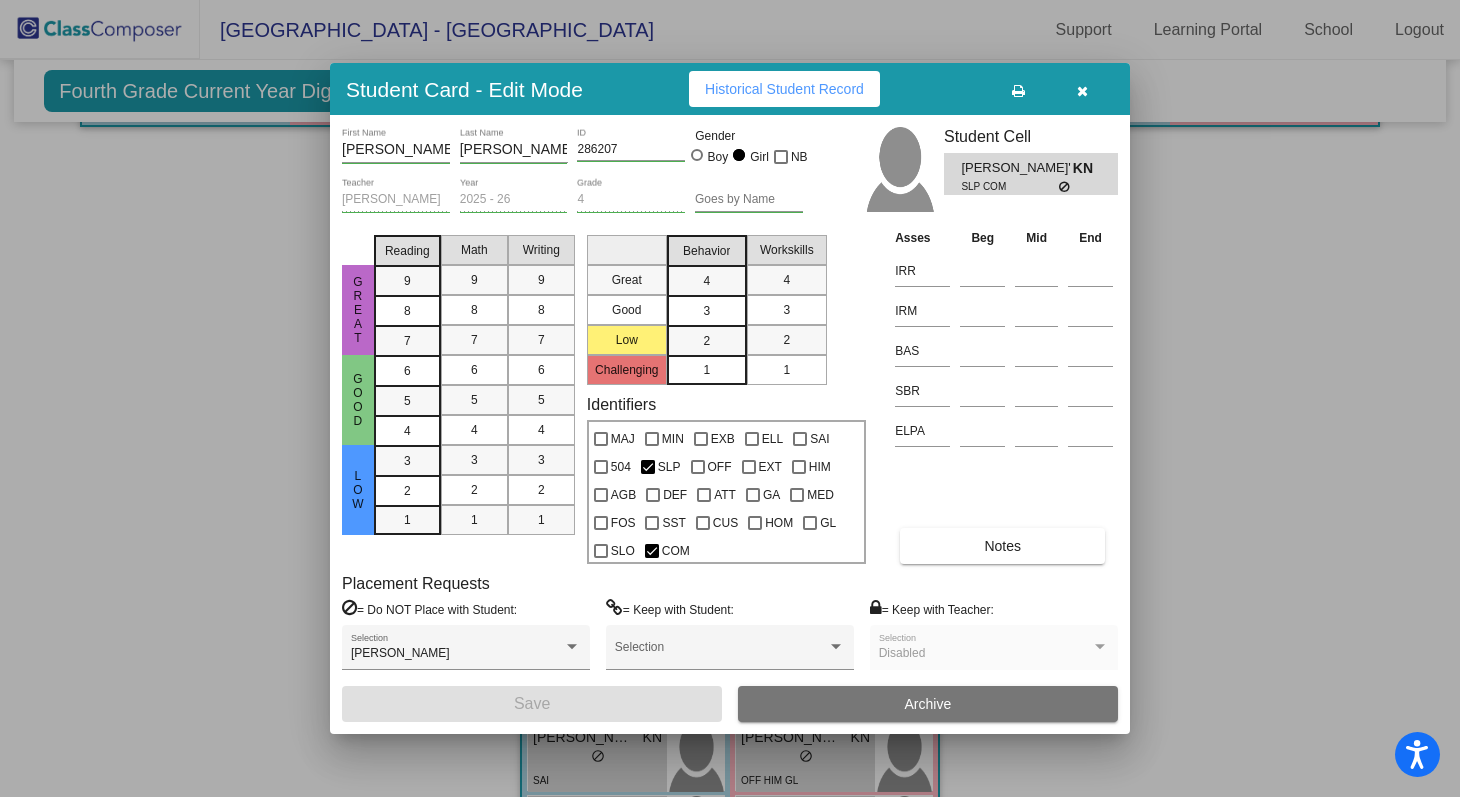 click on "Notes" at bounding box center [1002, 546] 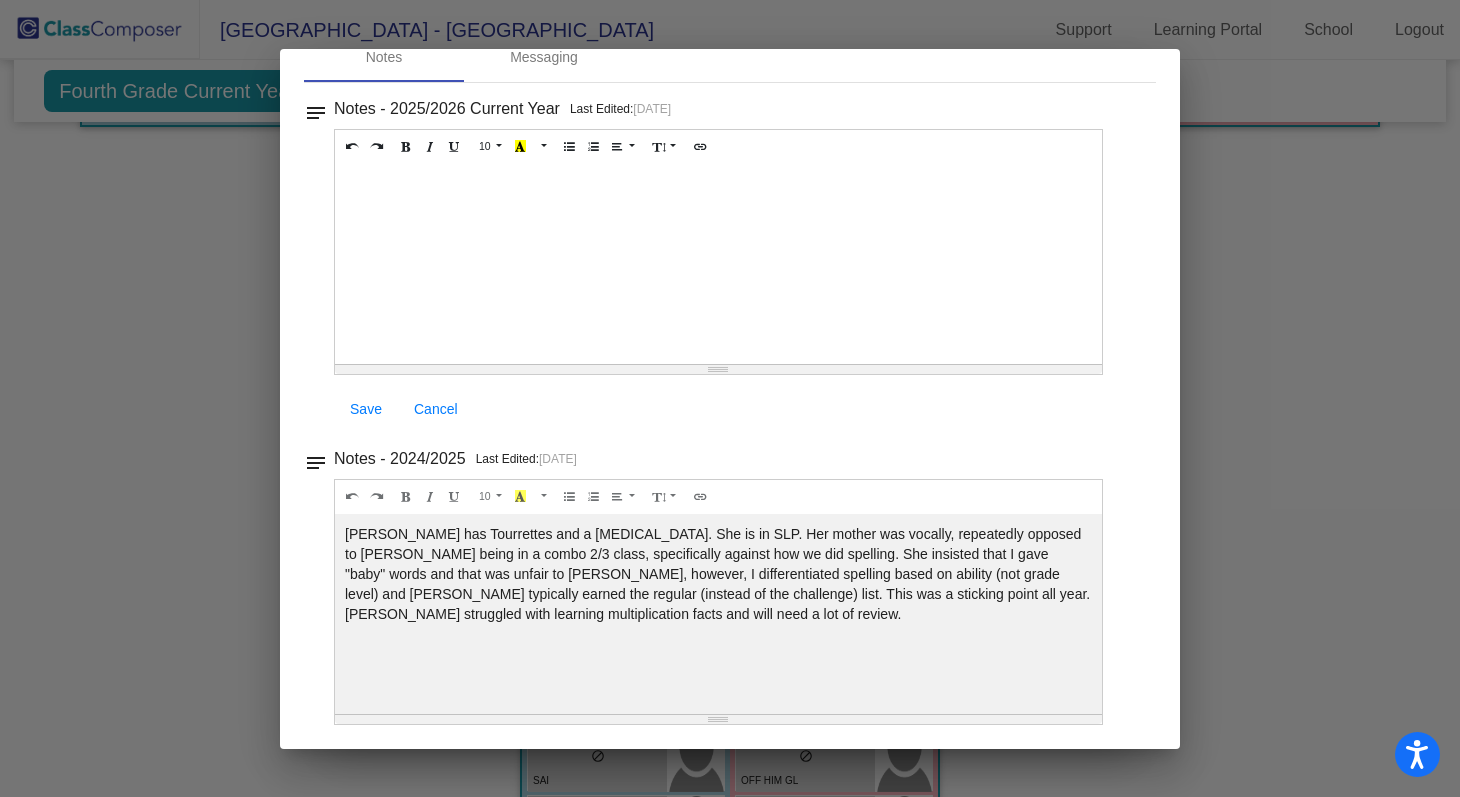 scroll, scrollTop: 0, scrollLeft: 0, axis: both 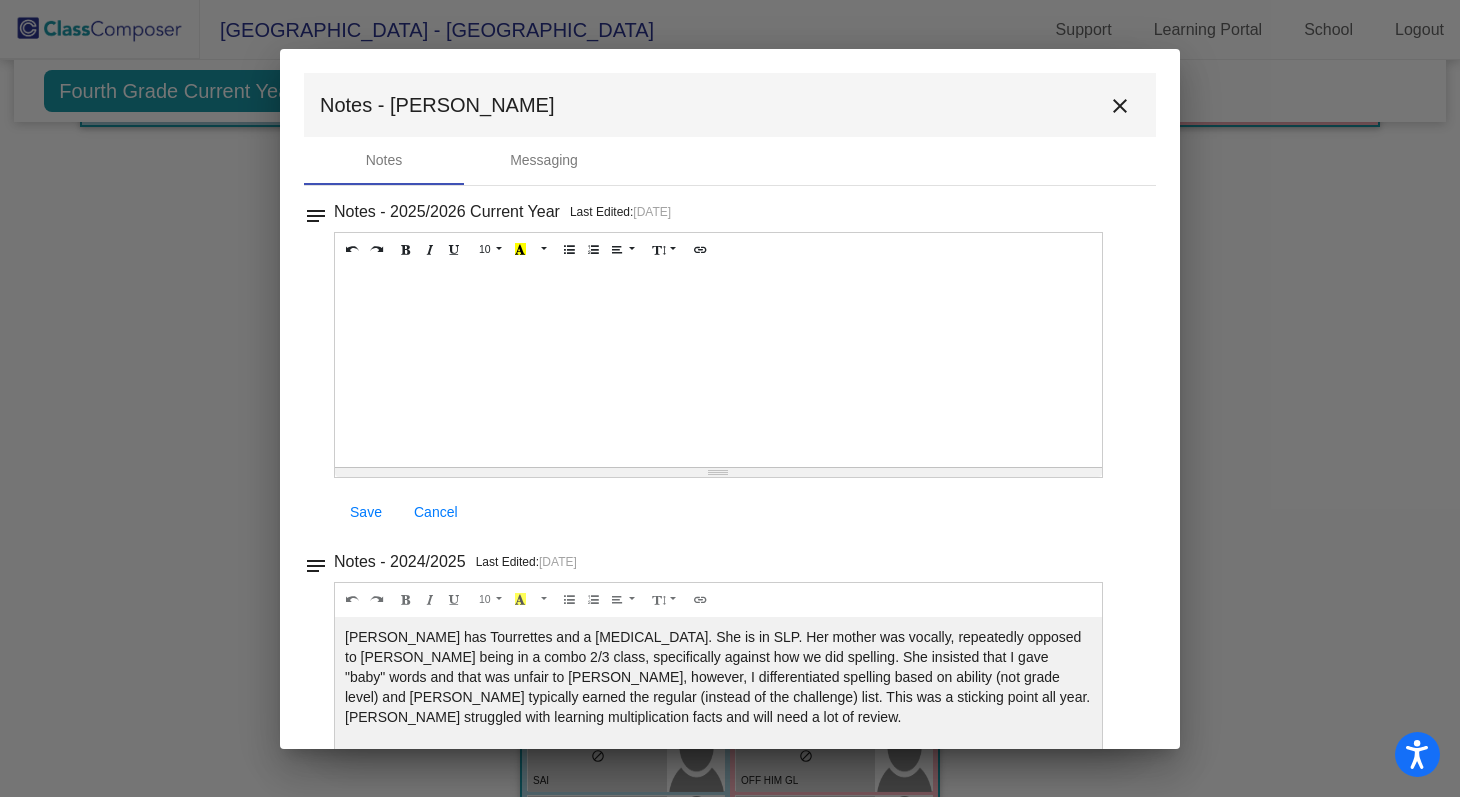 click on "close" at bounding box center (1120, 105) 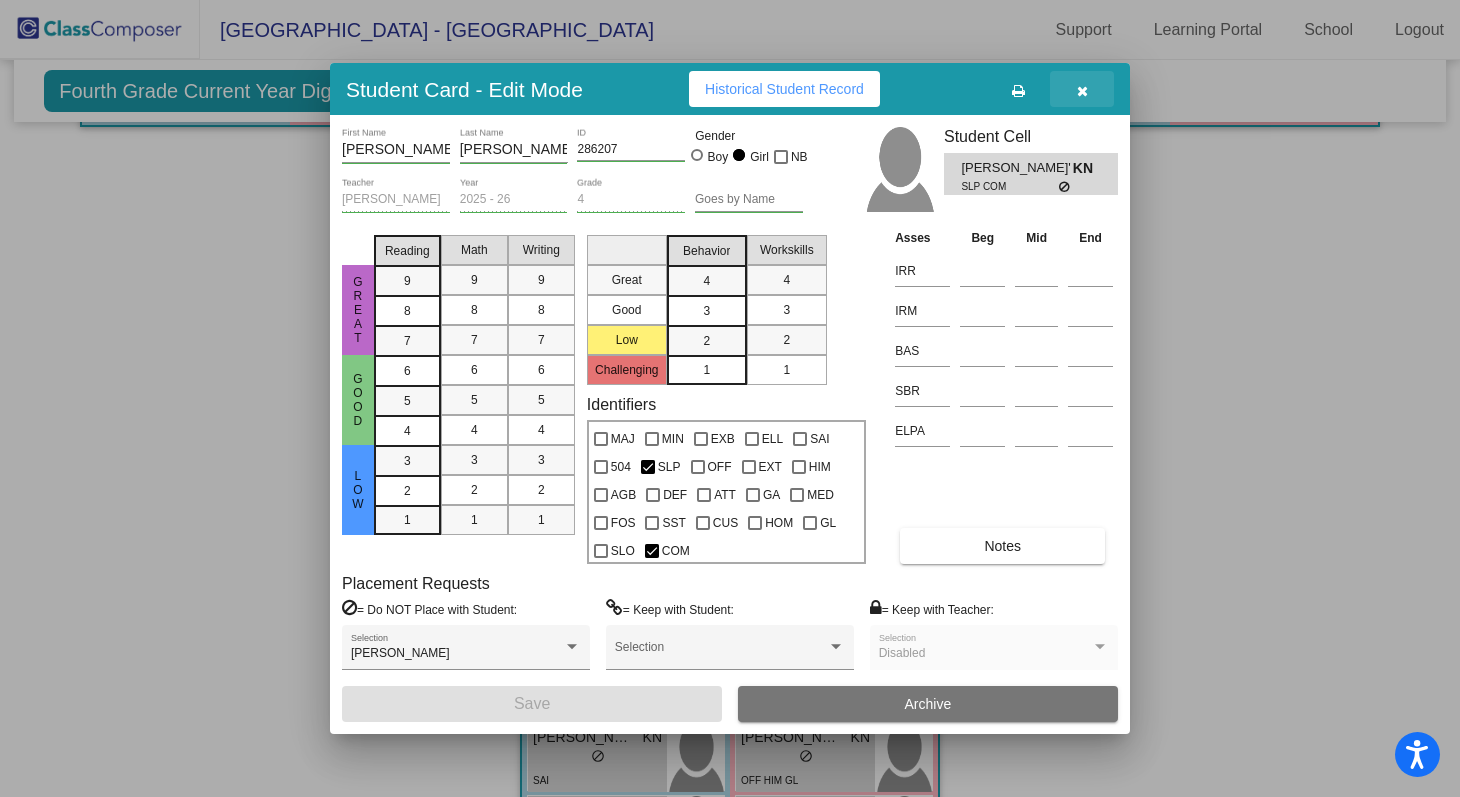 click at bounding box center [1082, 89] 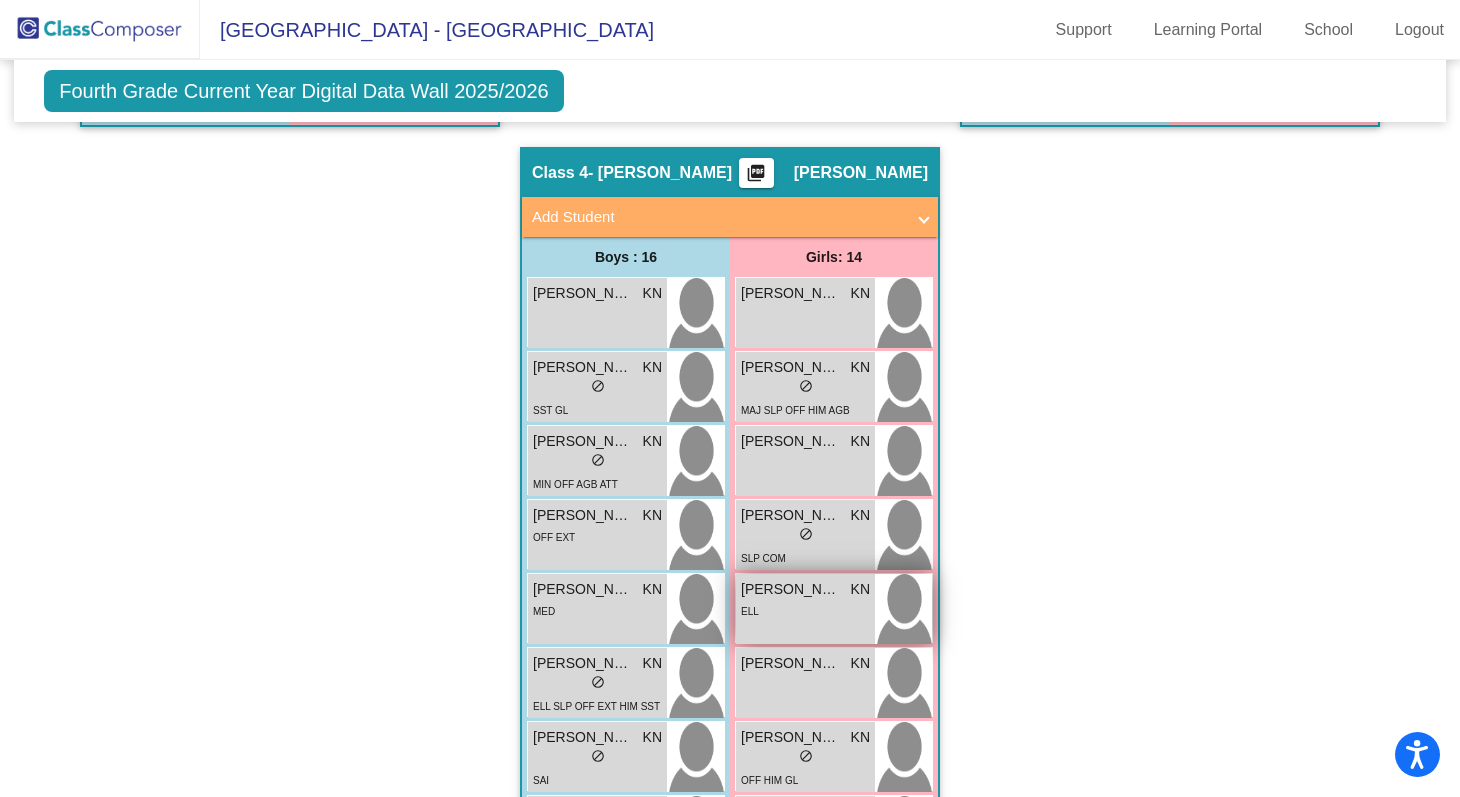 click on "ELL" at bounding box center [805, 610] 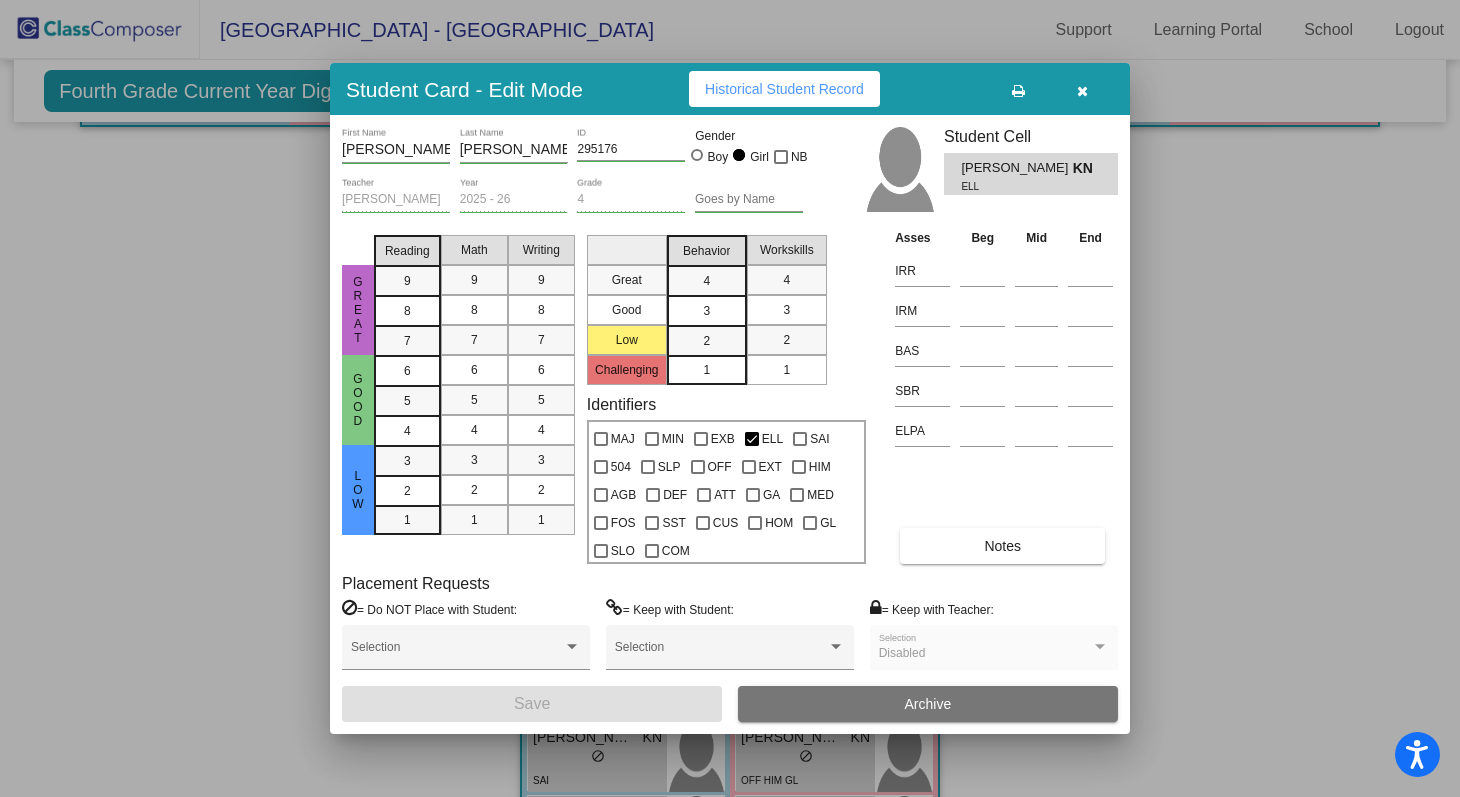 click on "Aylani First Name Martinez Last Name 295176 ID Gender   Boy   Girl   NB Krystal Nelson Teacher 2025 - 26 Year 4 Grade Goes by Name Student Cell Aylani Martinez KN ELL  Great   Good   Low  Reading 9 8 7 6 5 4 3 2 1 Math 9 8 7 6 5 4 3 2 1 Writing 9 8 7 6 5 4 3 2 1 Great Good Low Challenging Behavior 4 3 2 1 Workskills 4 3 2 1 Identifiers   MAJ   MIN   EXB   ELL   SAI   504   SLP   OFF   EXT   HIM   AGB   DEF   ATT   GA   MED   FOS   SST   CUS   HOM   GL   SLO   COM Asses Beg Mid End IRR IRM BAS SBR ELPA  Notes  Placement Requests  = Do NOT Place with Student:   Selection  = Keep with Student:   Selection  = Keep with Teacher: Disabled Selection  Save   Archive" at bounding box center (730, 424) 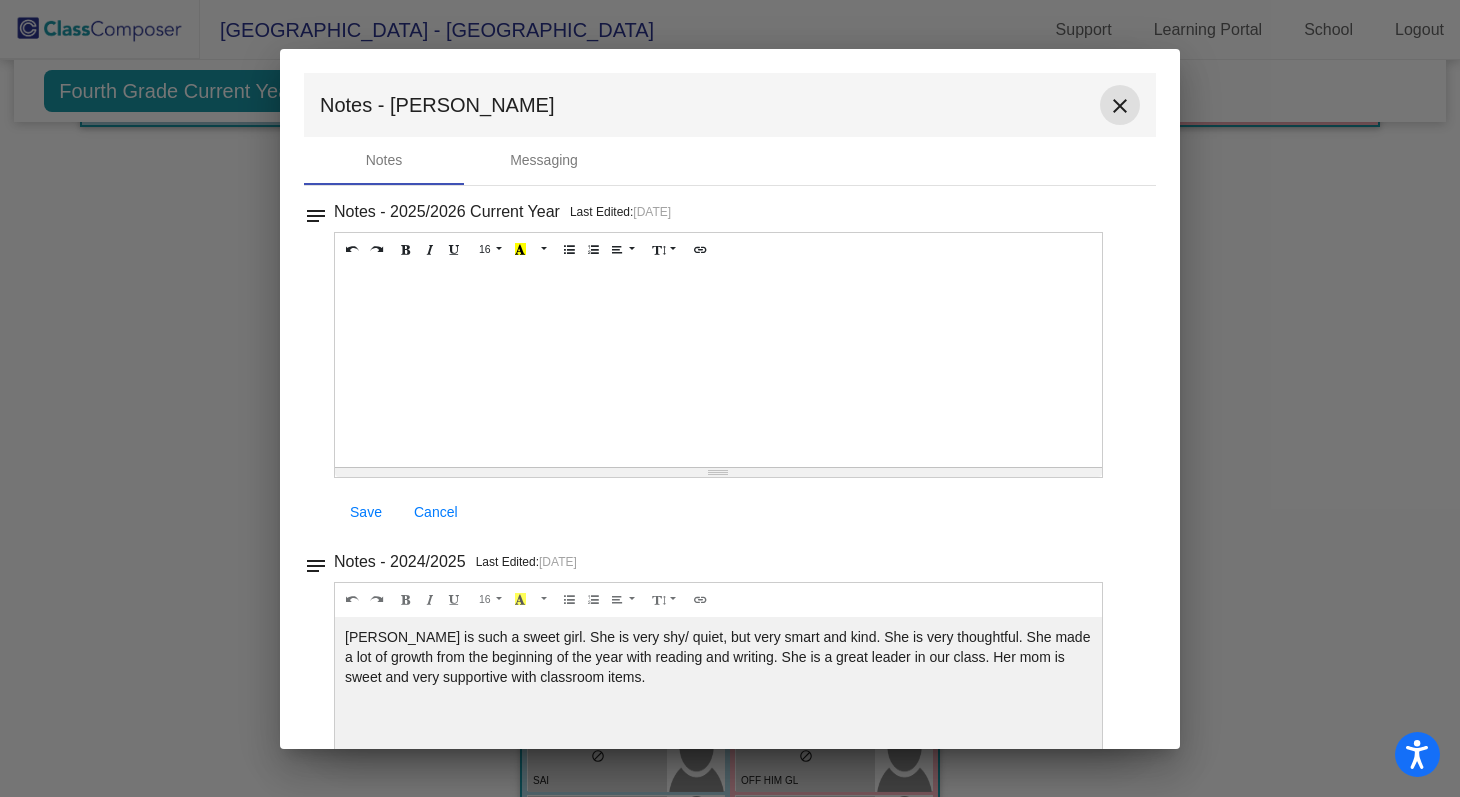 click on "close" at bounding box center (1120, 105) 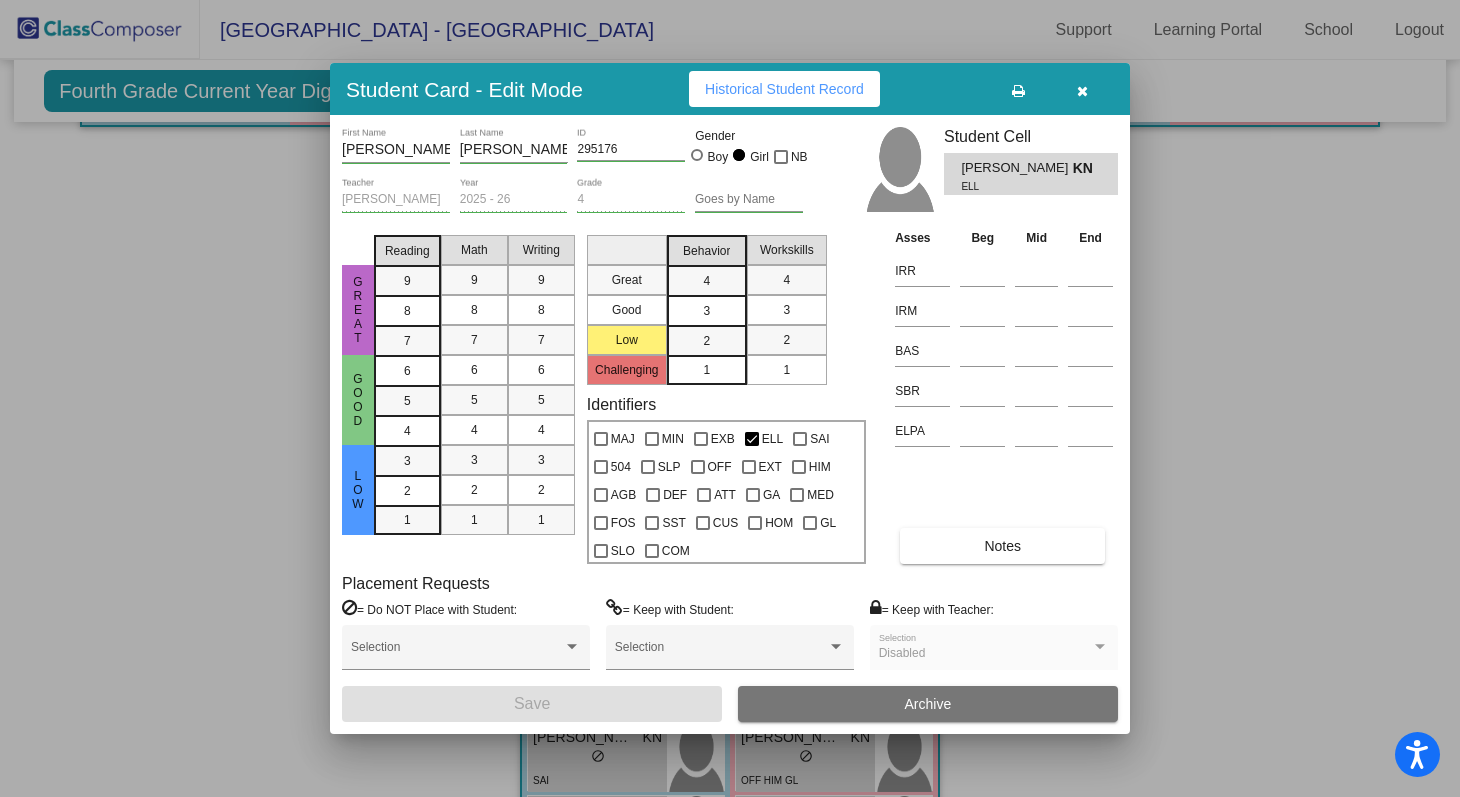 click at bounding box center [1082, 89] 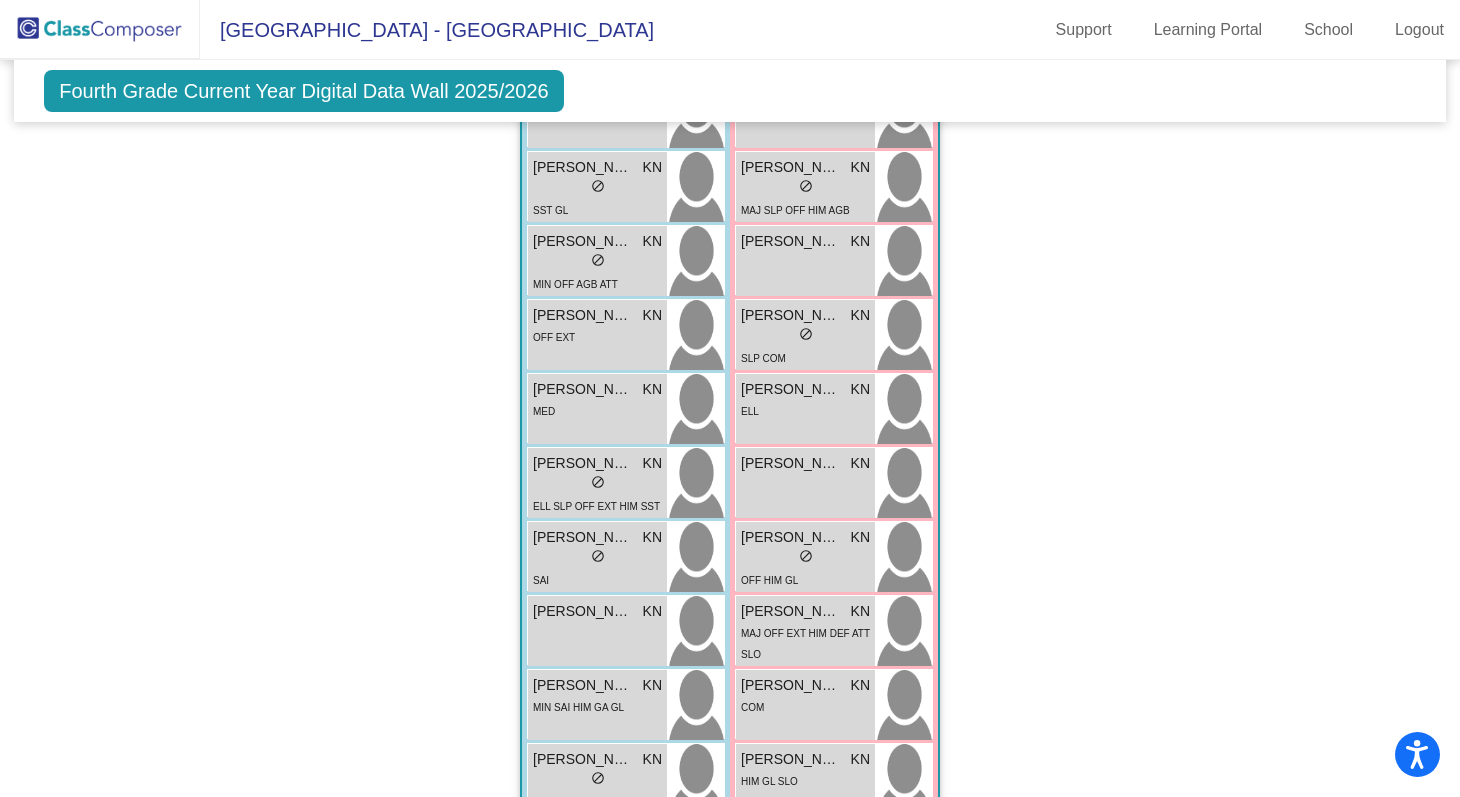 scroll, scrollTop: 1963, scrollLeft: 0, axis: vertical 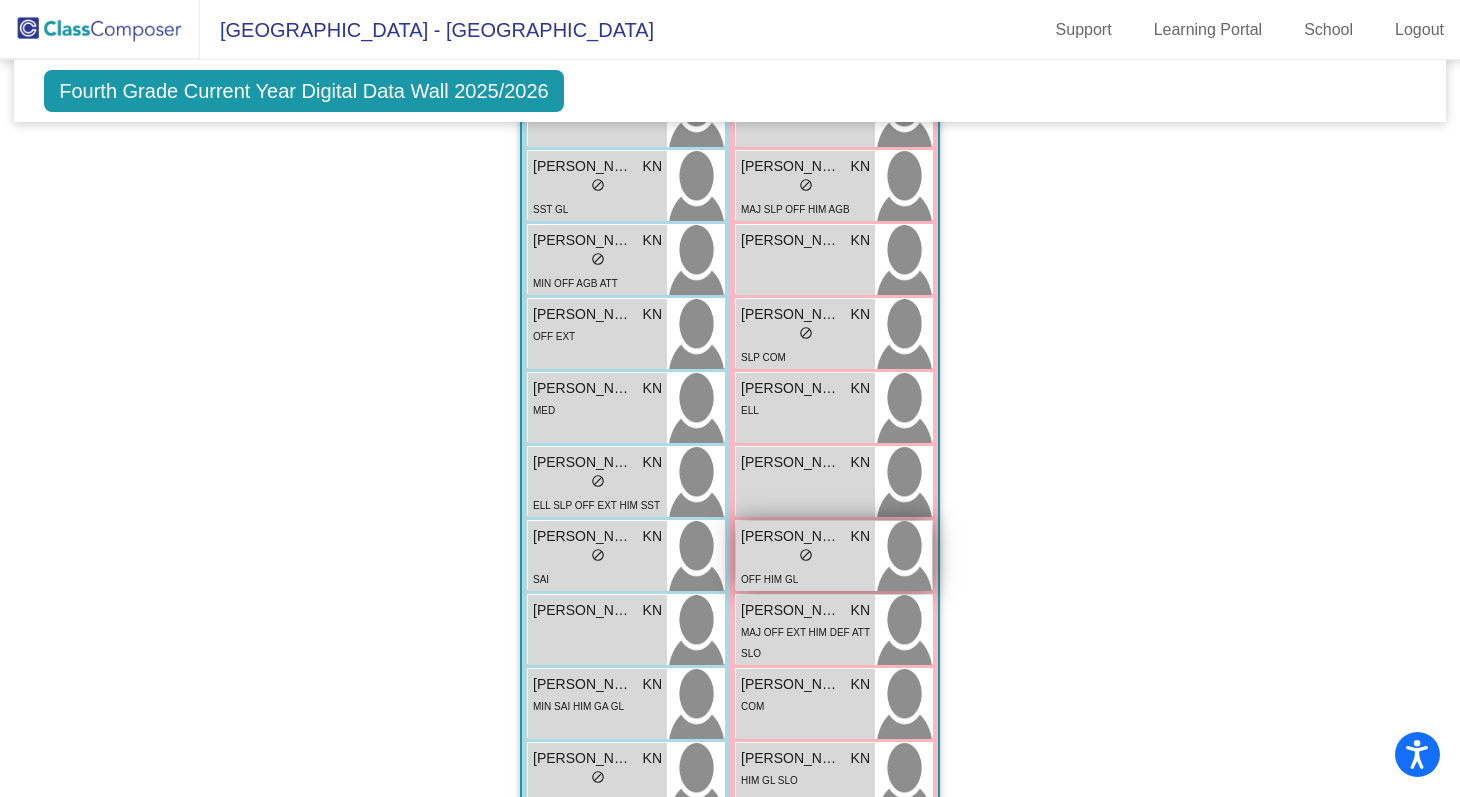 click on "OFF HIM GL" at bounding box center (805, 578) 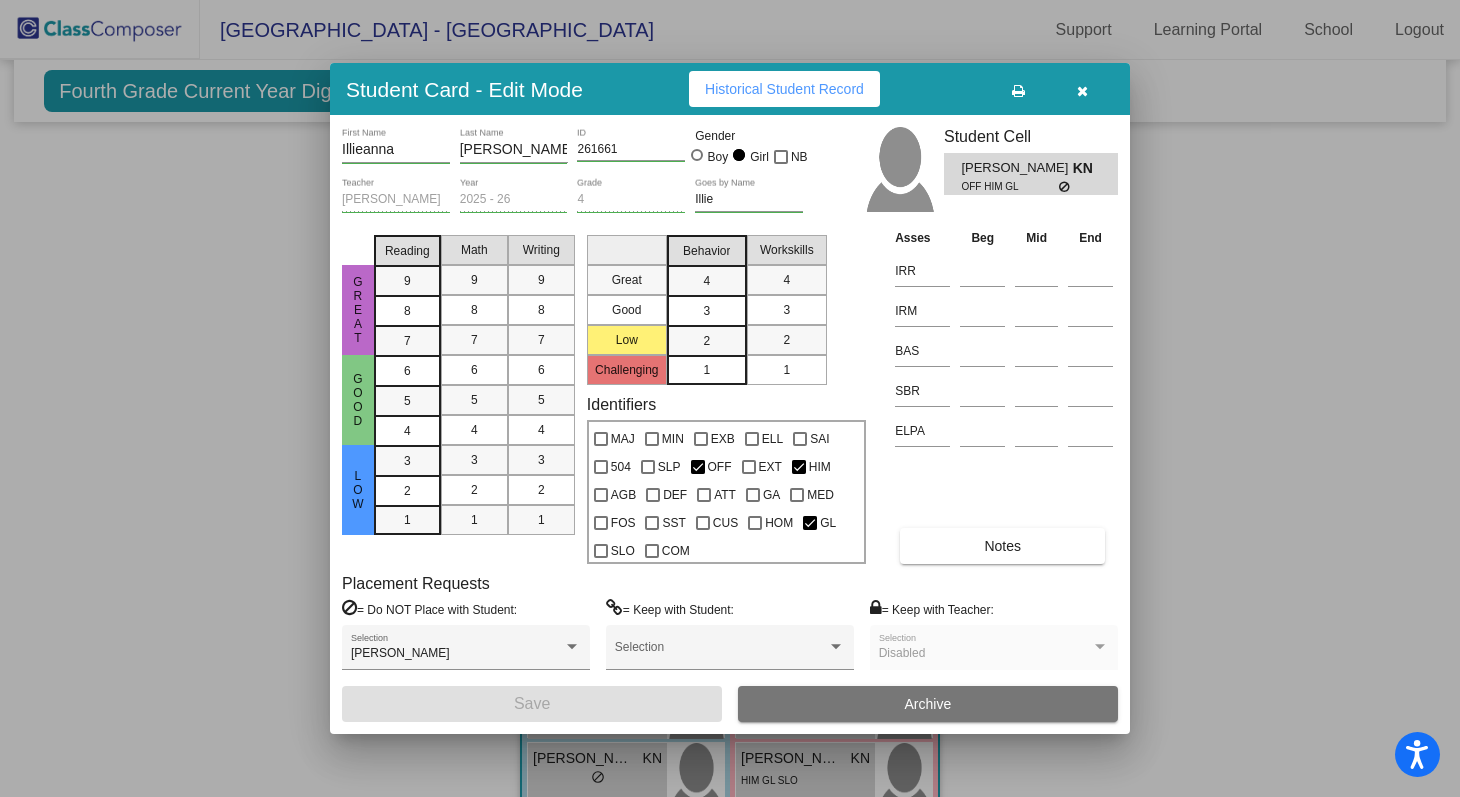 click on "Notes" at bounding box center [1002, 546] 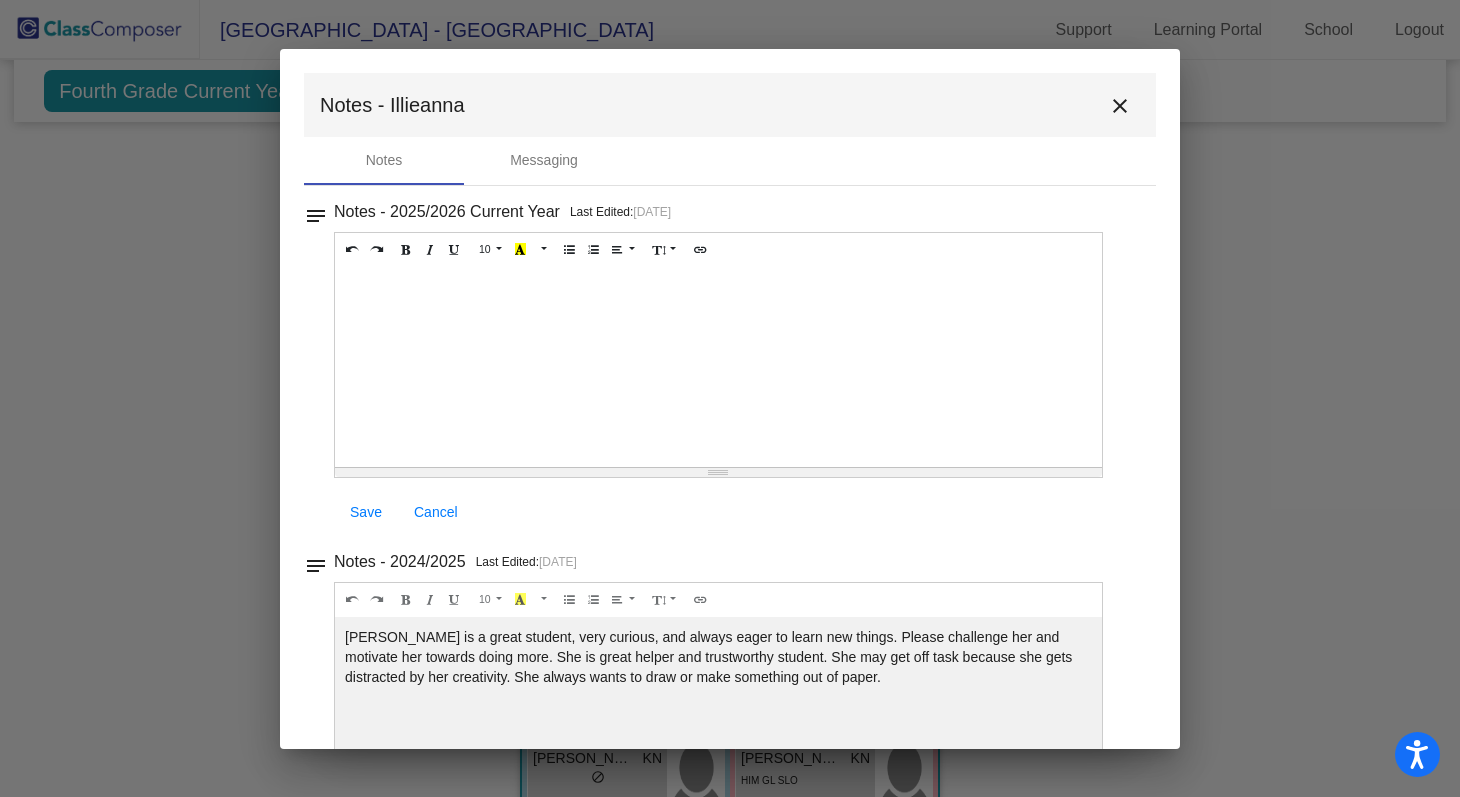 click on "close" at bounding box center [1120, 106] 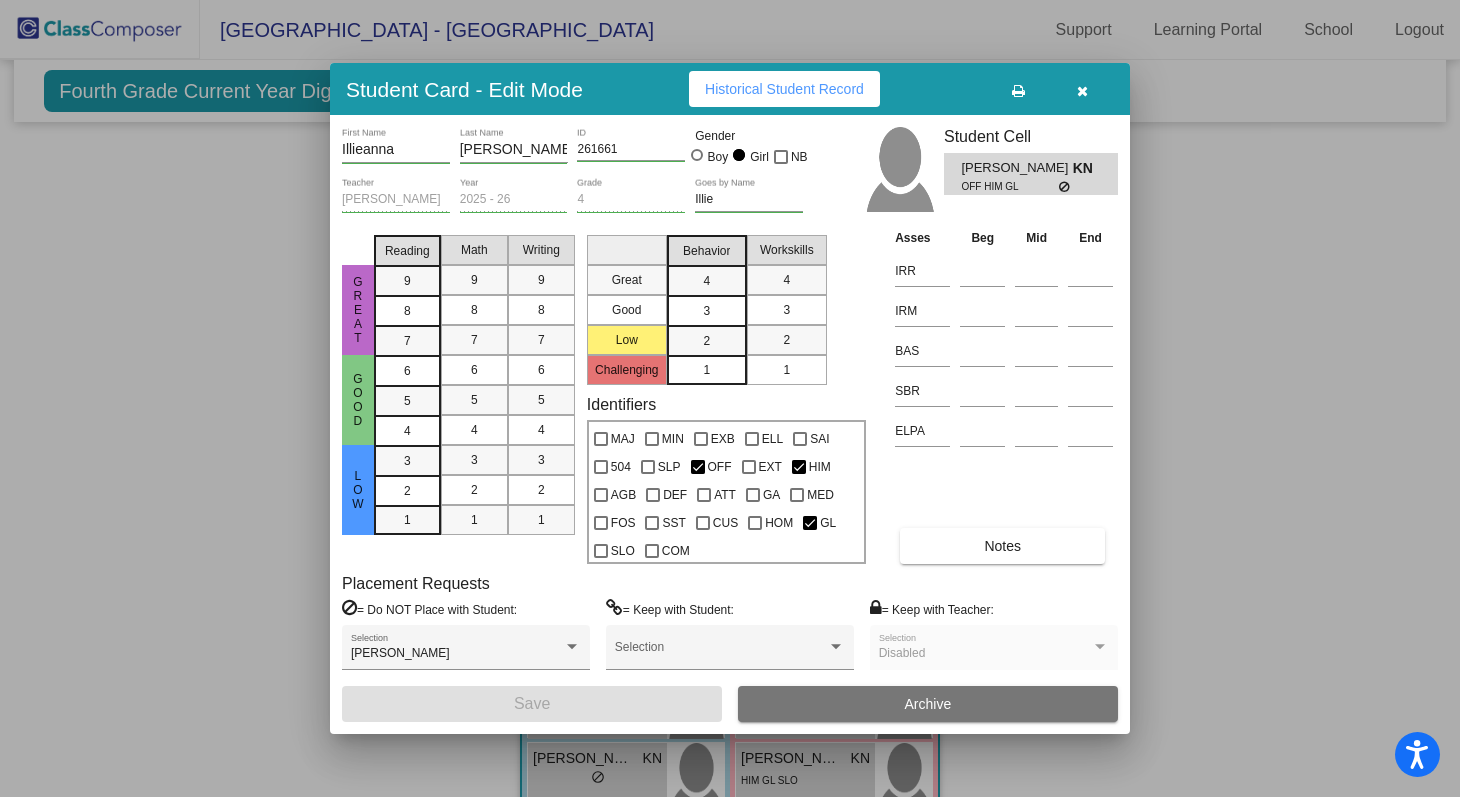 click at bounding box center [1082, 91] 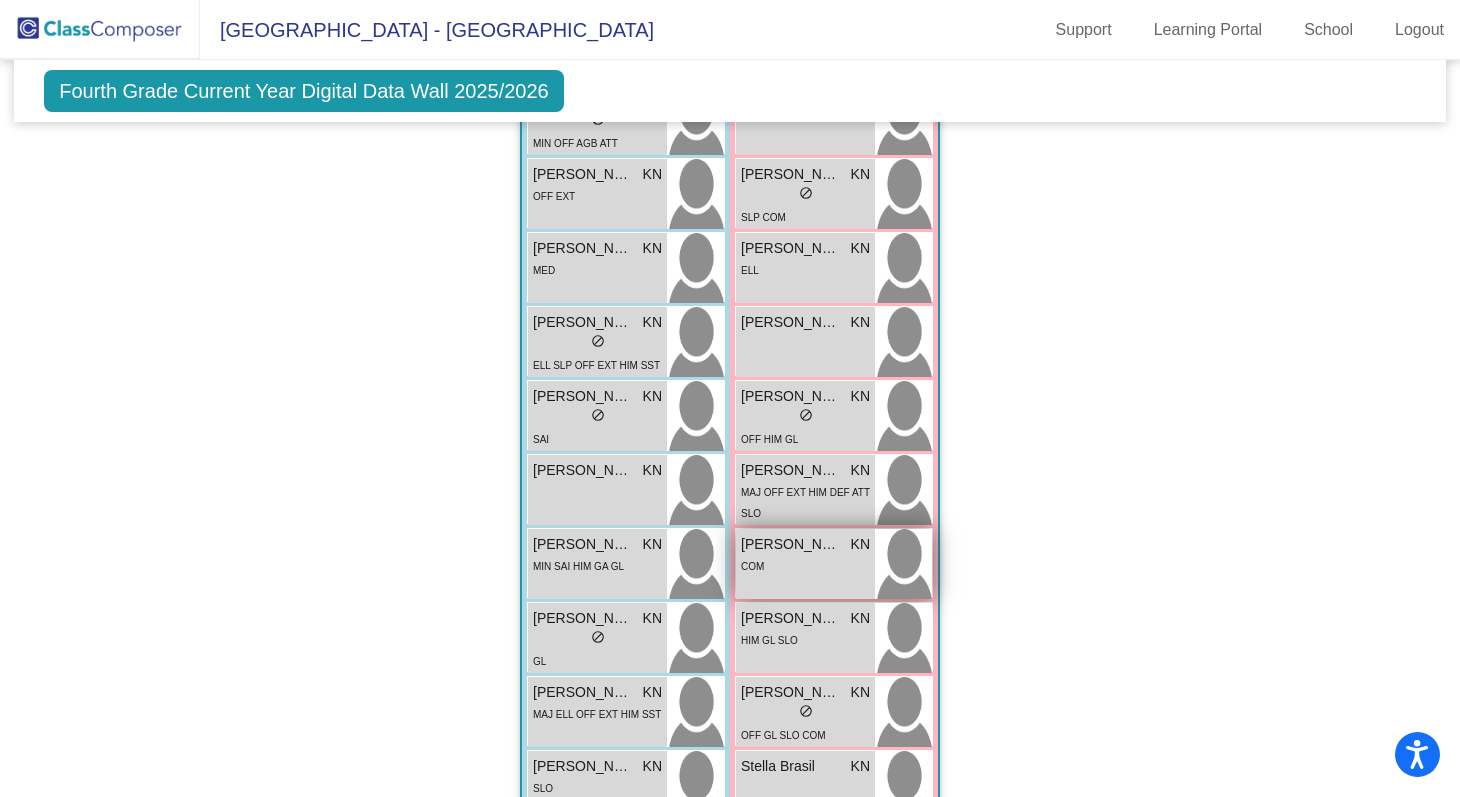 scroll, scrollTop: 2118, scrollLeft: 0, axis: vertical 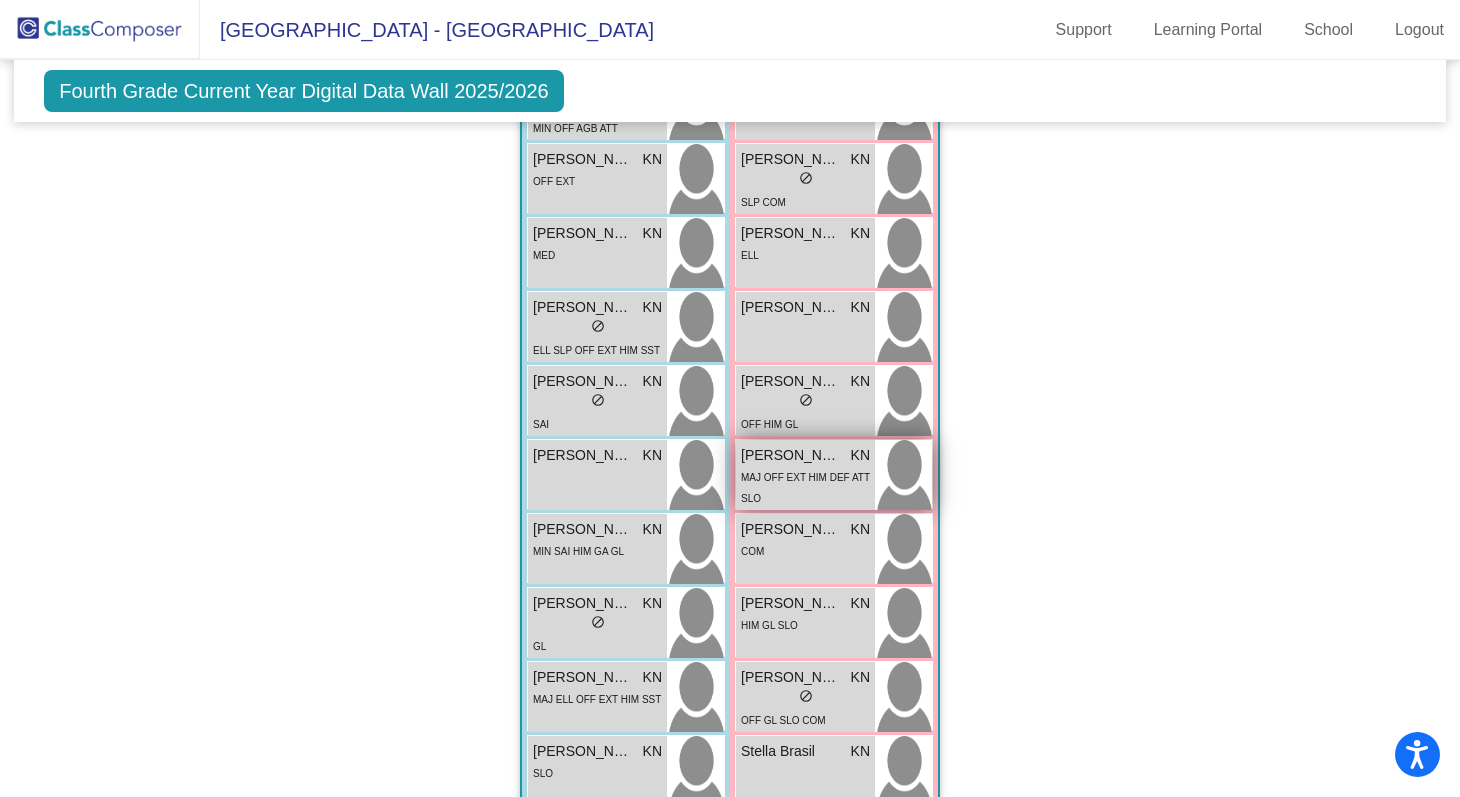 click on "MAJ OFF EXT HIM DEF ATT SLO" at bounding box center [805, 487] 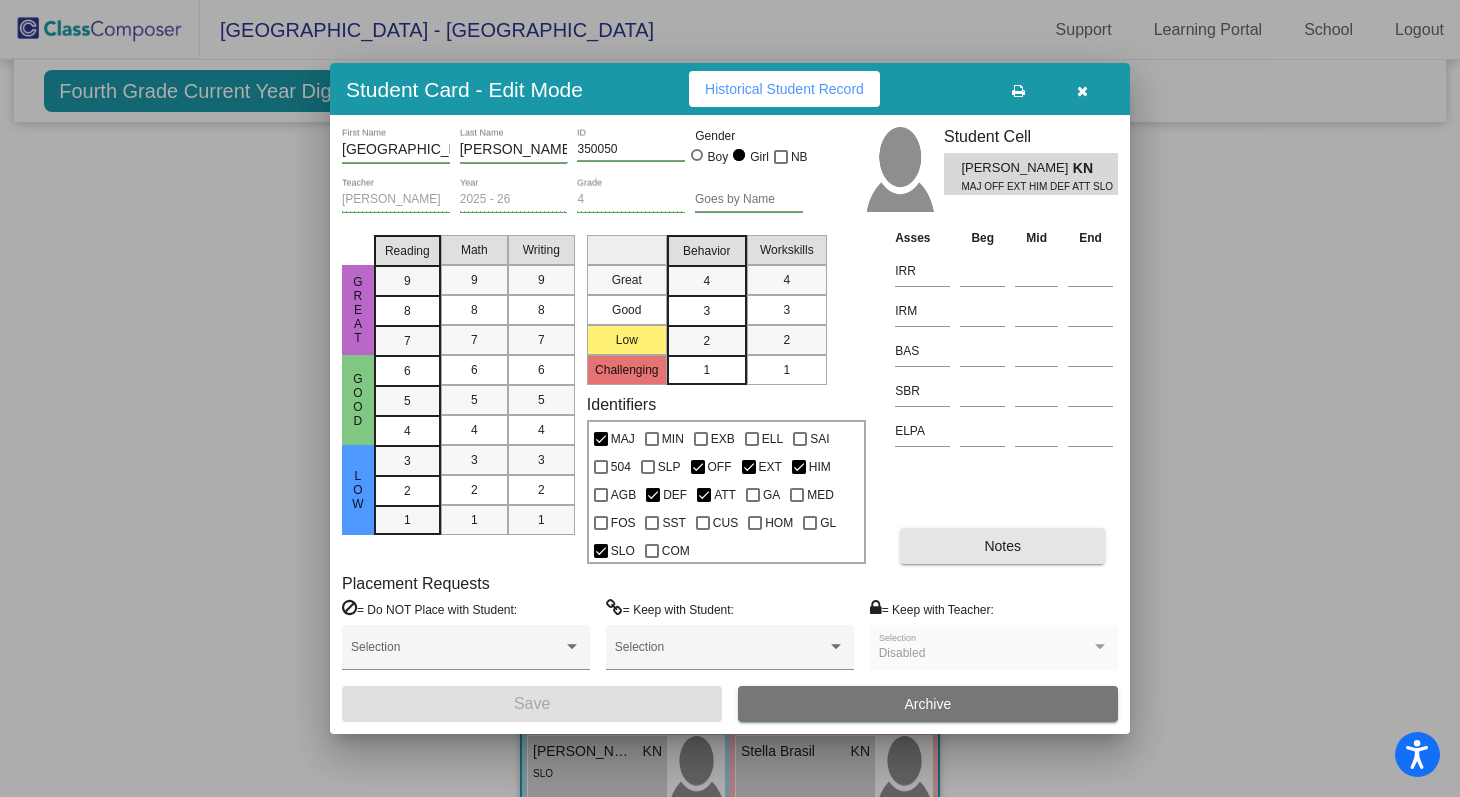 click on "Notes" at bounding box center (1002, 546) 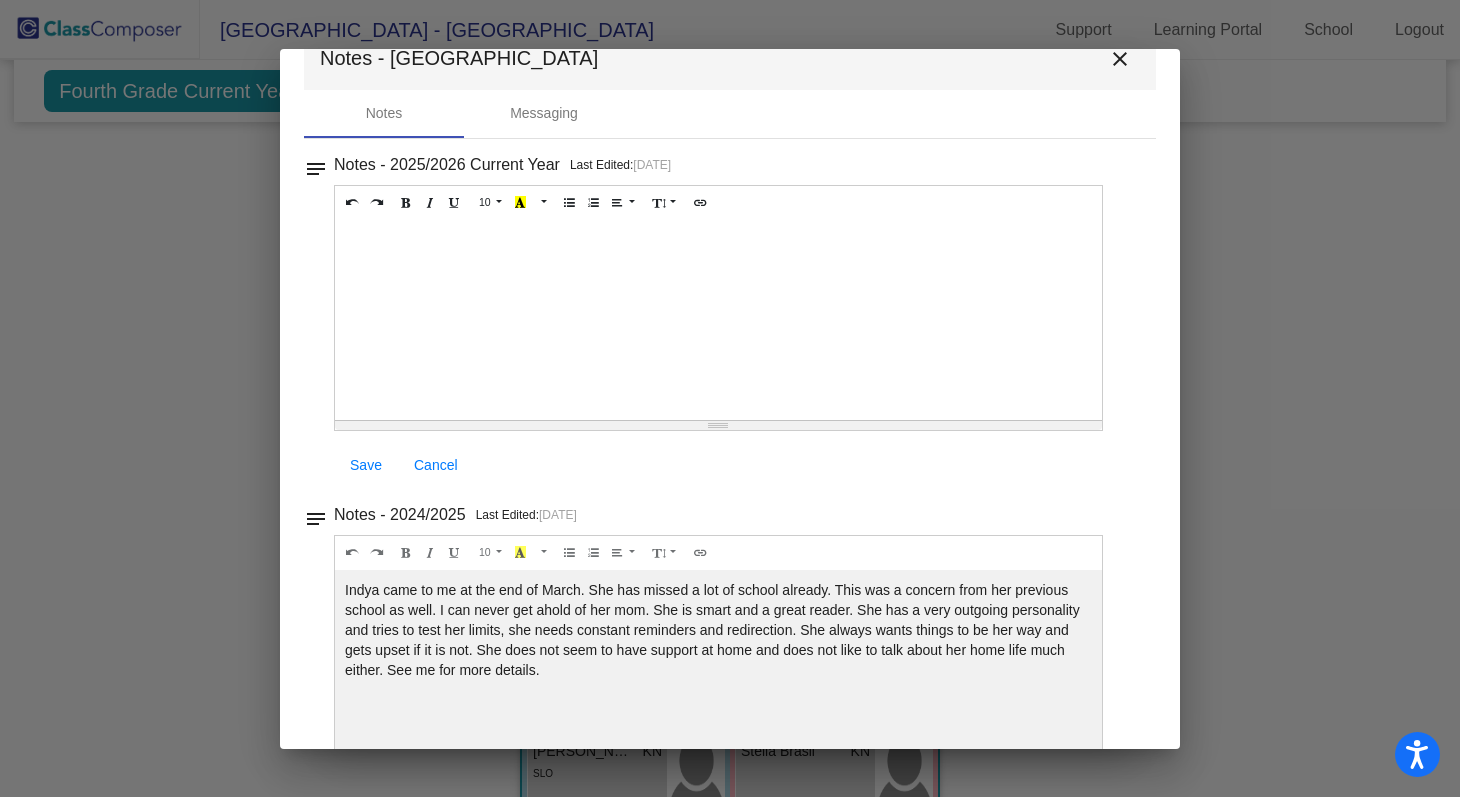 scroll, scrollTop: 0, scrollLeft: 0, axis: both 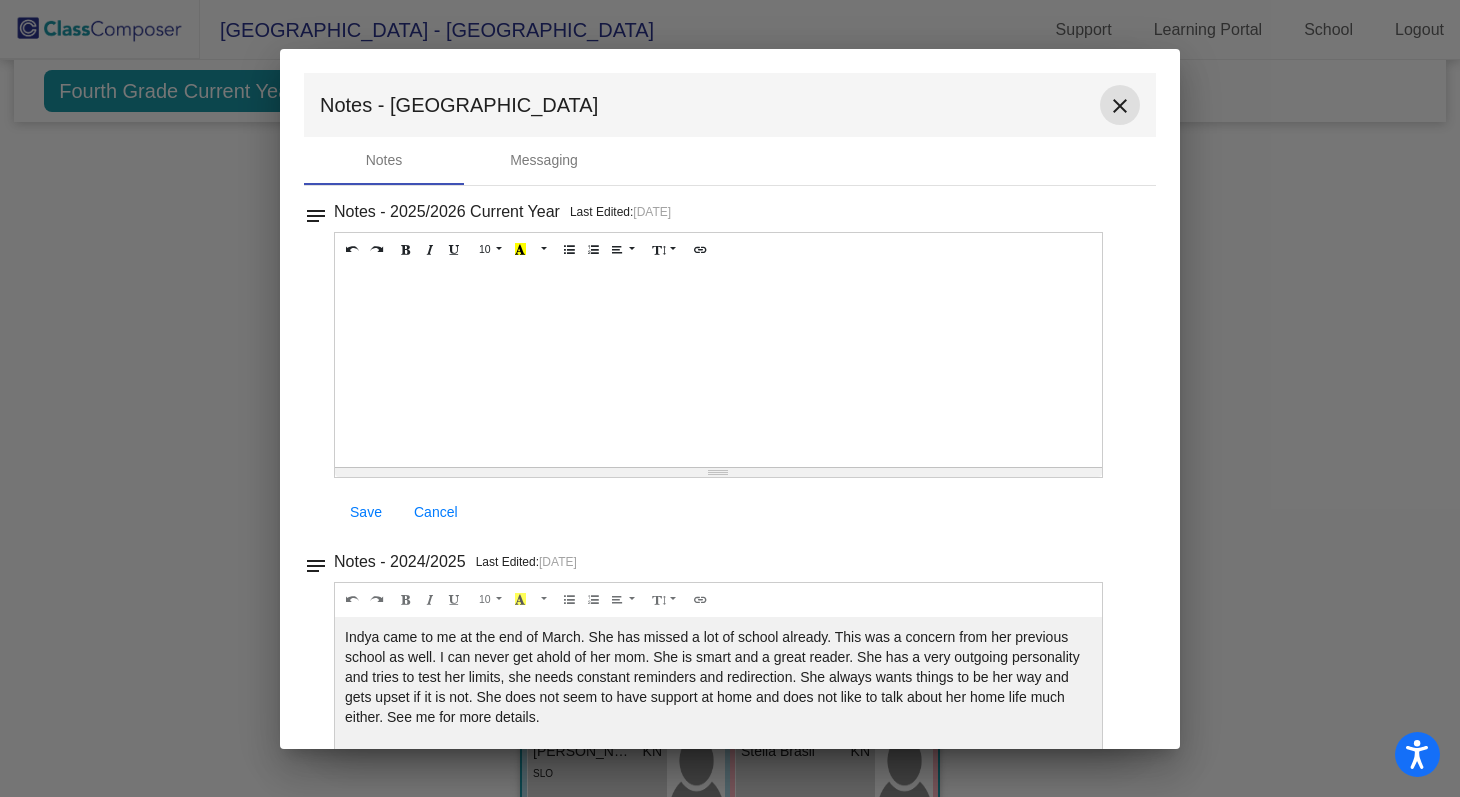 click on "close" at bounding box center [1120, 106] 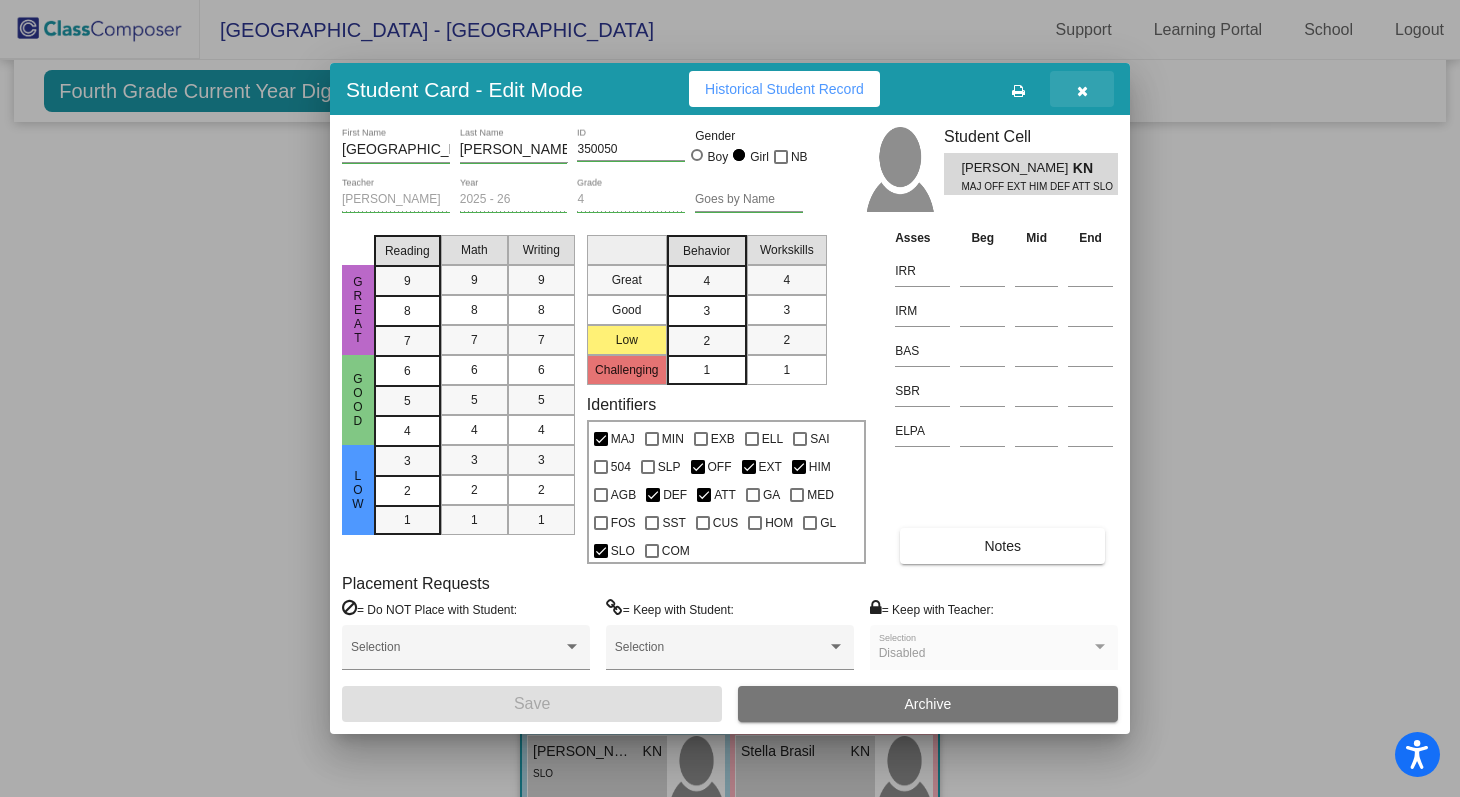 click at bounding box center (1082, 91) 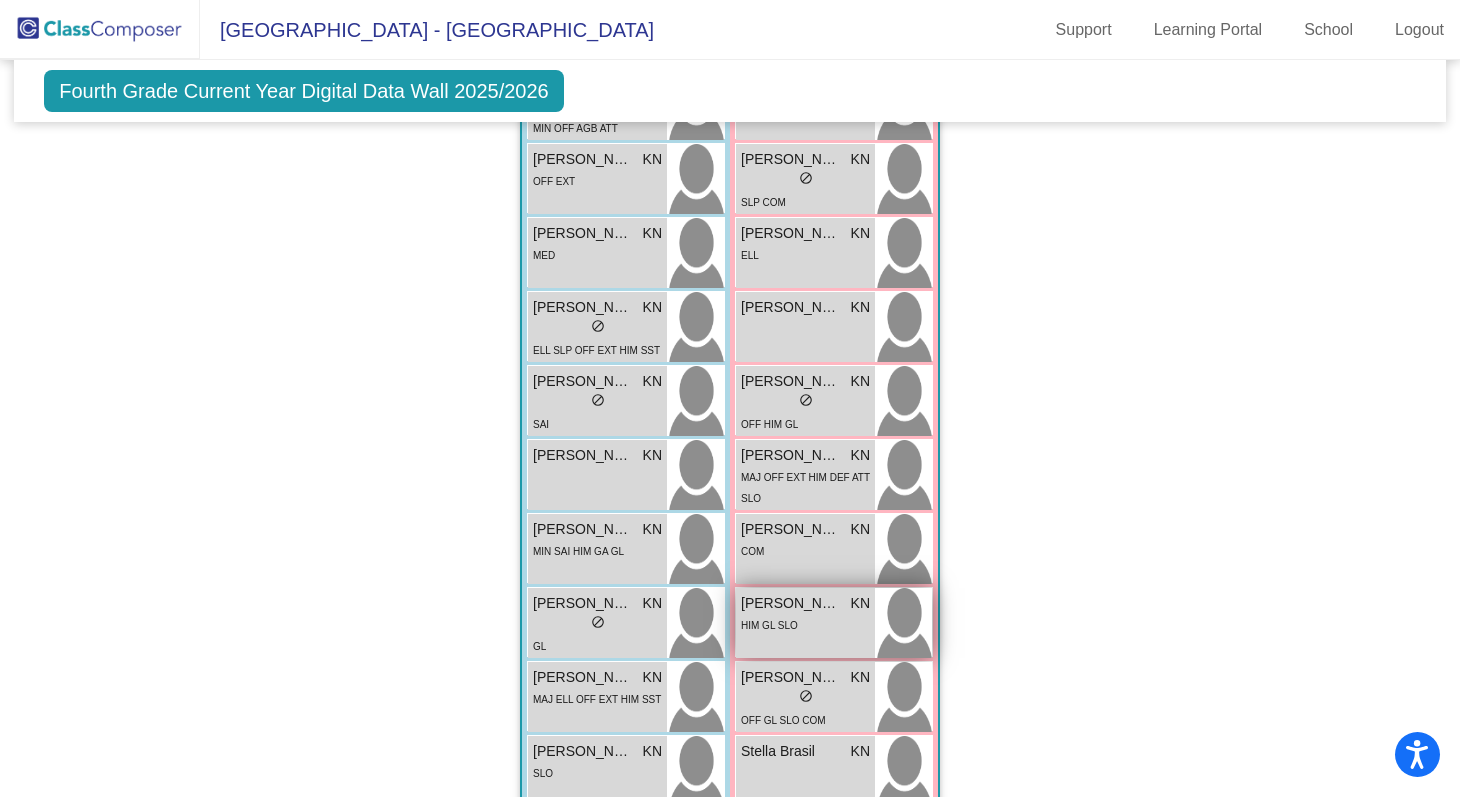 click on "Kylie Helgren KN lock do_not_disturb_alt HIM GL SLO" at bounding box center [805, 623] 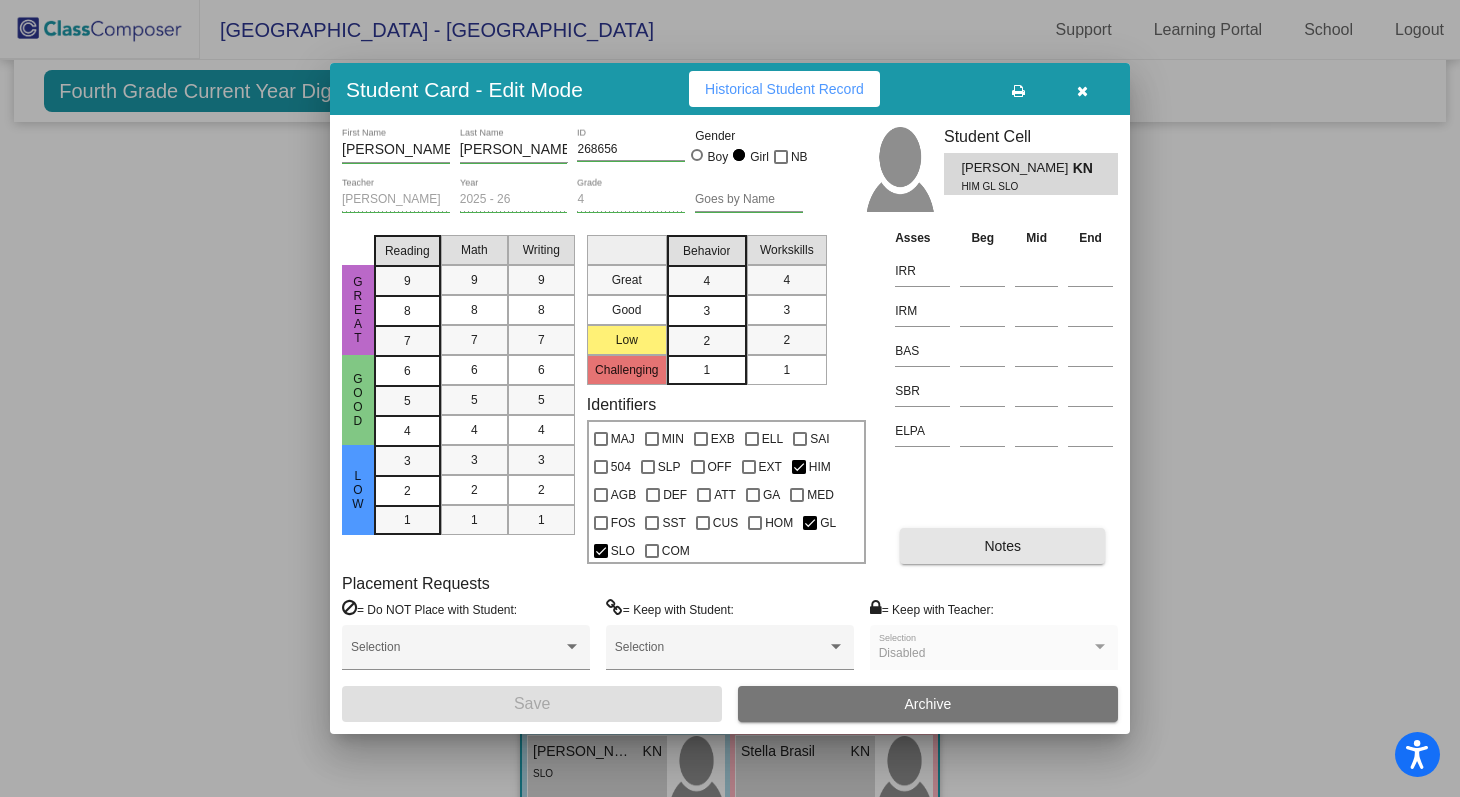 click on "Notes" at bounding box center [1002, 546] 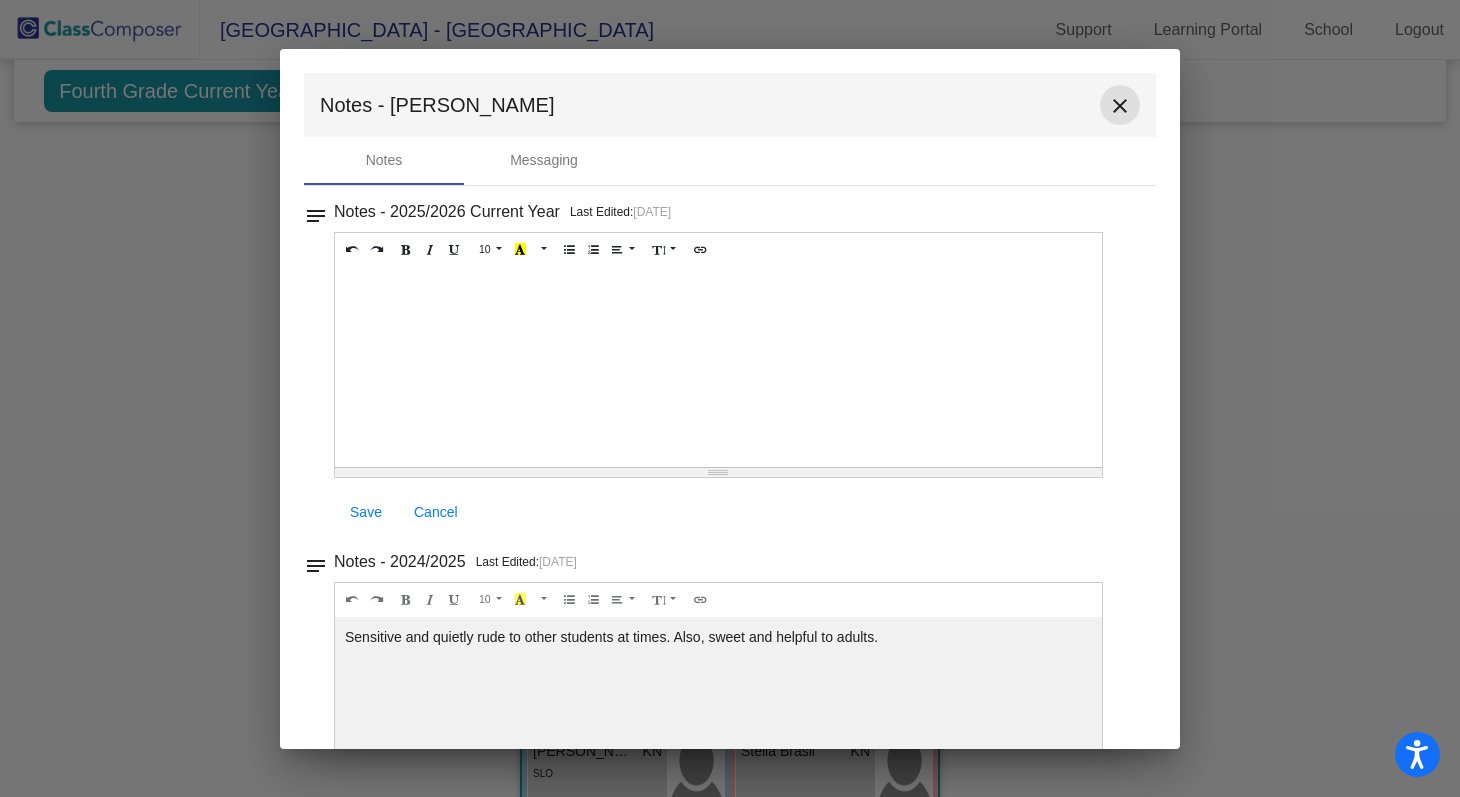 click on "close" at bounding box center [1120, 106] 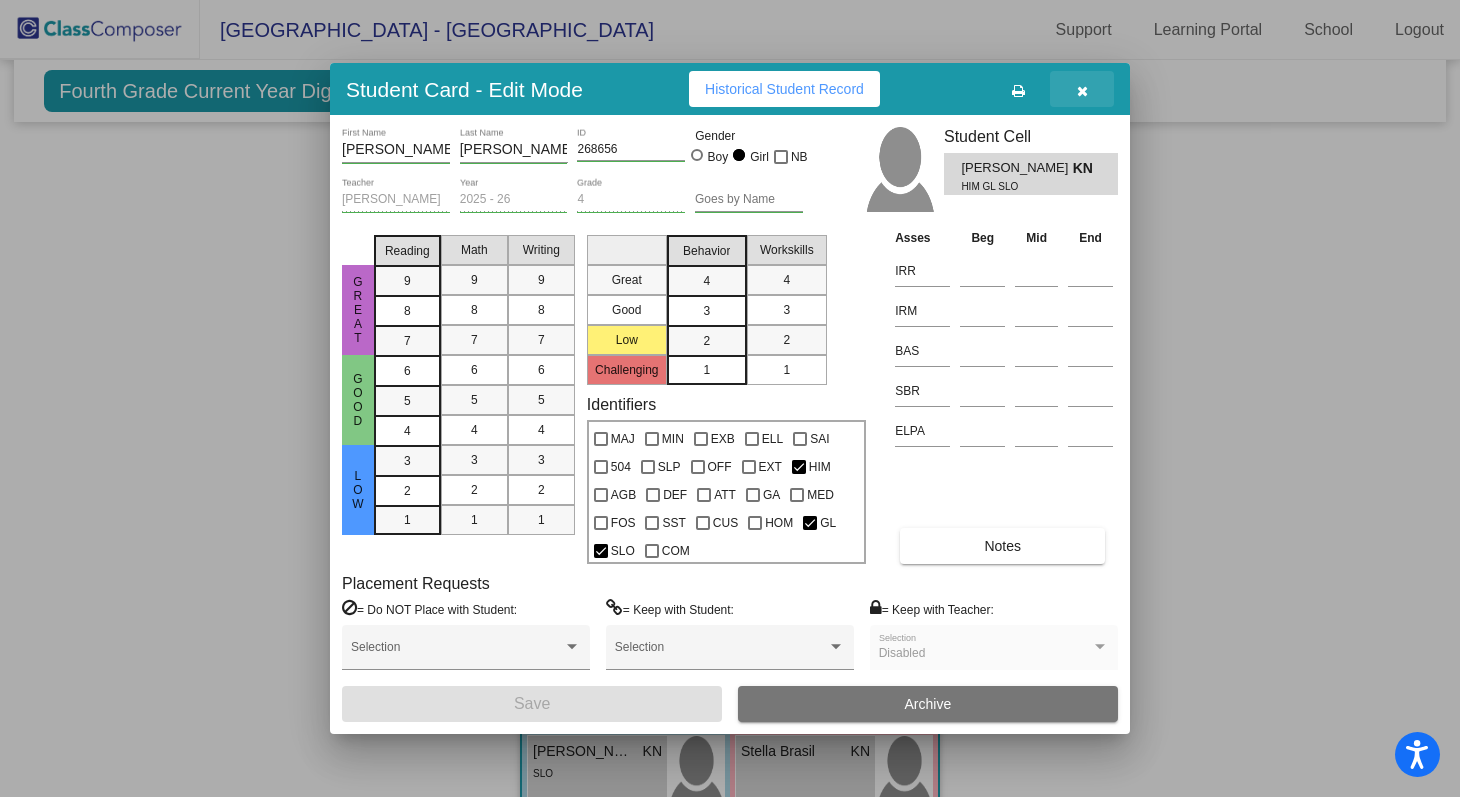 click at bounding box center (1082, 89) 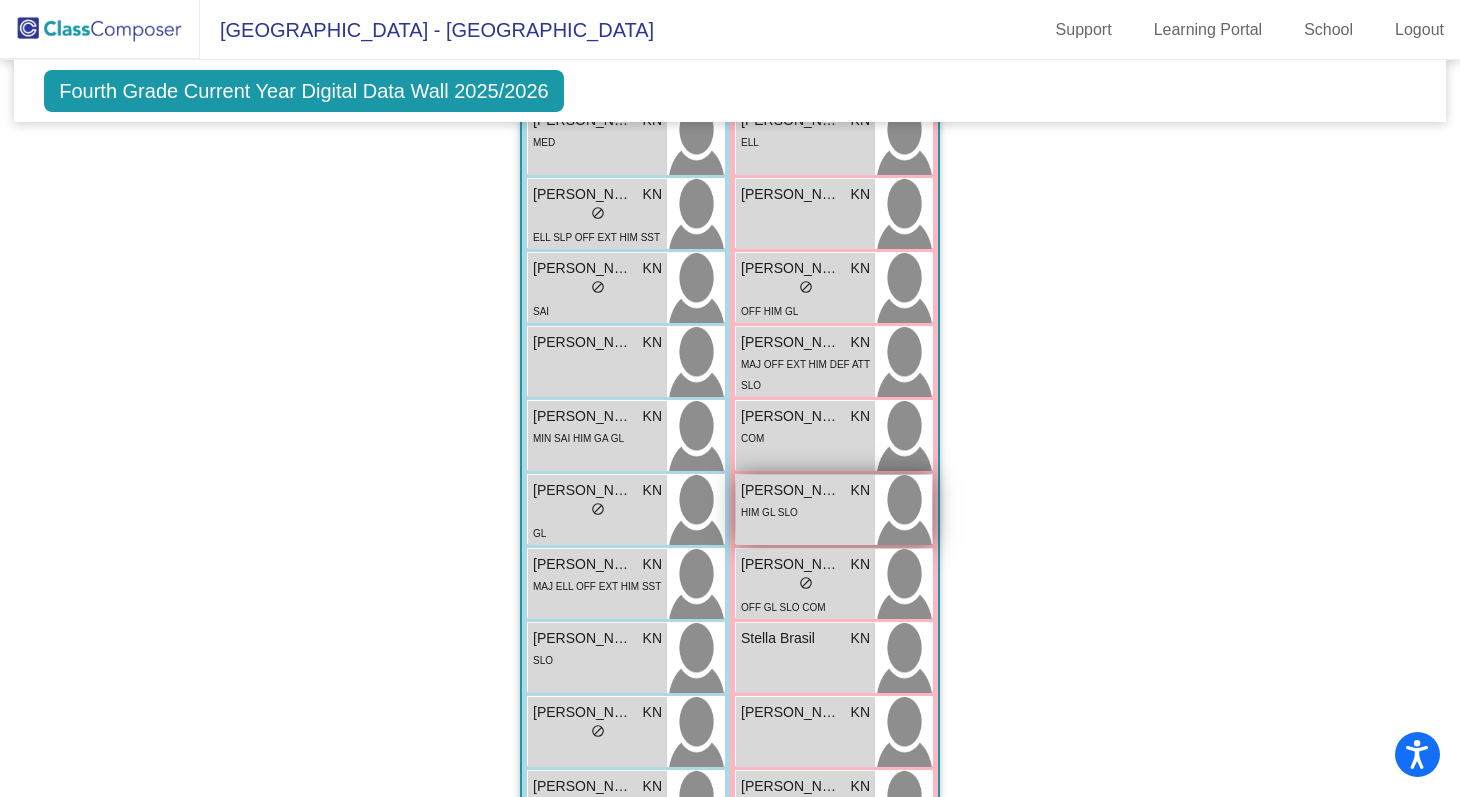 scroll, scrollTop: 2245, scrollLeft: 0, axis: vertical 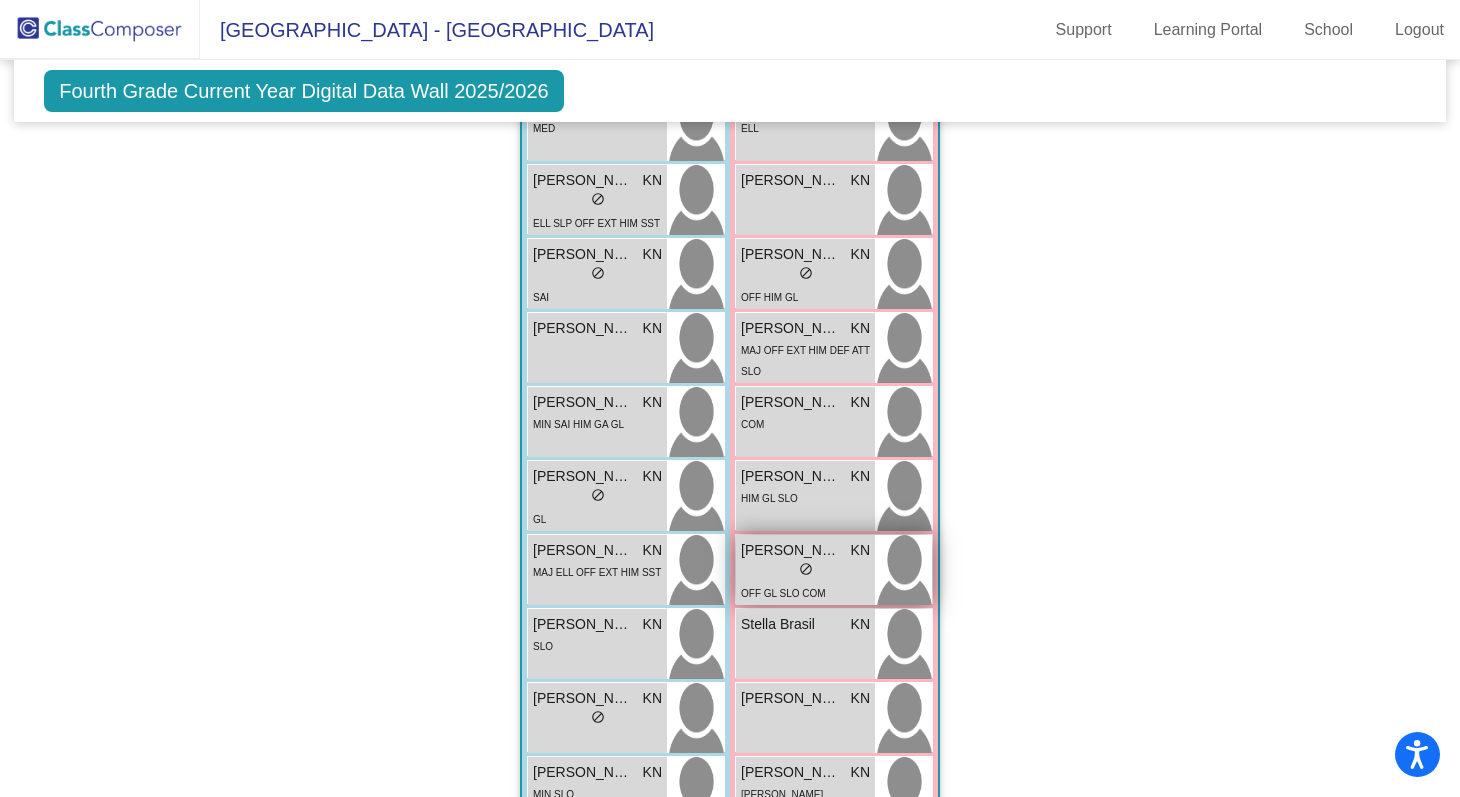 click on "OFF GL SLO COM" at bounding box center (783, 593) 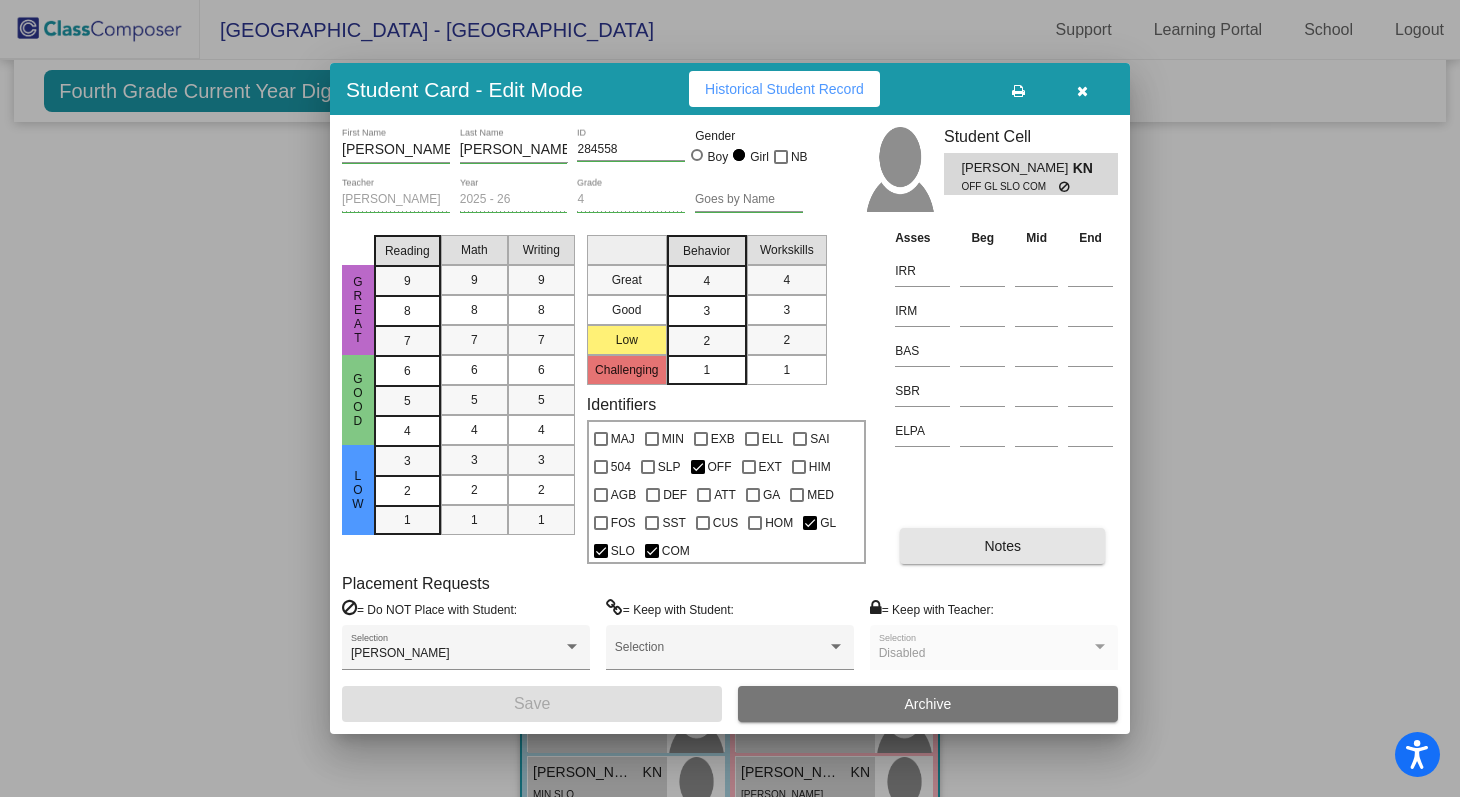 click on "Notes" at bounding box center (1002, 546) 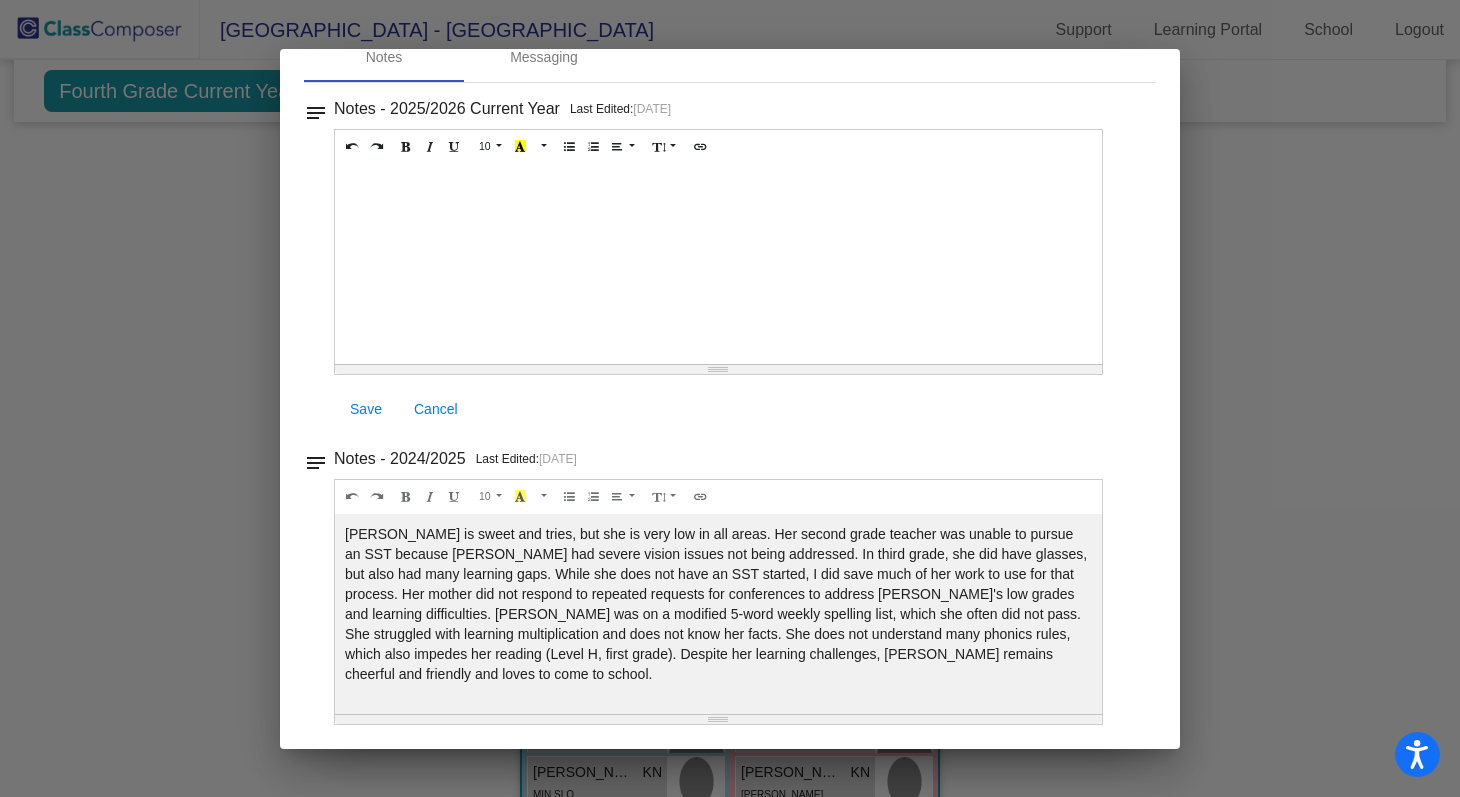 scroll, scrollTop: 0, scrollLeft: 0, axis: both 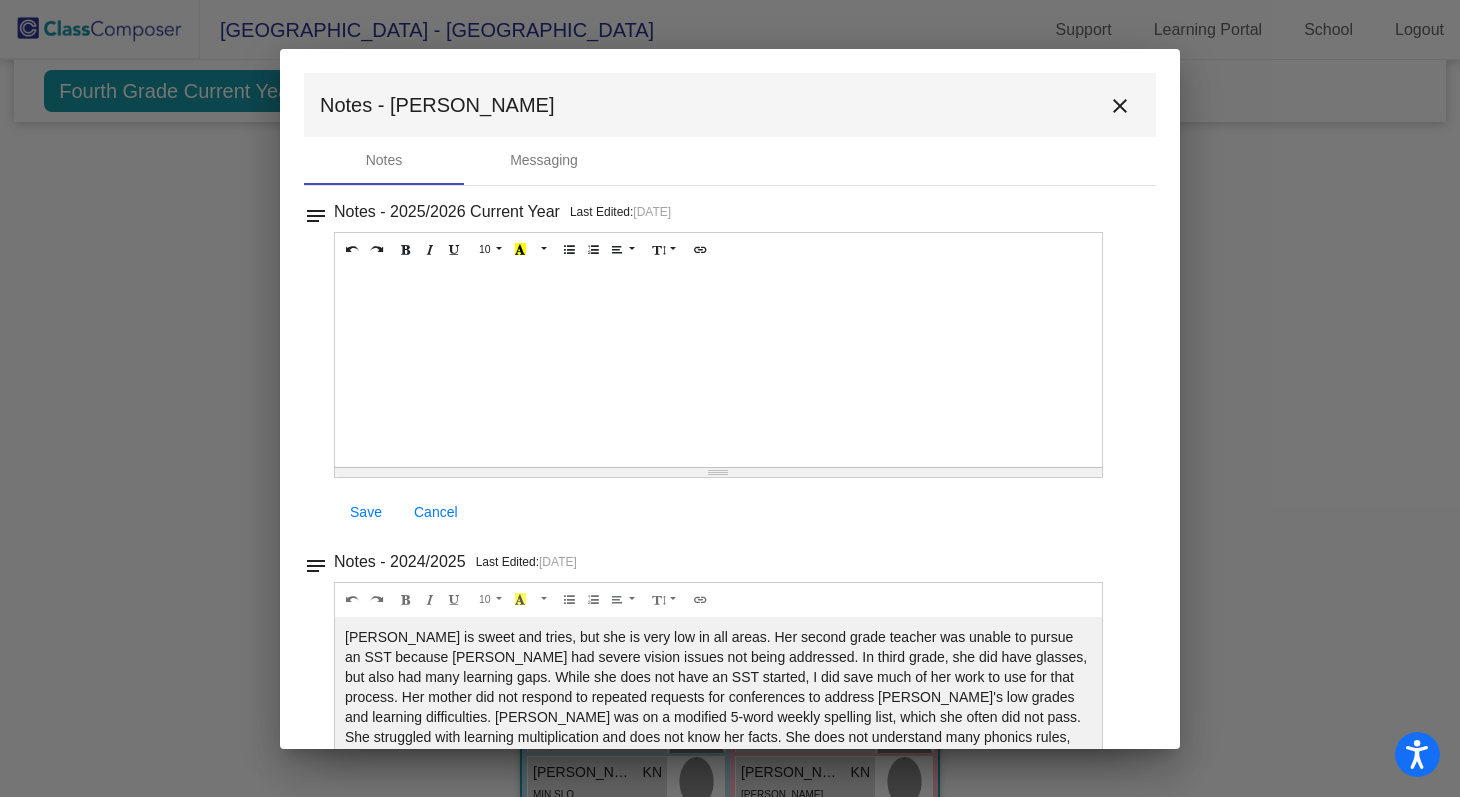 click on "close" at bounding box center [1120, 106] 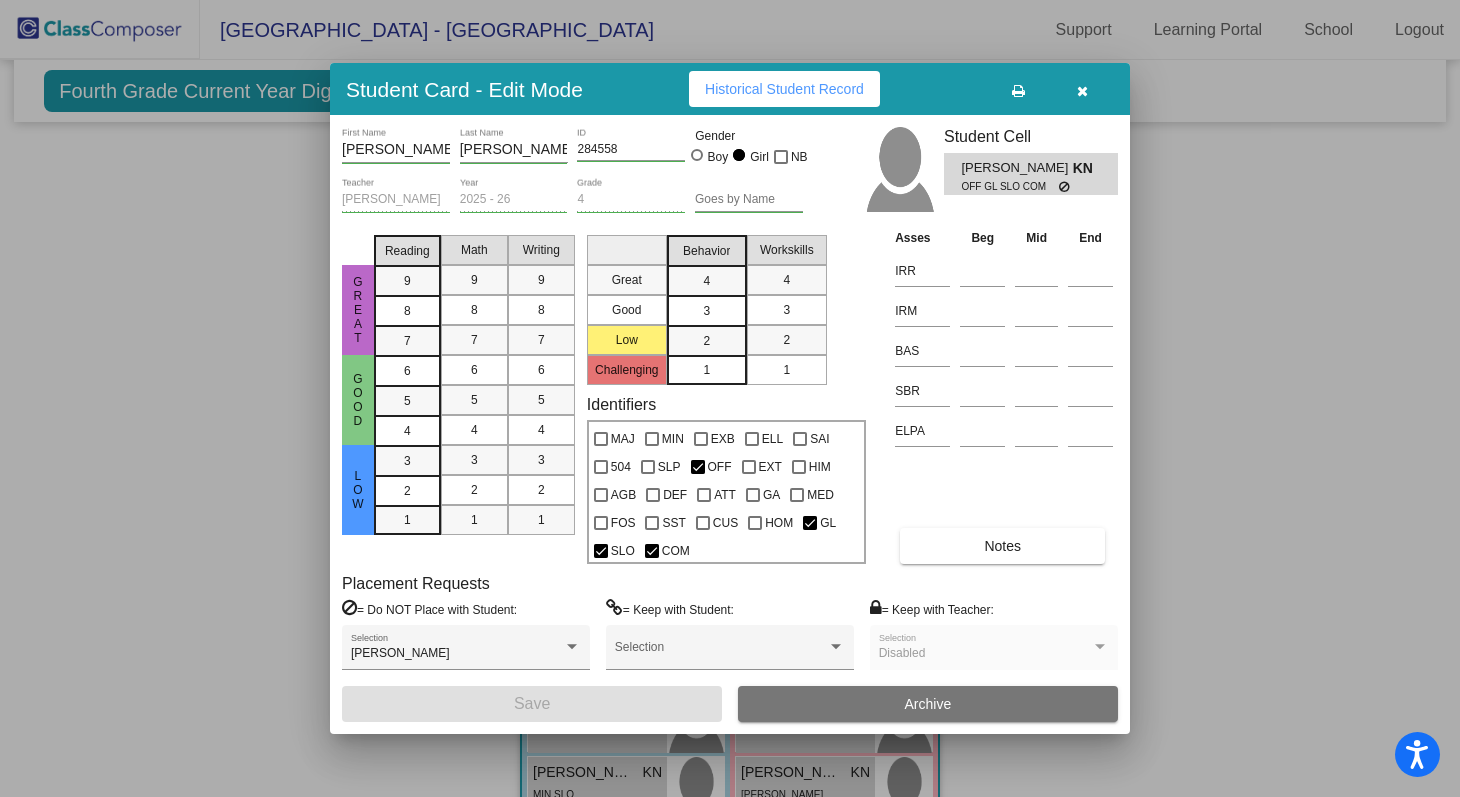 click at bounding box center (1082, 89) 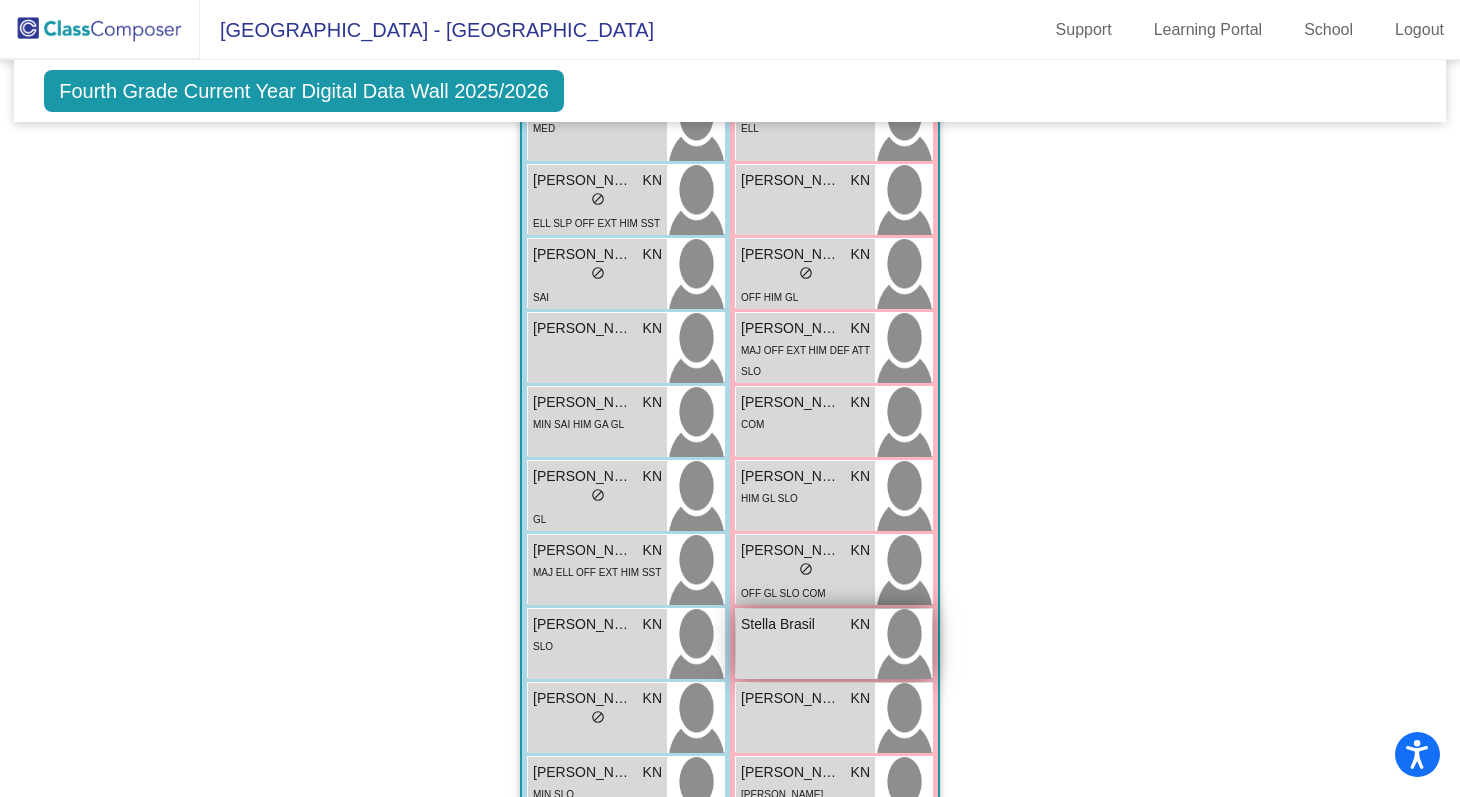 click on "Stella Brasil KN lock do_not_disturb_alt" at bounding box center [805, 644] 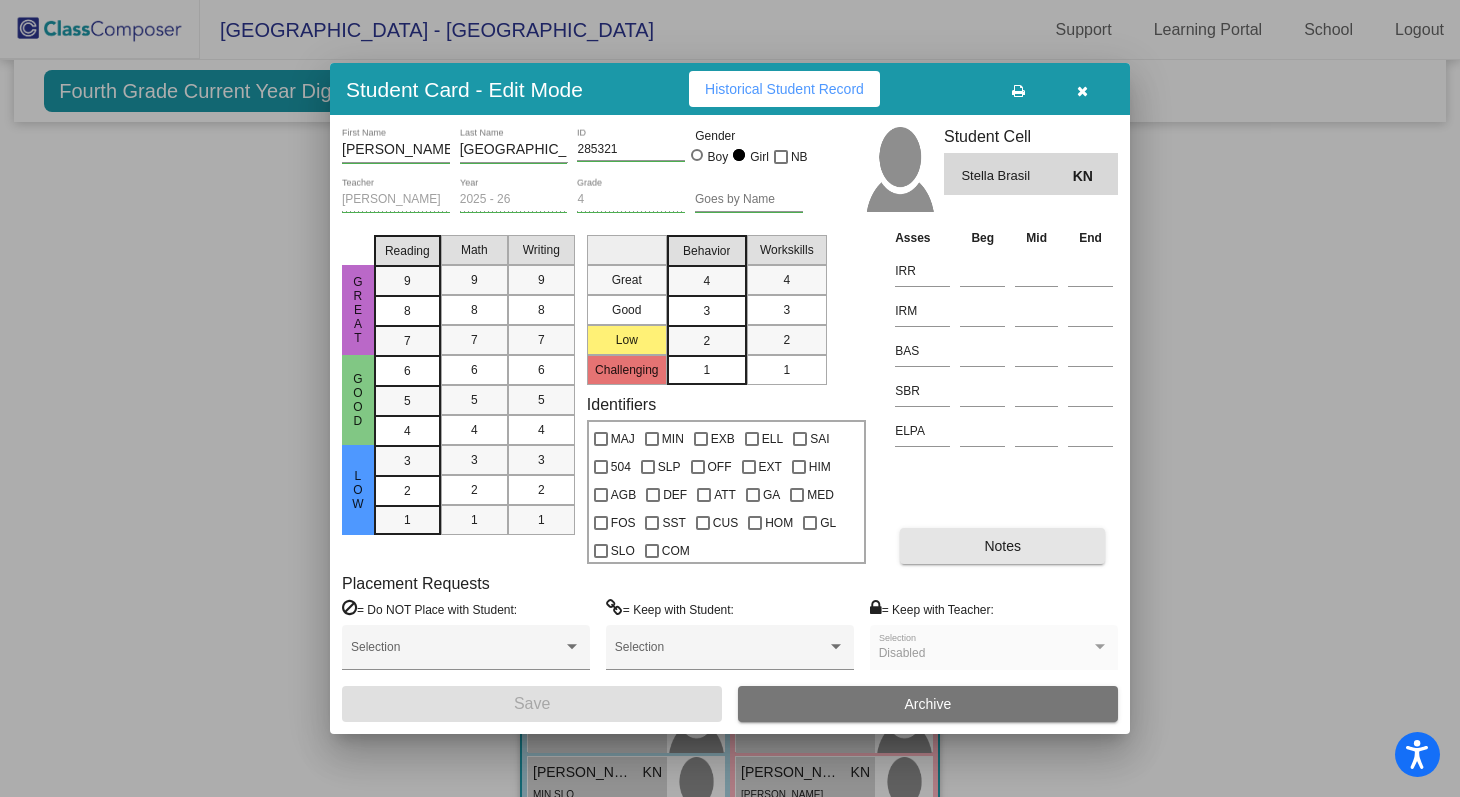 click on "Notes" at bounding box center [1002, 546] 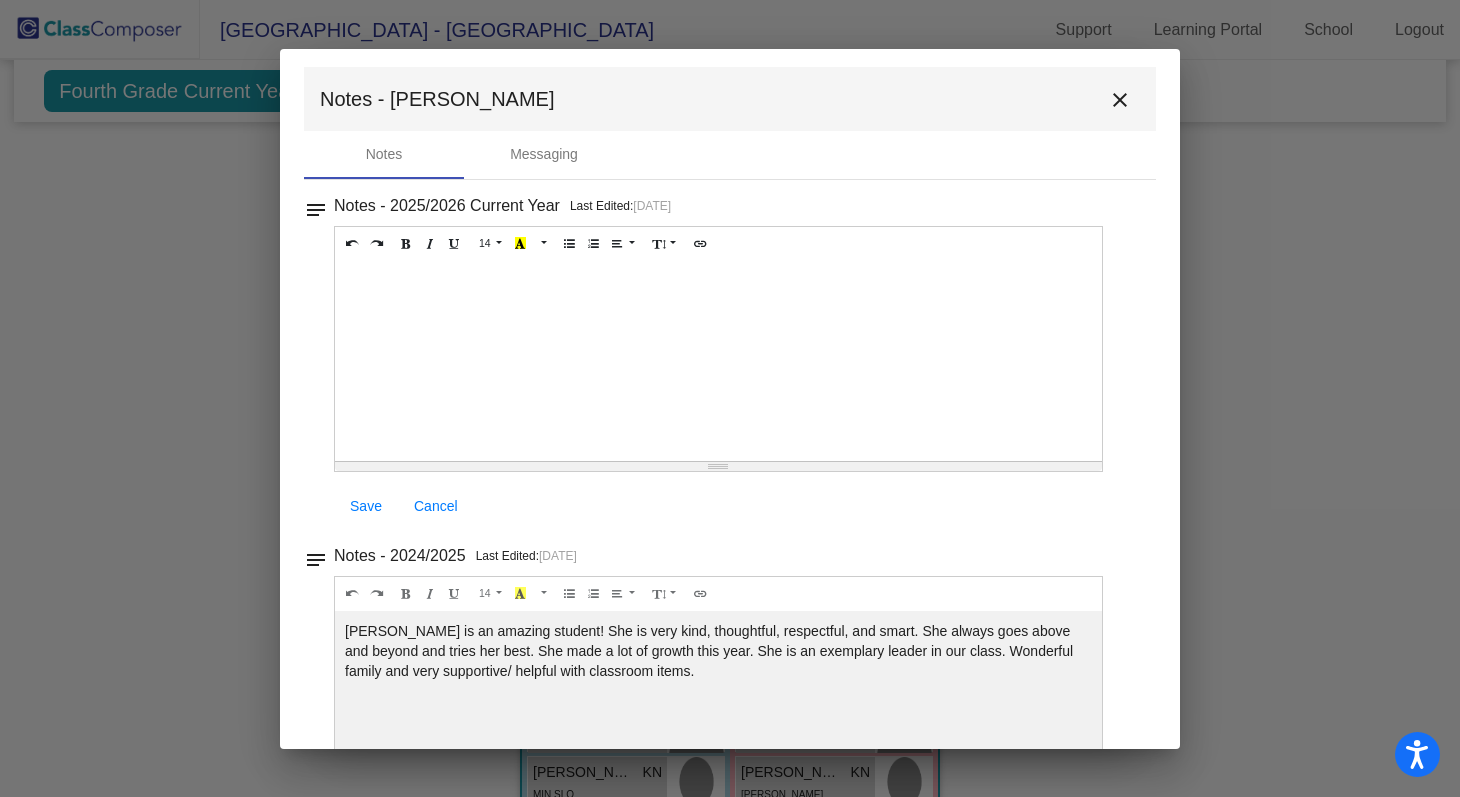 scroll, scrollTop: 0, scrollLeft: 0, axis: both 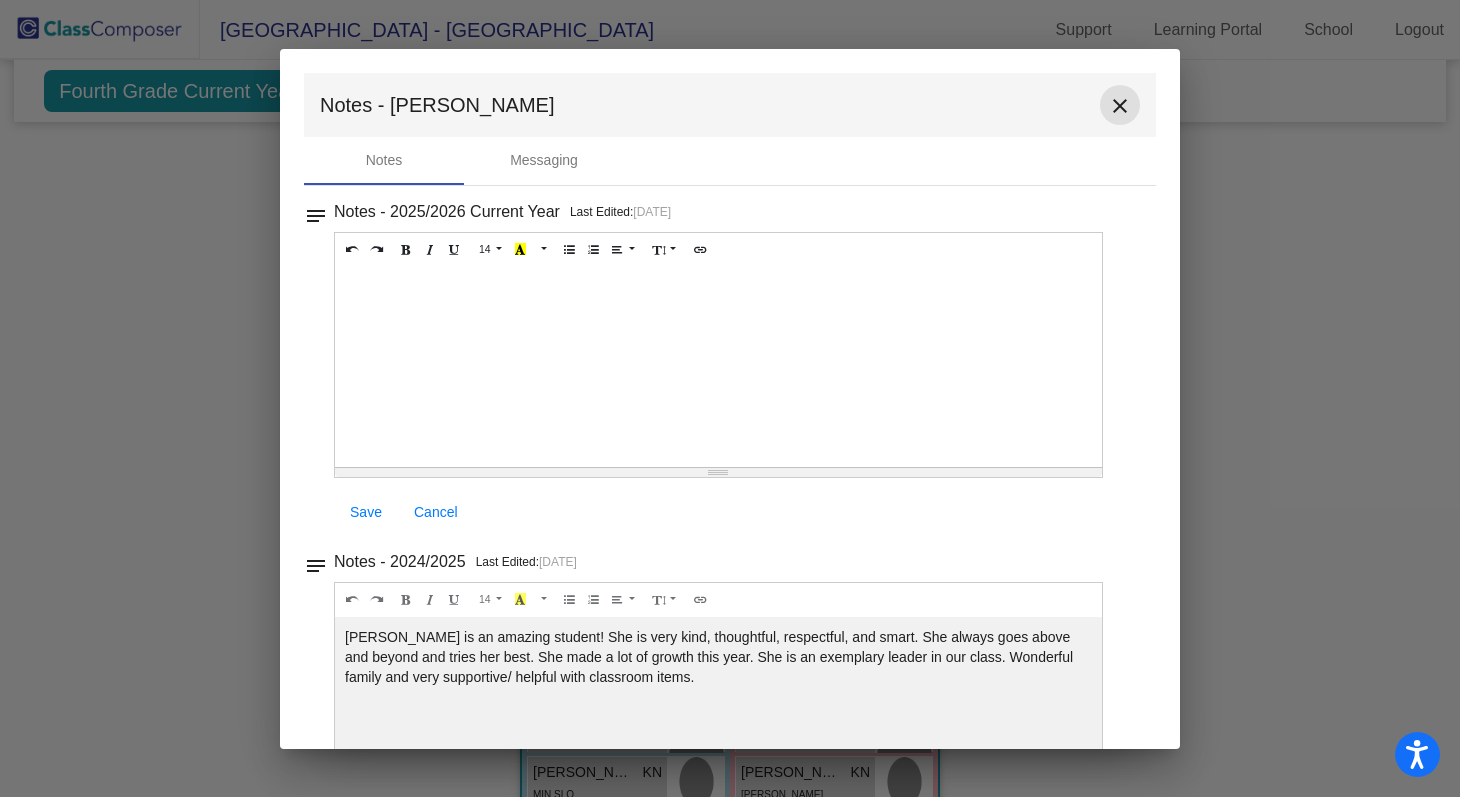 click on "close" at bounding box center (1120, 106) 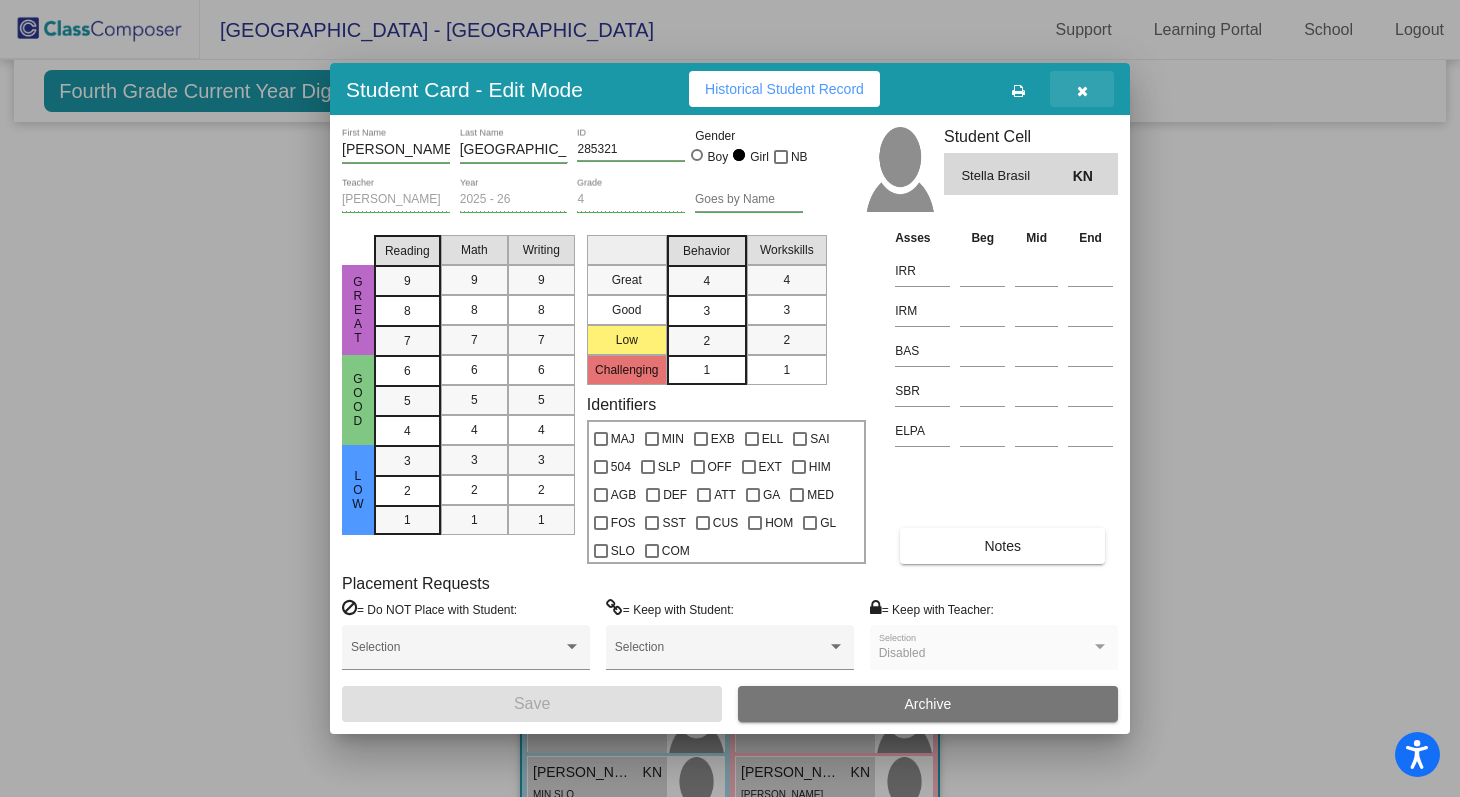 click at bounding box center (1082, 91) 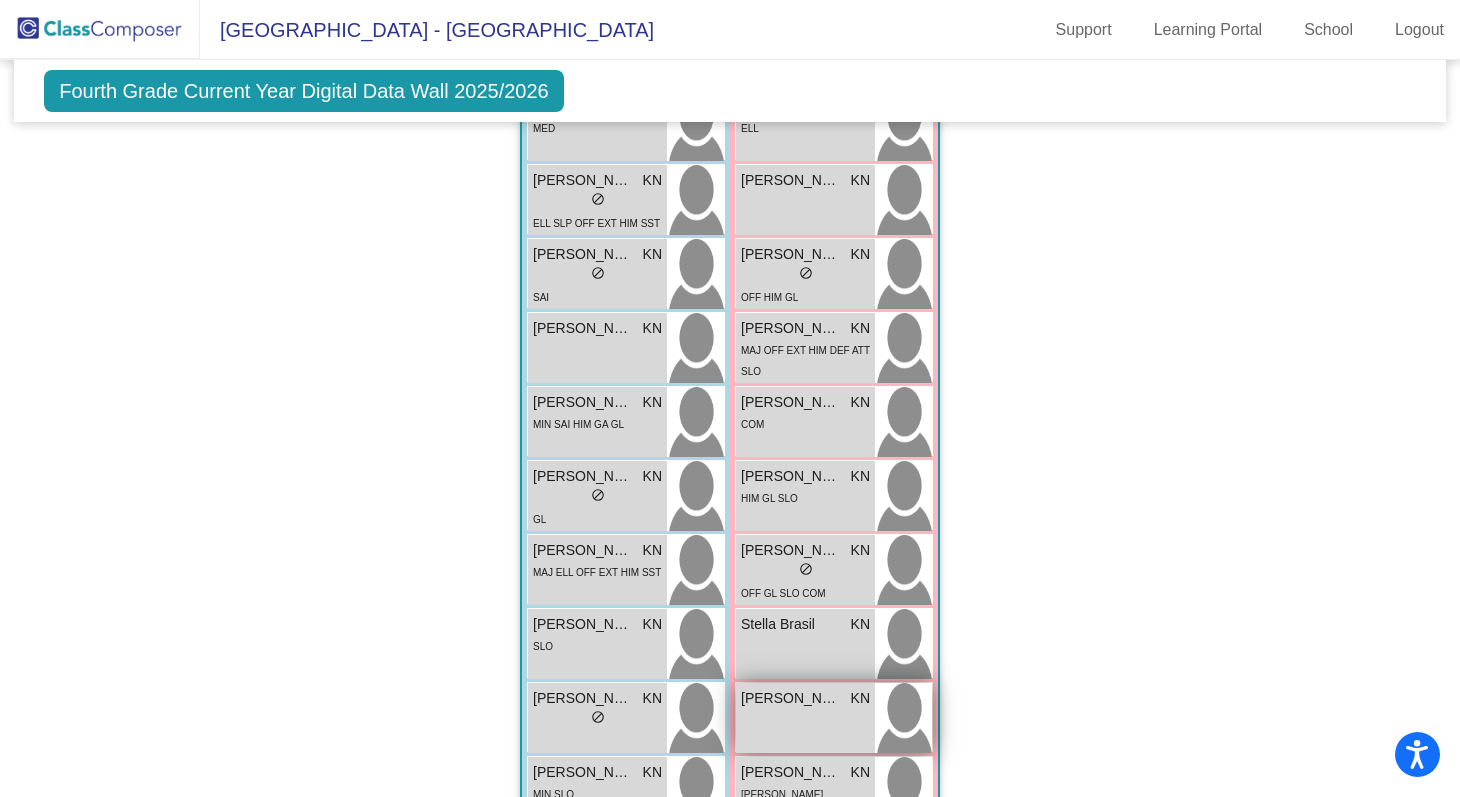 click on "Thea Rocha KN lock do_not_disturb_alt" at bounding box center [805, 718] 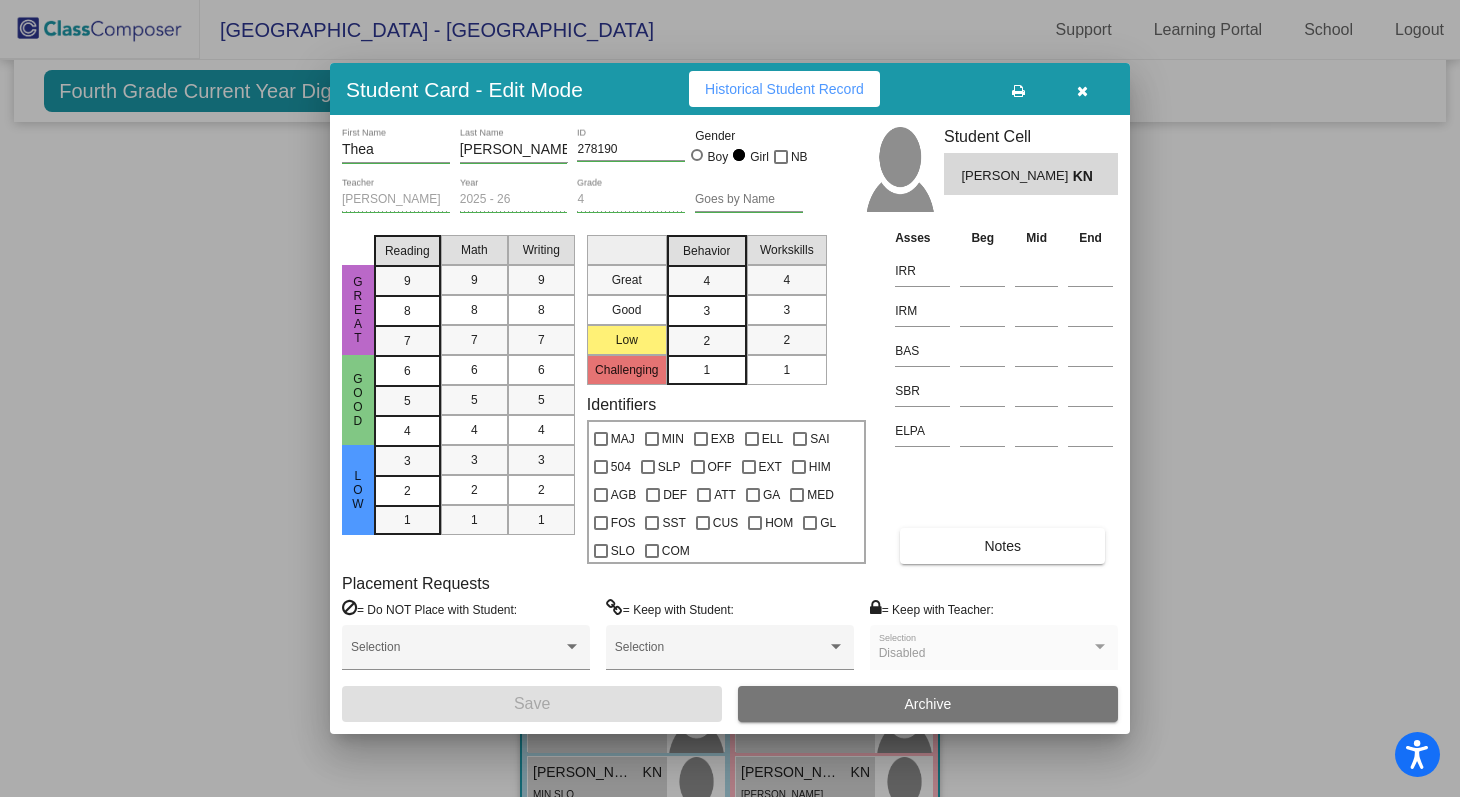 click on "Notes" at bounding box center [1002, 546] 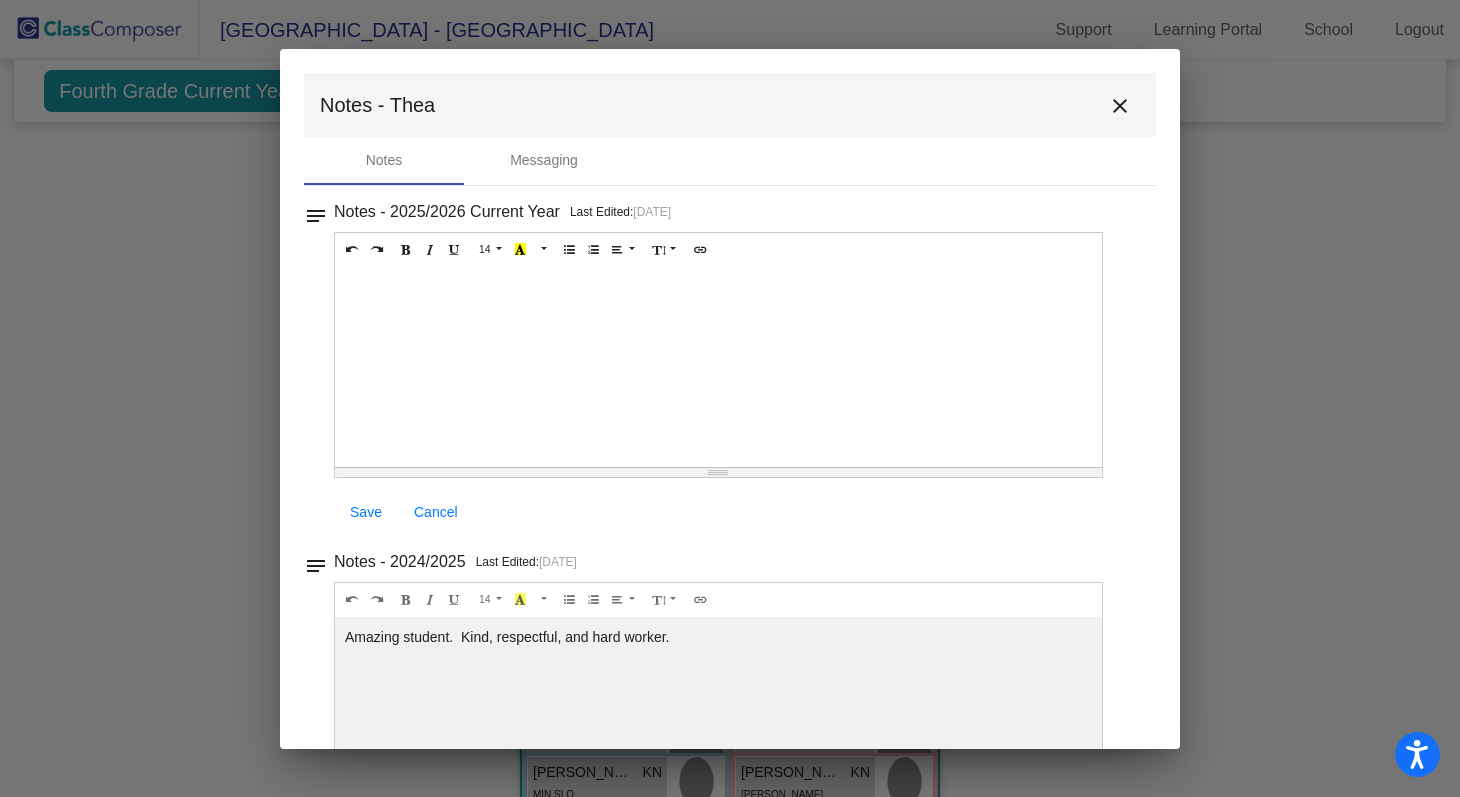 click on "close" at bounding box center [1120, 106] 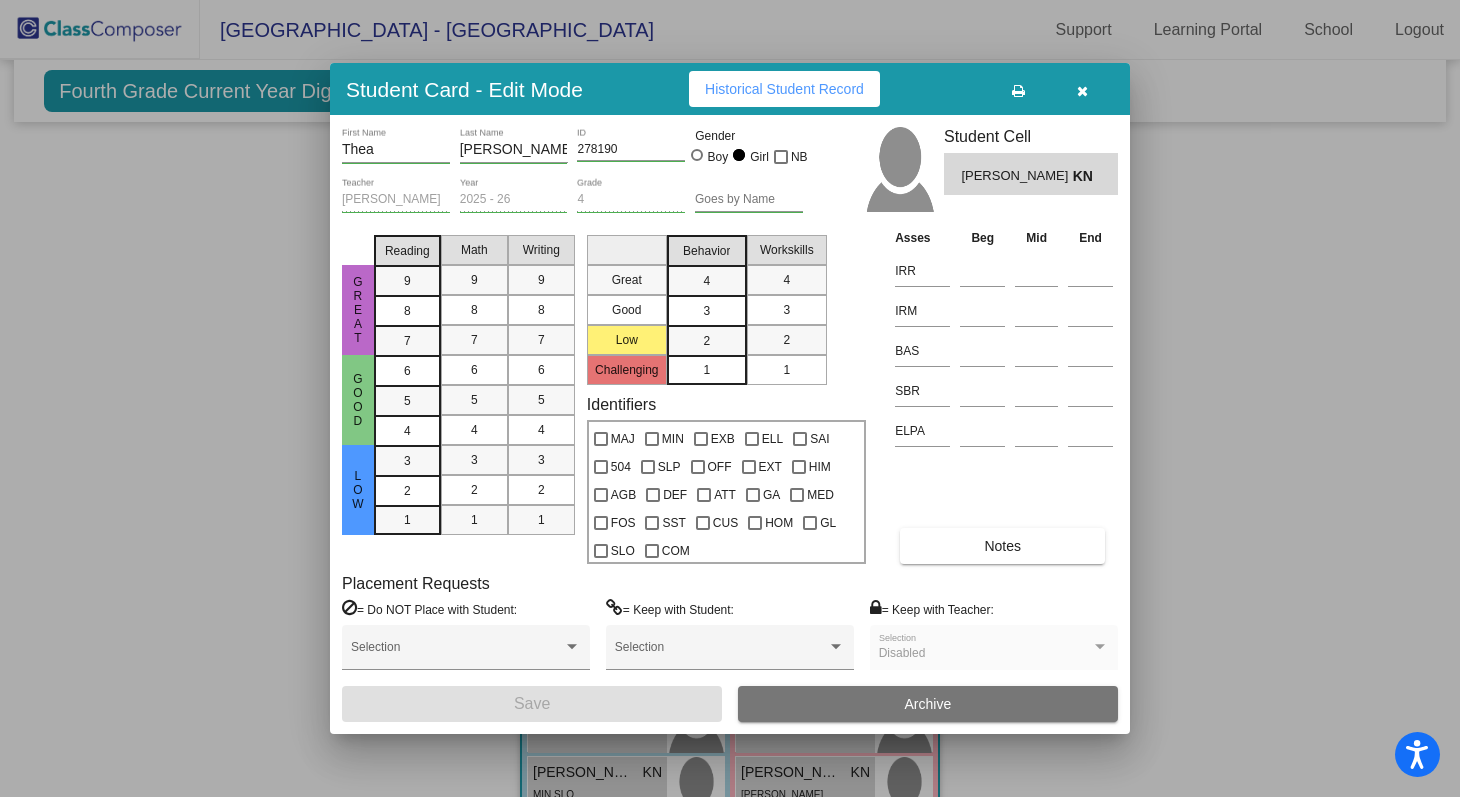 click at bounding box center [1082, 91] 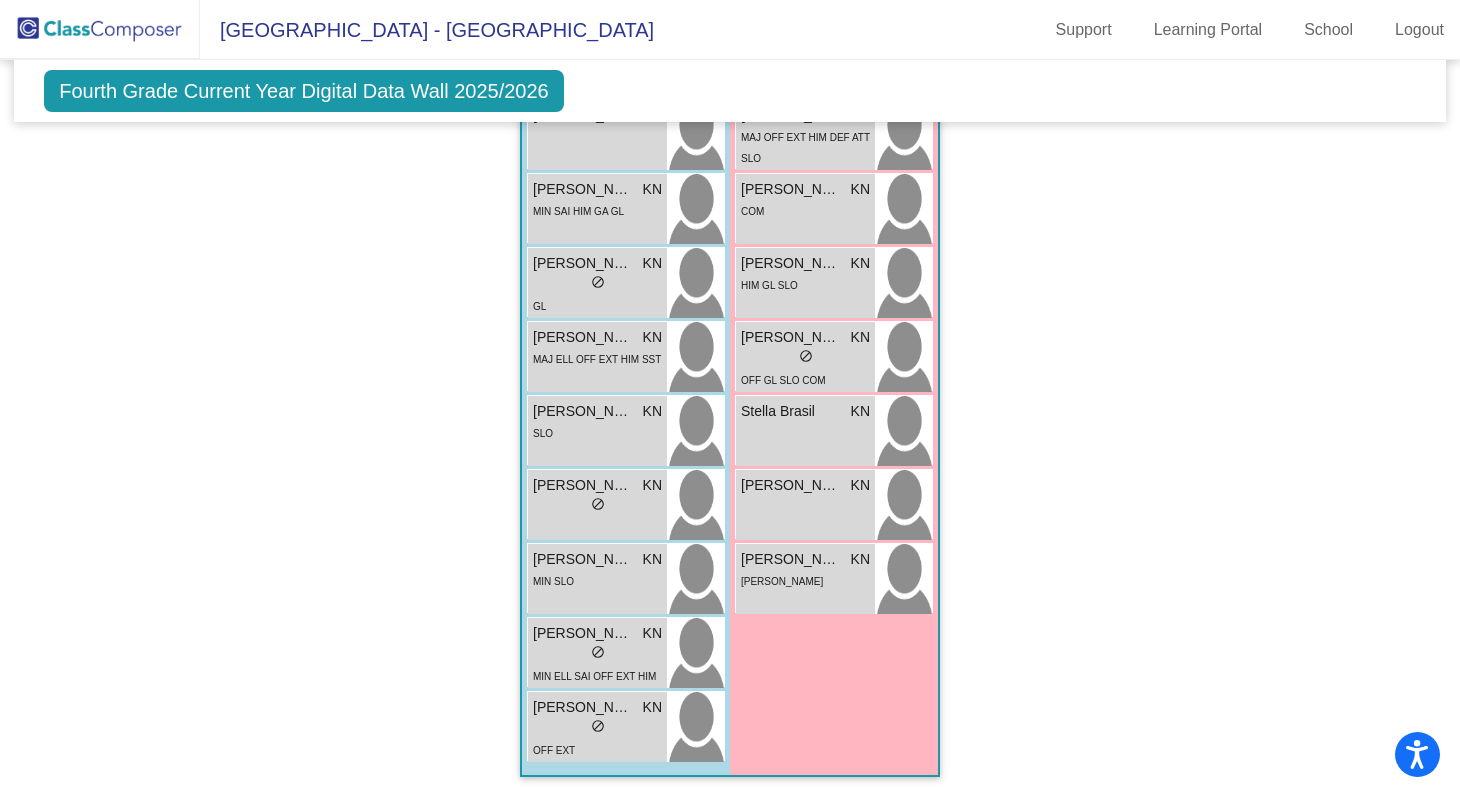 scroll, scrollTop: 2467, scrollLeft: 0, axis: vertical 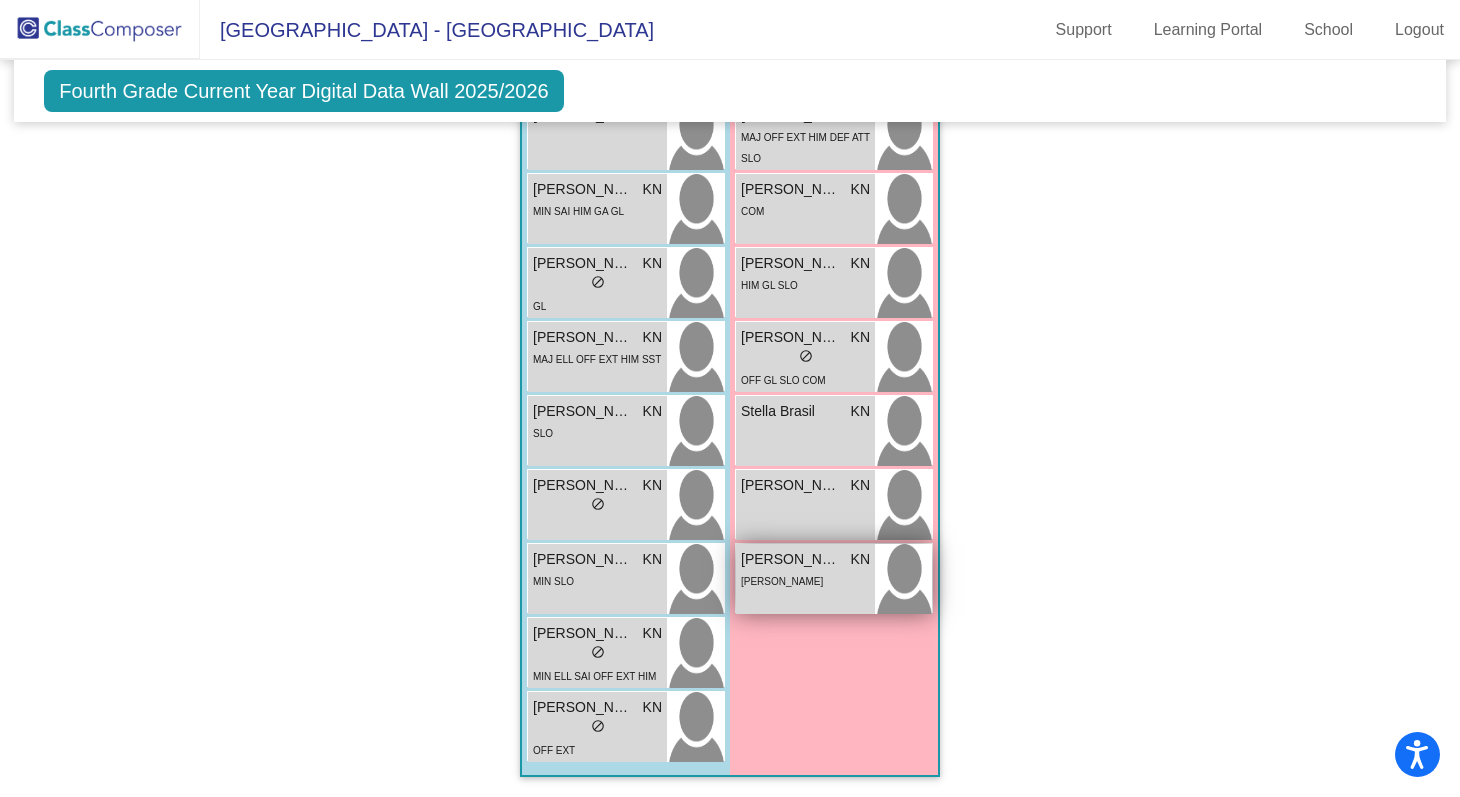 click on "[PERSON_NAME]" at bounding box center [791, 559] 